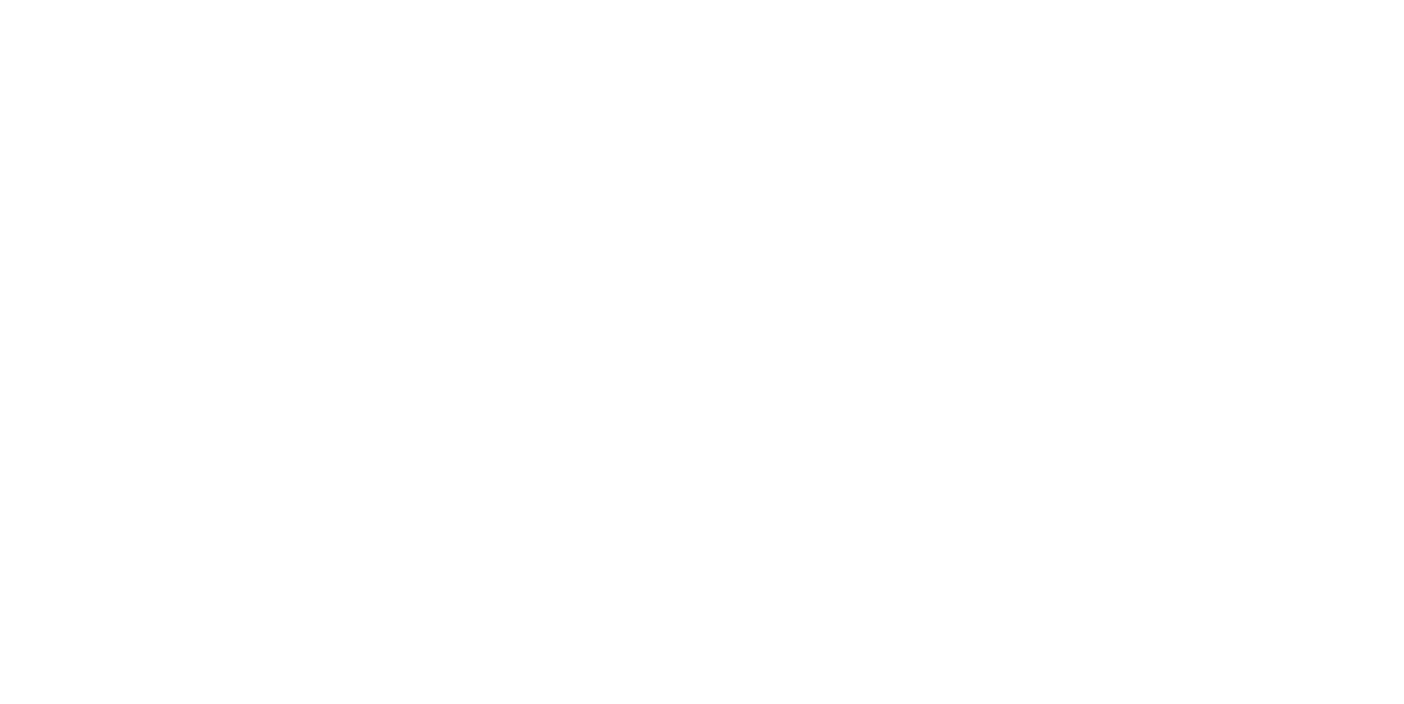 scroll, scrollTop: 0, scrollLeft: 0, axis: both 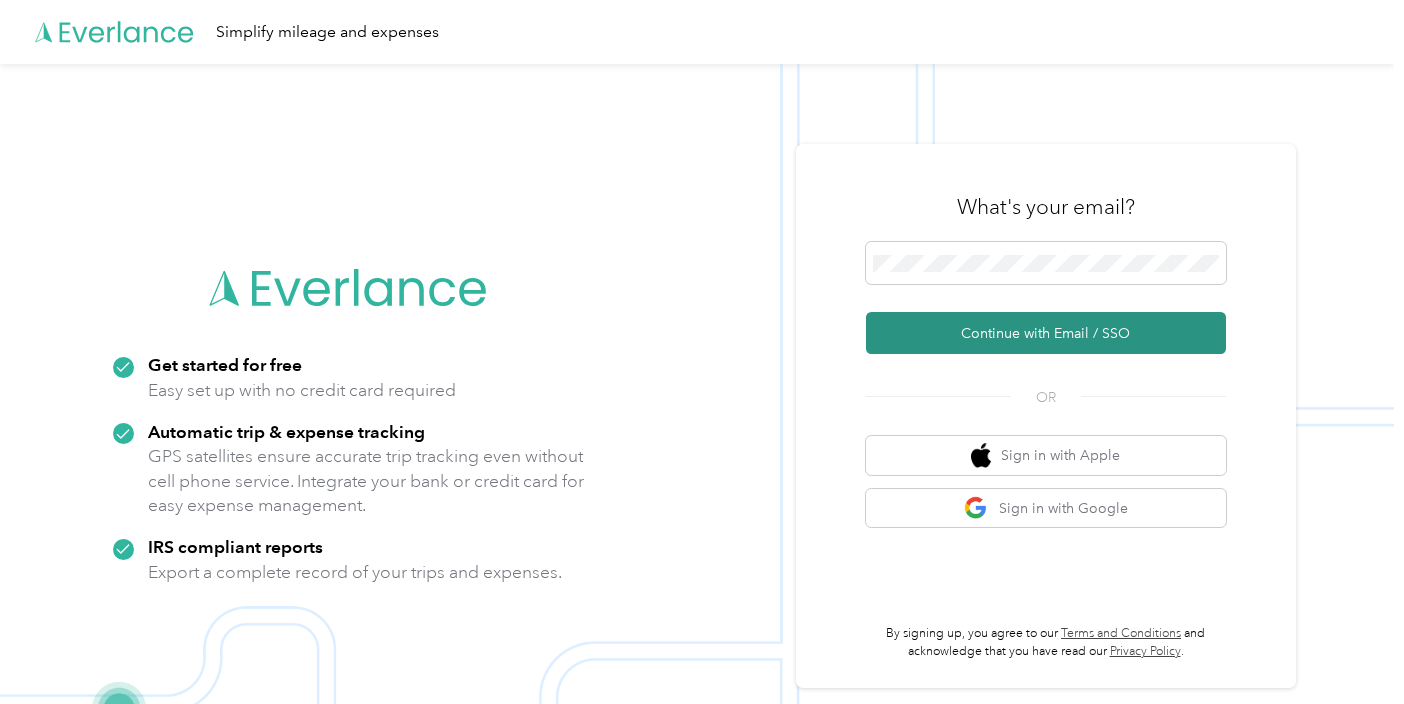 click on "Continue with Email / SSO" at bounding box center [1046, 333] 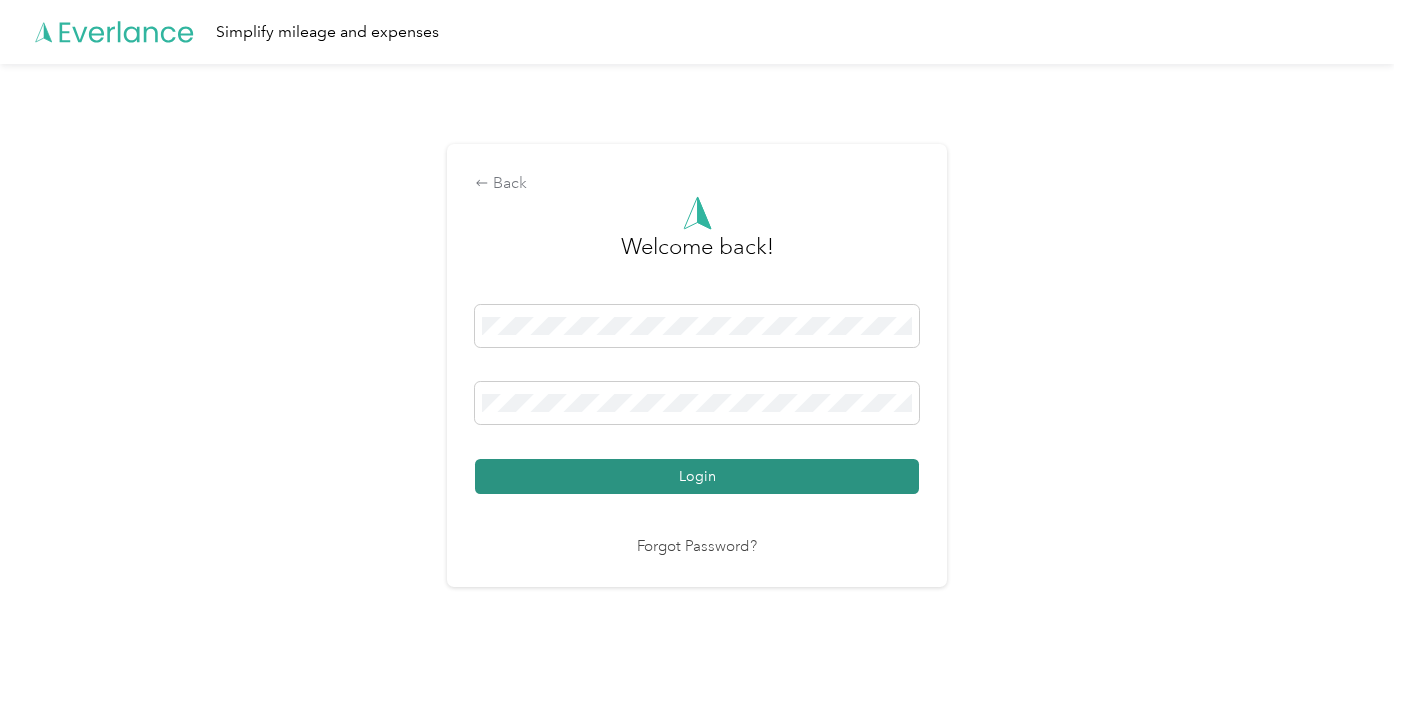 click on "Login" at bounding box center (697, 476) 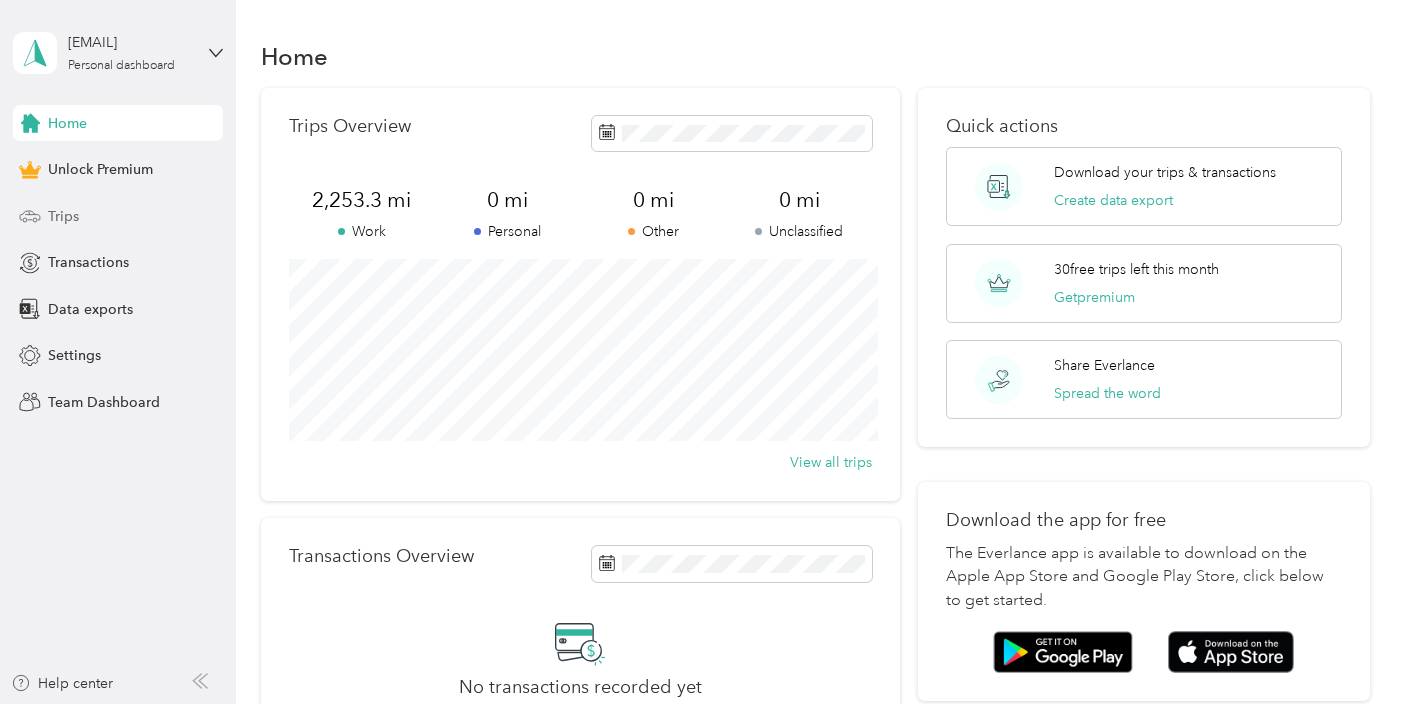 click on "Trips" at bounding box center [118, 216] 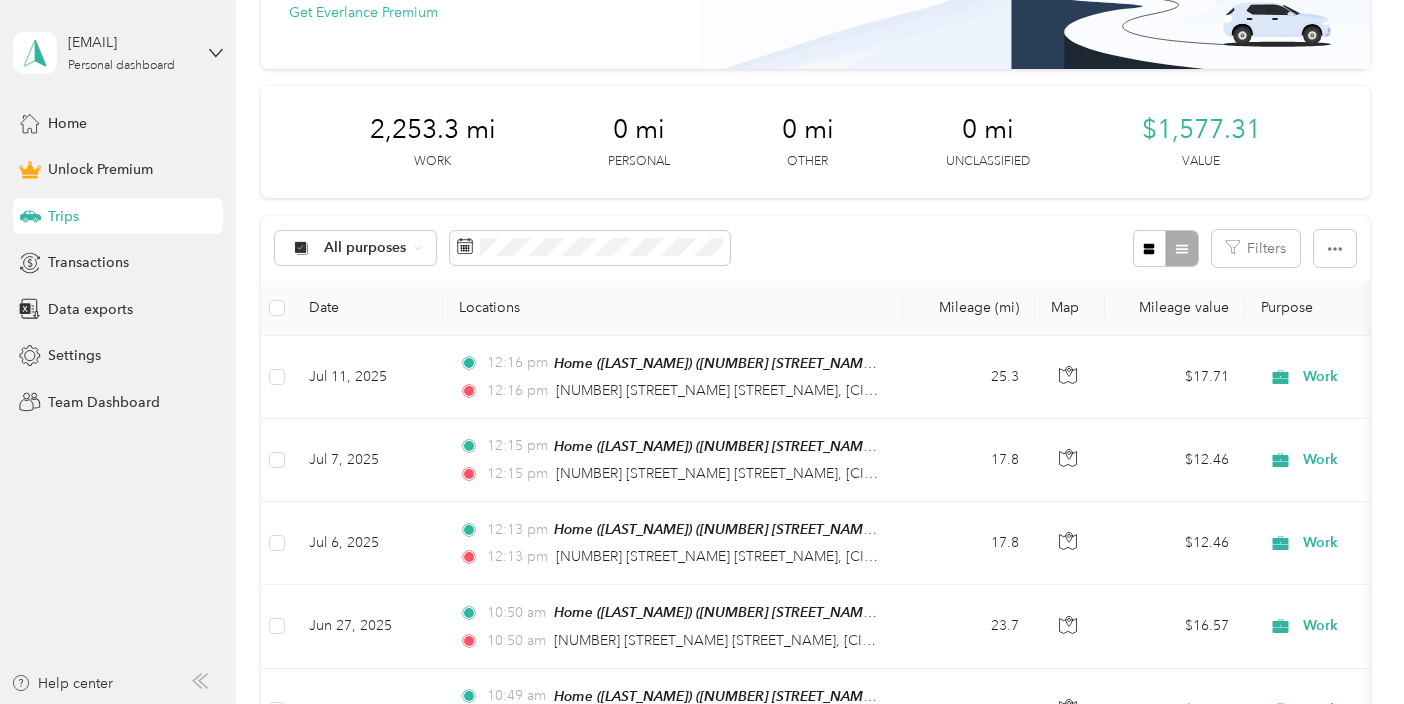 scroll, scrollTop: 189, scrollLeft: 0, axis: vertical 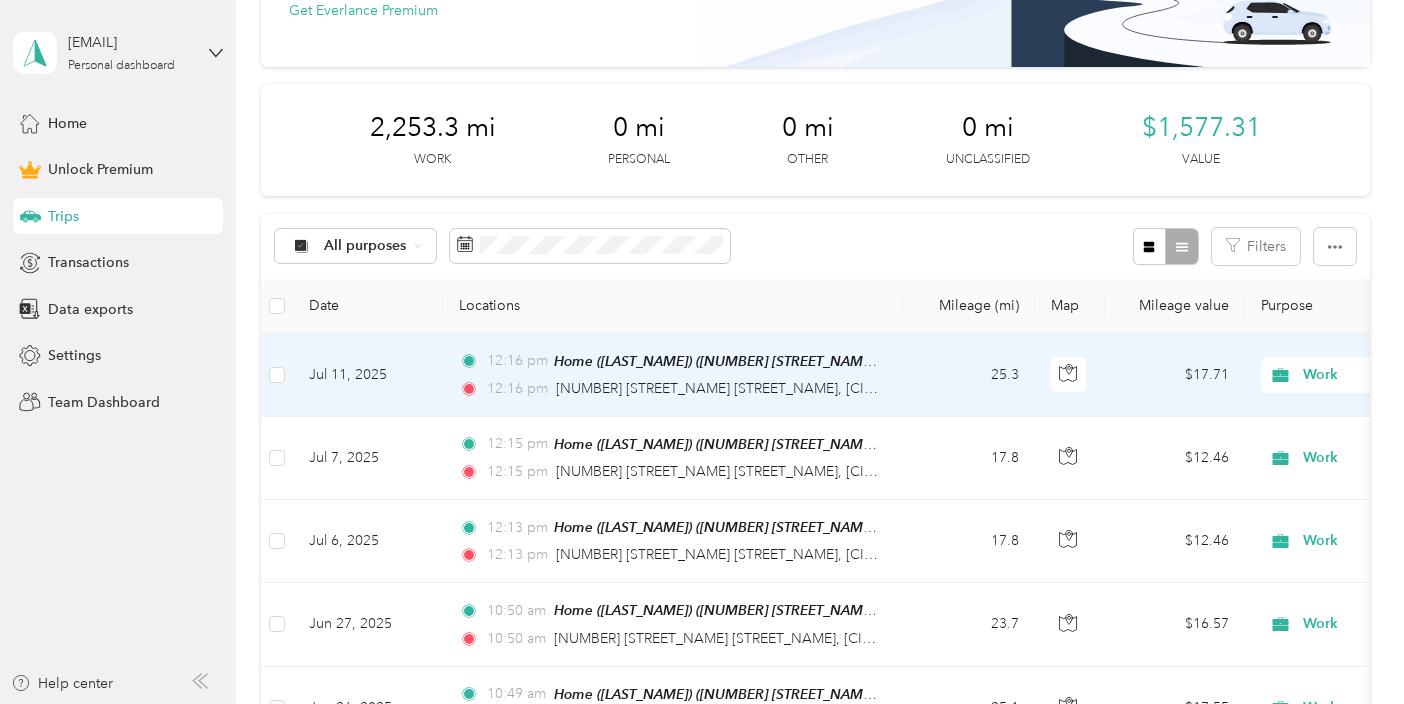 click on "[TIME] [NUMBER] [STREET_NAME] [STREET_NAME], [CITY]" at bounding box center [669, 389] 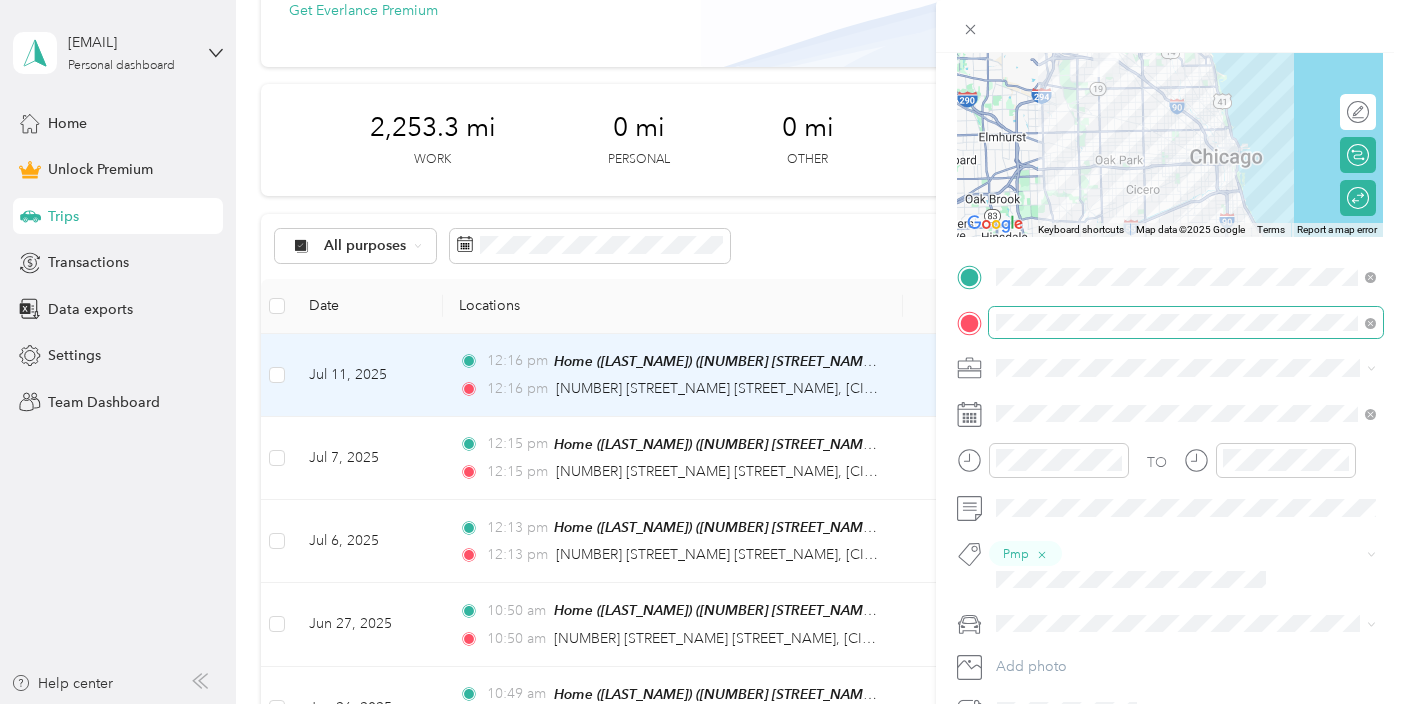 scroll, scrollTop: 260, scrollLeft: 0, axis: vertical 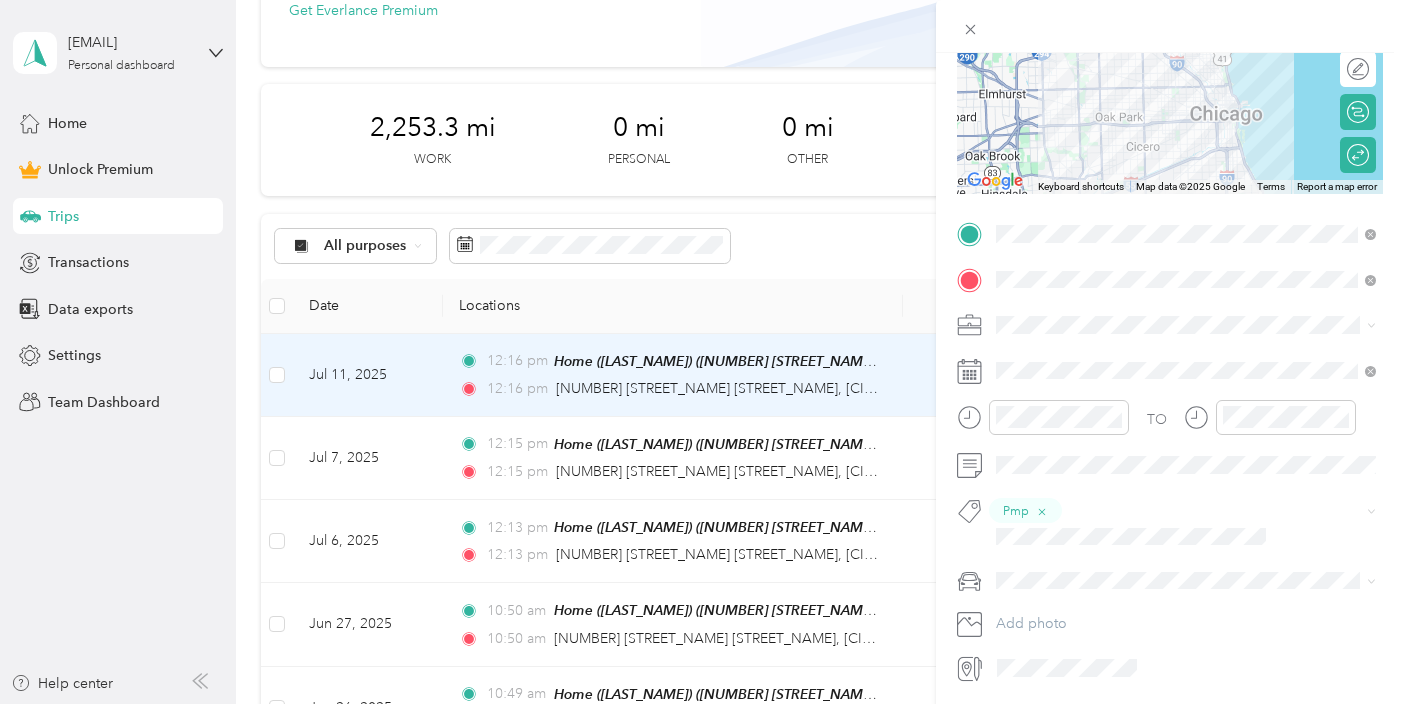 click on "Trip details Save This trip cannot be edited because it is either under review, approved, or paid. Contact your Team Manager to edit it. Miles 17.71 Value  ← Move left → Move right ↑ Move up ↓ Move down + Zoom in - Zoom out Home Jump left by 75% End Jump right by 75% Page Up Jump up by 75% Page Down Jump down by 75% Keyboard shortcuts Map Data Map data ©2025 Google Map data ©2025 Google 5 km  Click to toggle between metric and imperial units Terms Report a map error Edit route Calculate route Round trip TO Pmp Add photo" at bounding box center [702, 352] 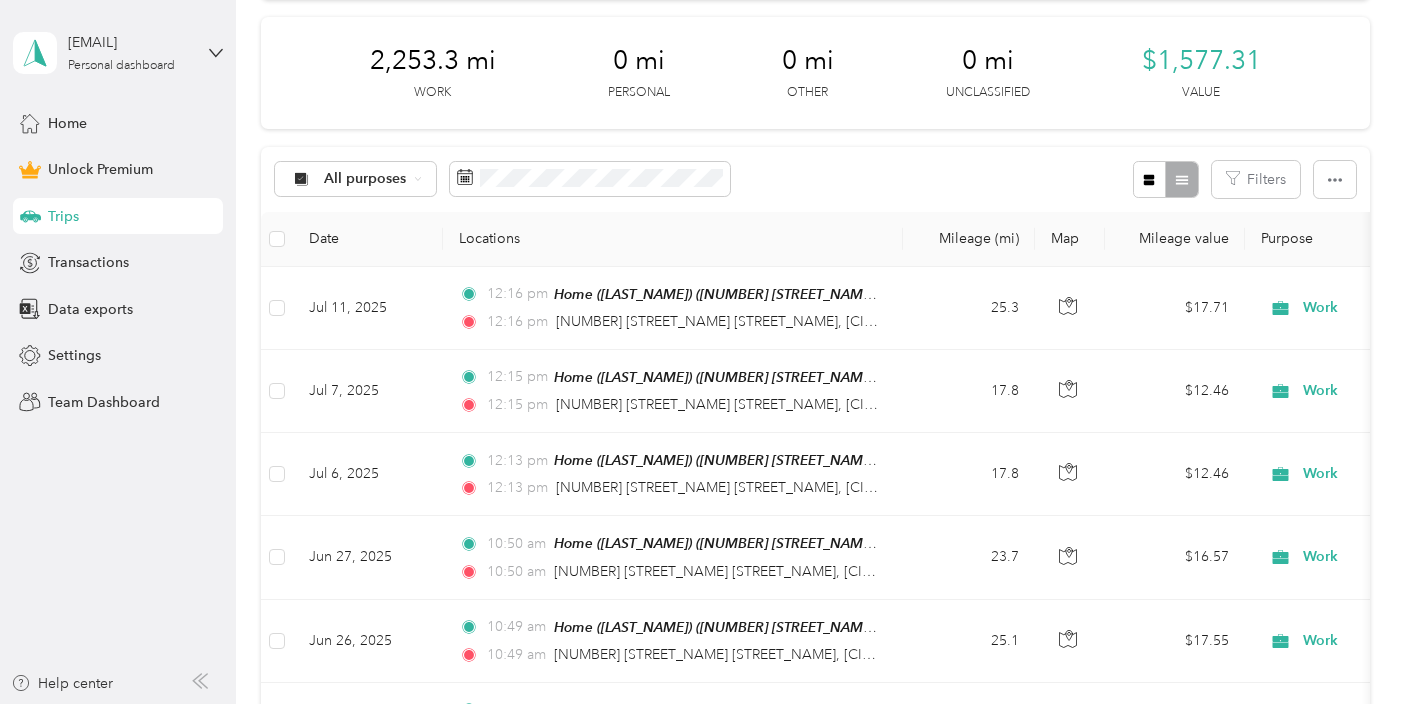 scroll, scrollTop: 0, scrollLeft: 0, axis: both 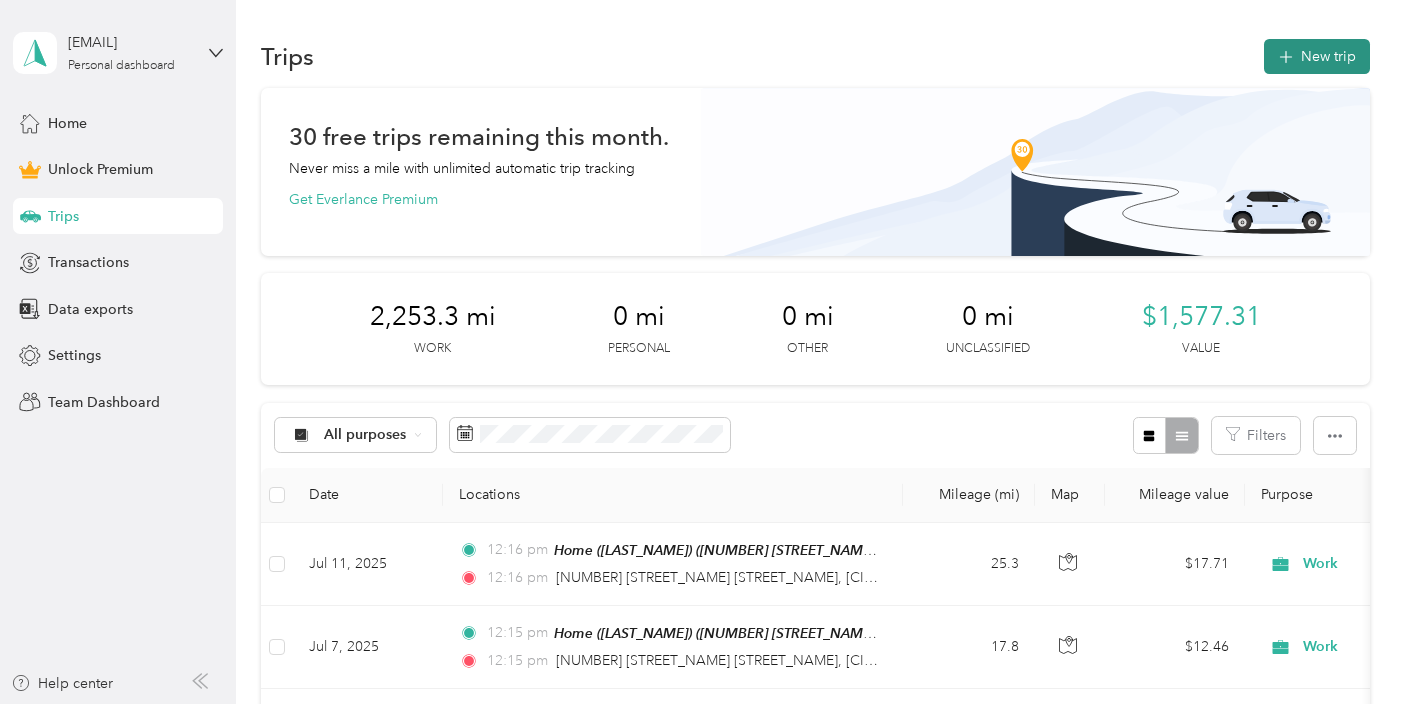 click on "New trip" at bounding box center [1317, 56] 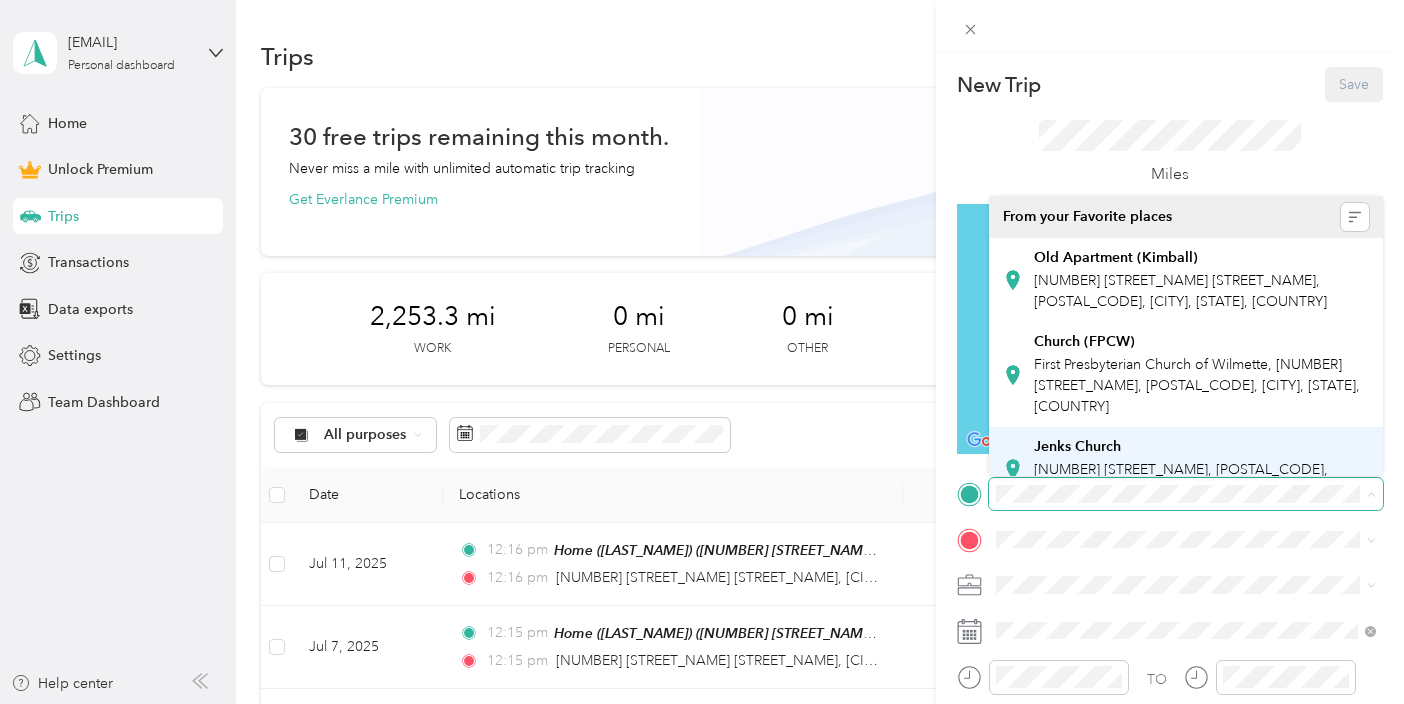 scroll, scrollTop: 332, scrollLeft: 0, axis: vertical 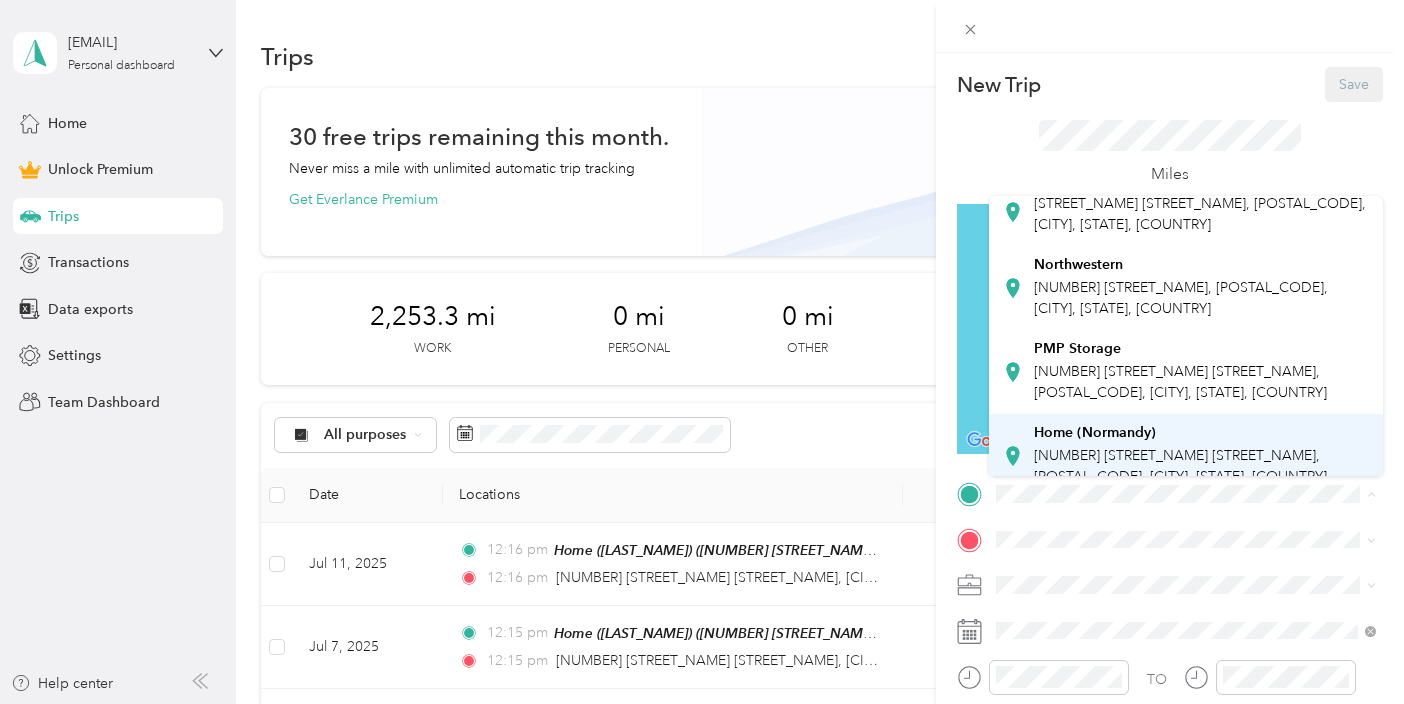 click on "[NUMBER] [STREET_NAME] [STREET_NAME], [POSTAL_CODE], [CITY], [STATE], [COUNTRY]" at bounding box center (1180, 466) 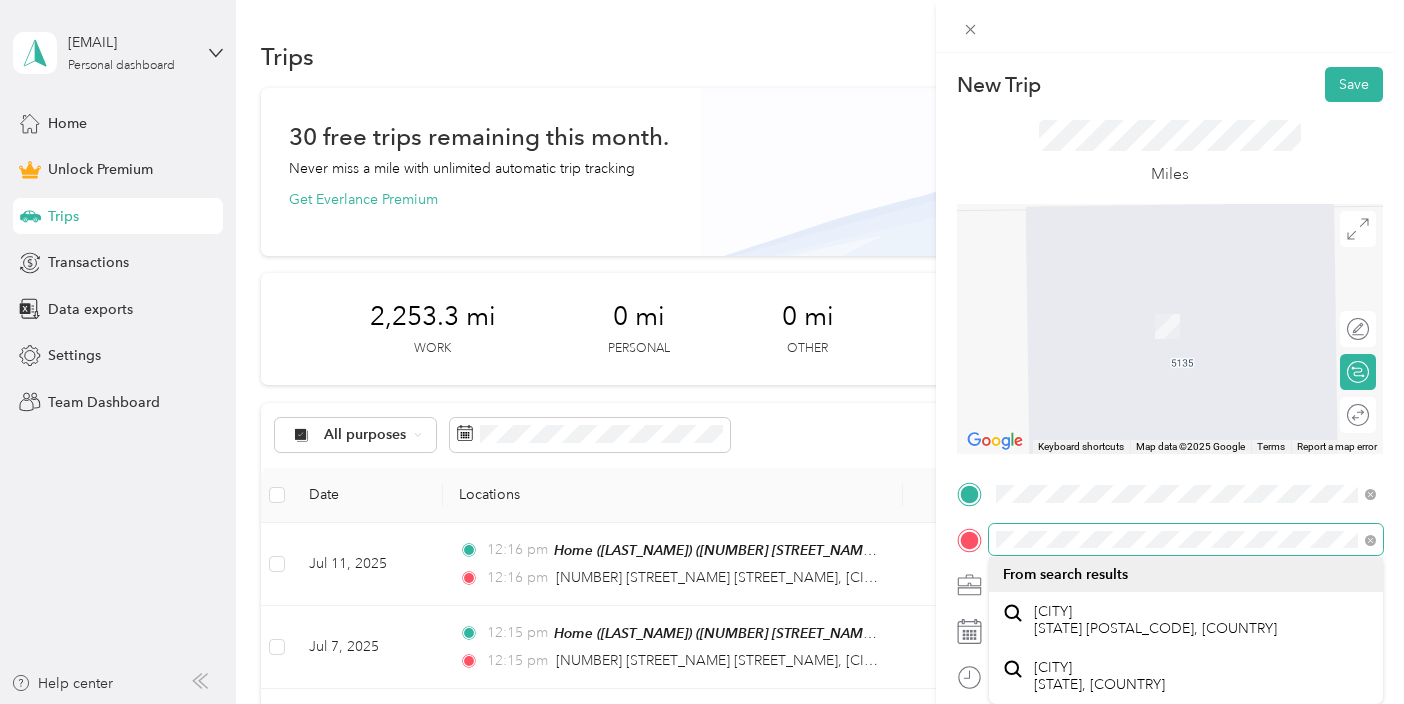 scroll, scrollTop: 0, scrollLeft: 0, axis: both 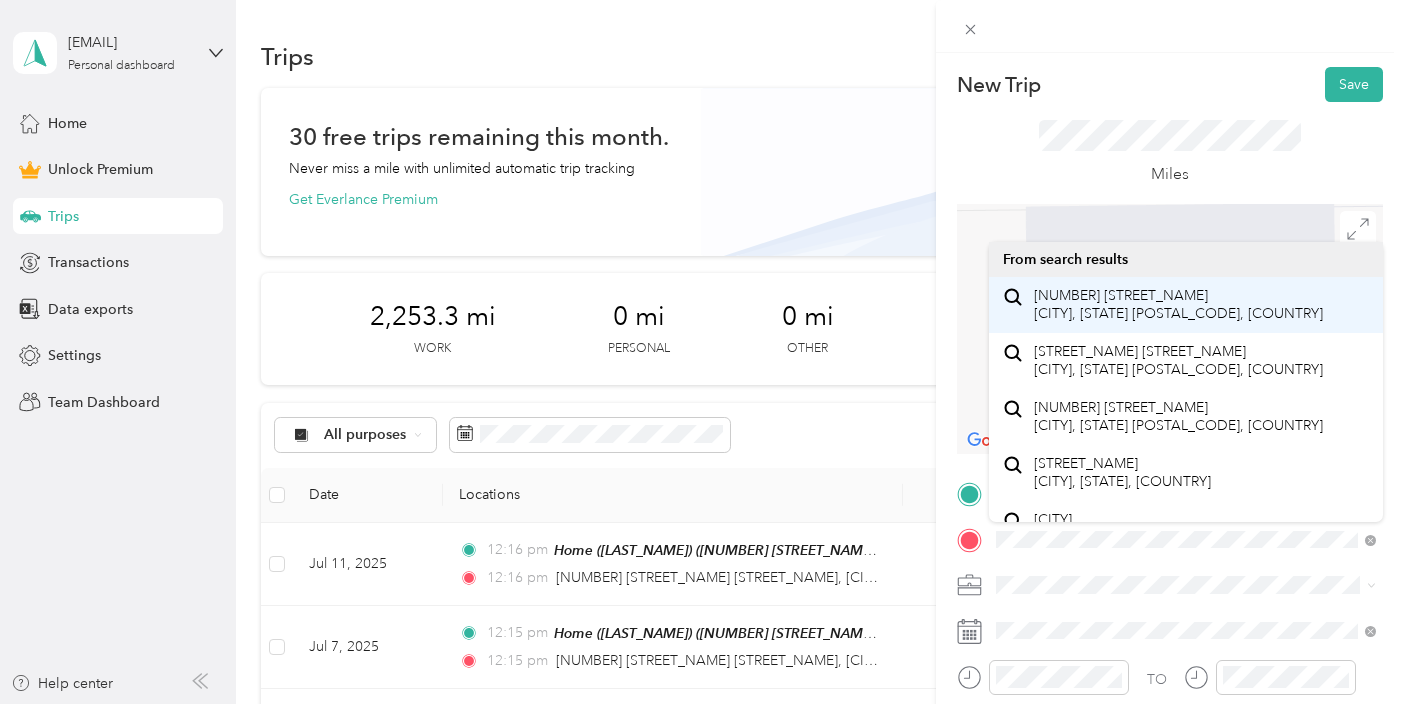 click on "[NUMBER] [STREET_NAME]
[CITY], [STATE] [POSTAL_CODE], [COUNTRY]" at bounding box center [1186, 305] 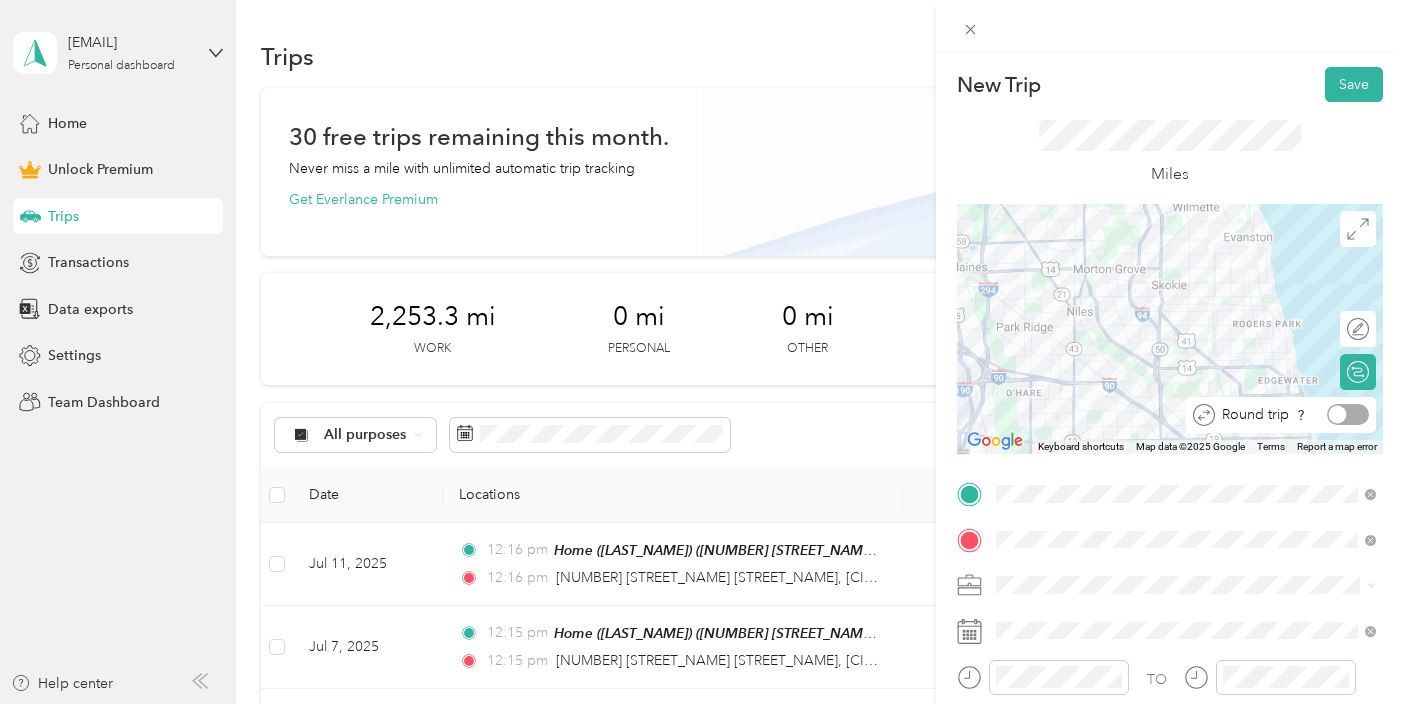click at bounding box center (1338, 415) 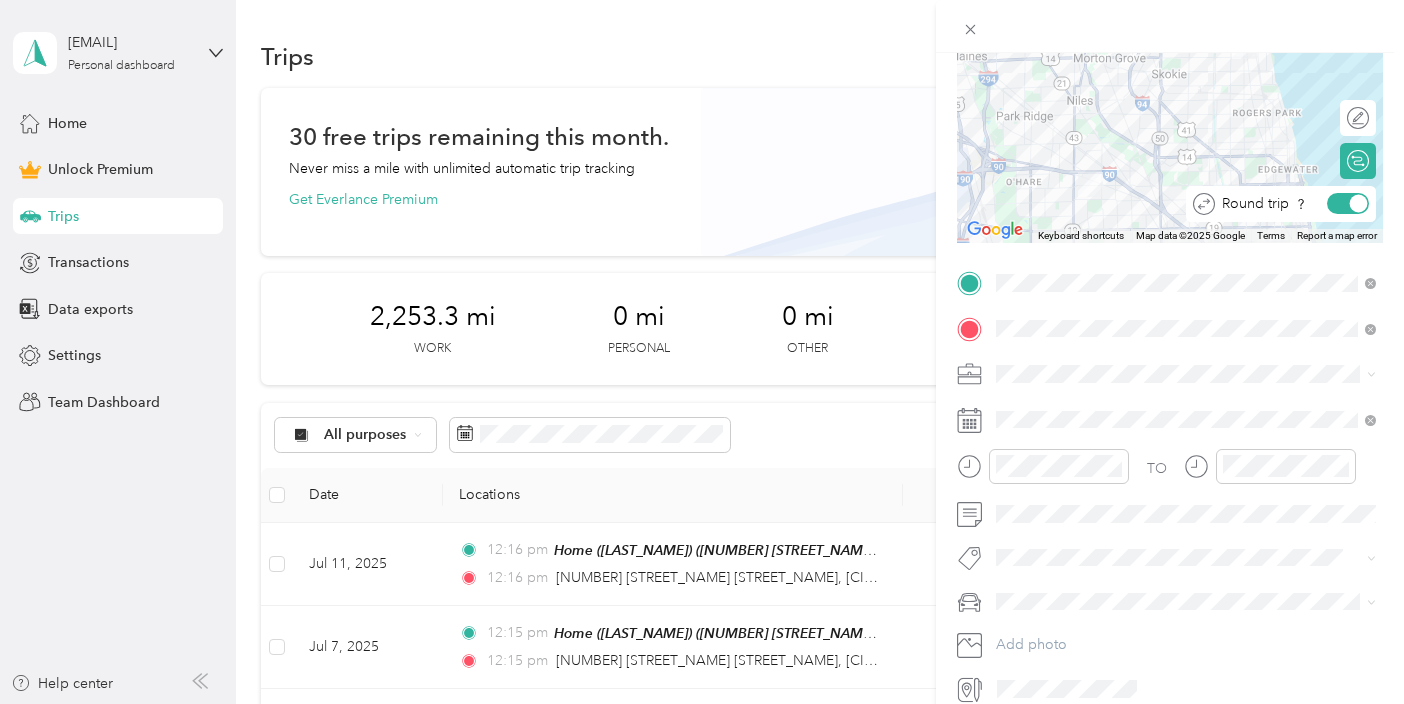 scroll, scrollTop: 212, scrollLeft: 0, axis: vertical 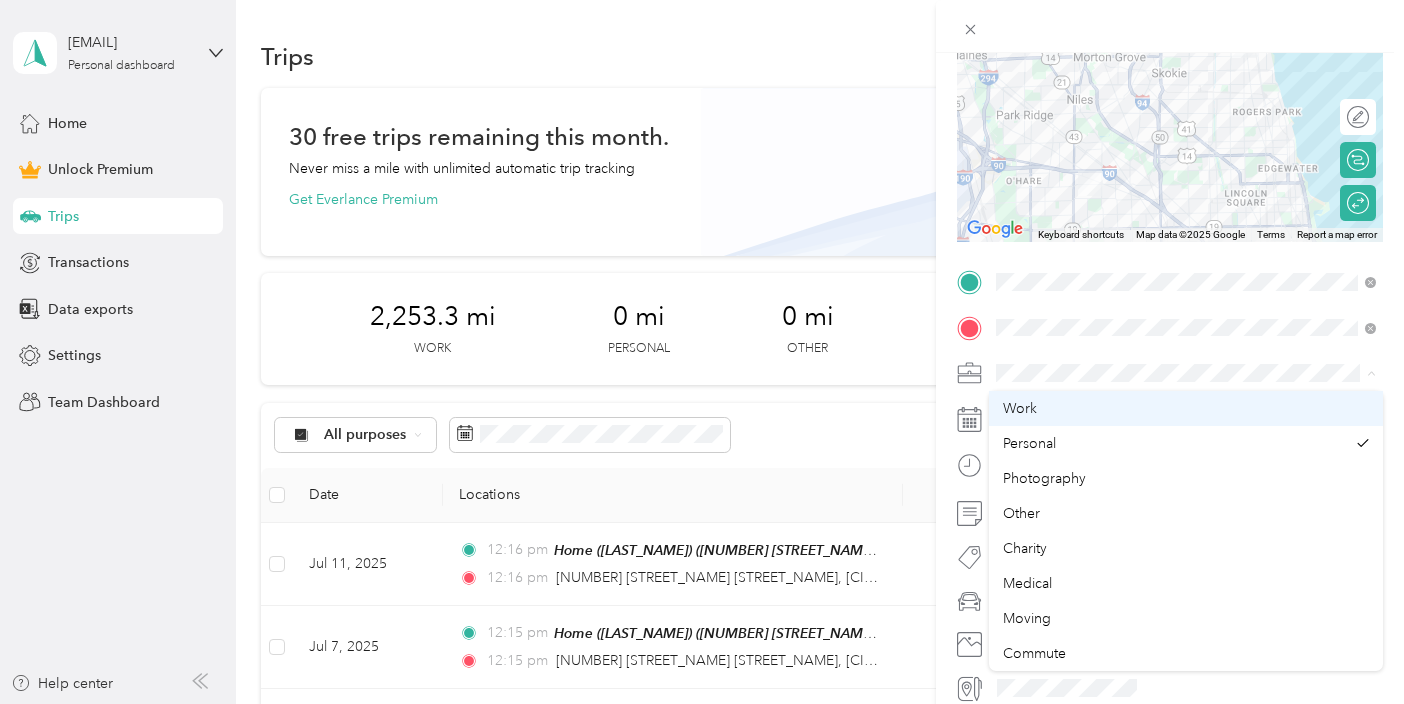 click on "Work" at bounding box center (1186, 408) 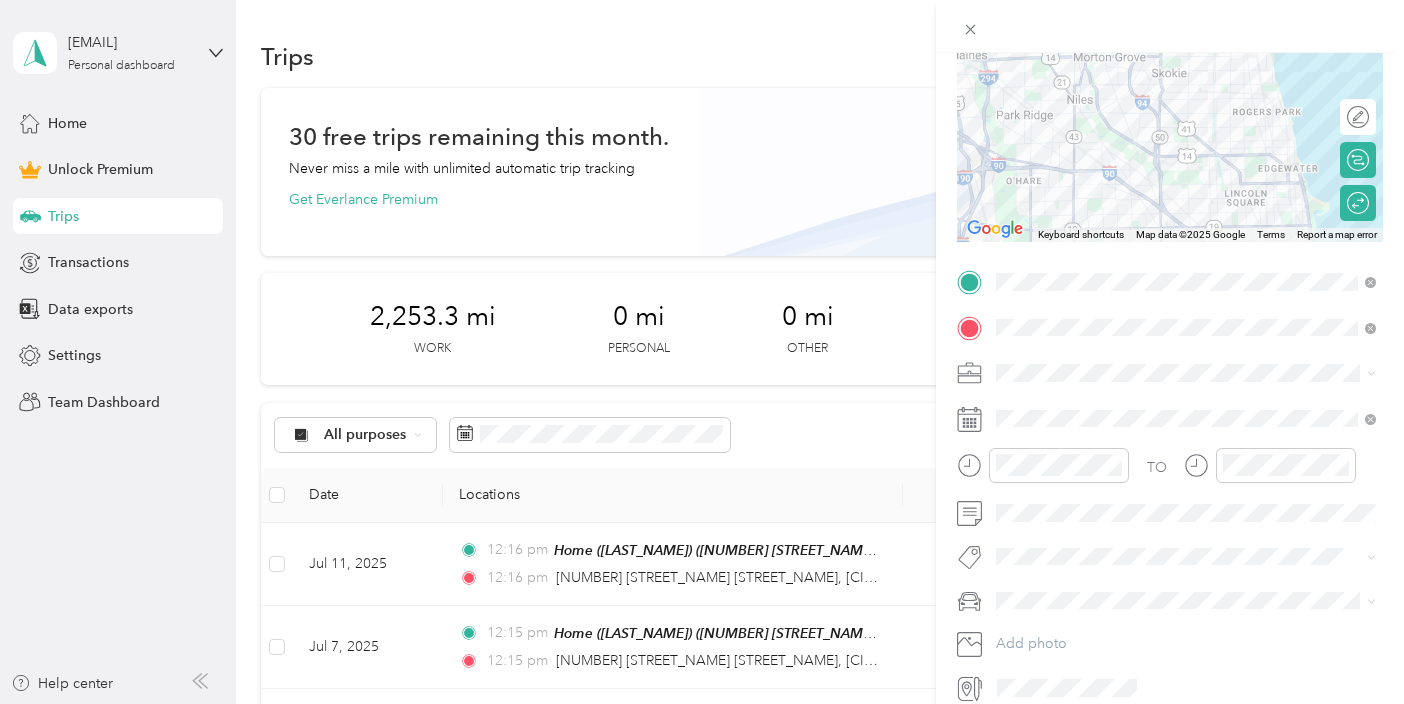 scroll, scrollTop: 285, scrollLeft: 0, axis: vertical 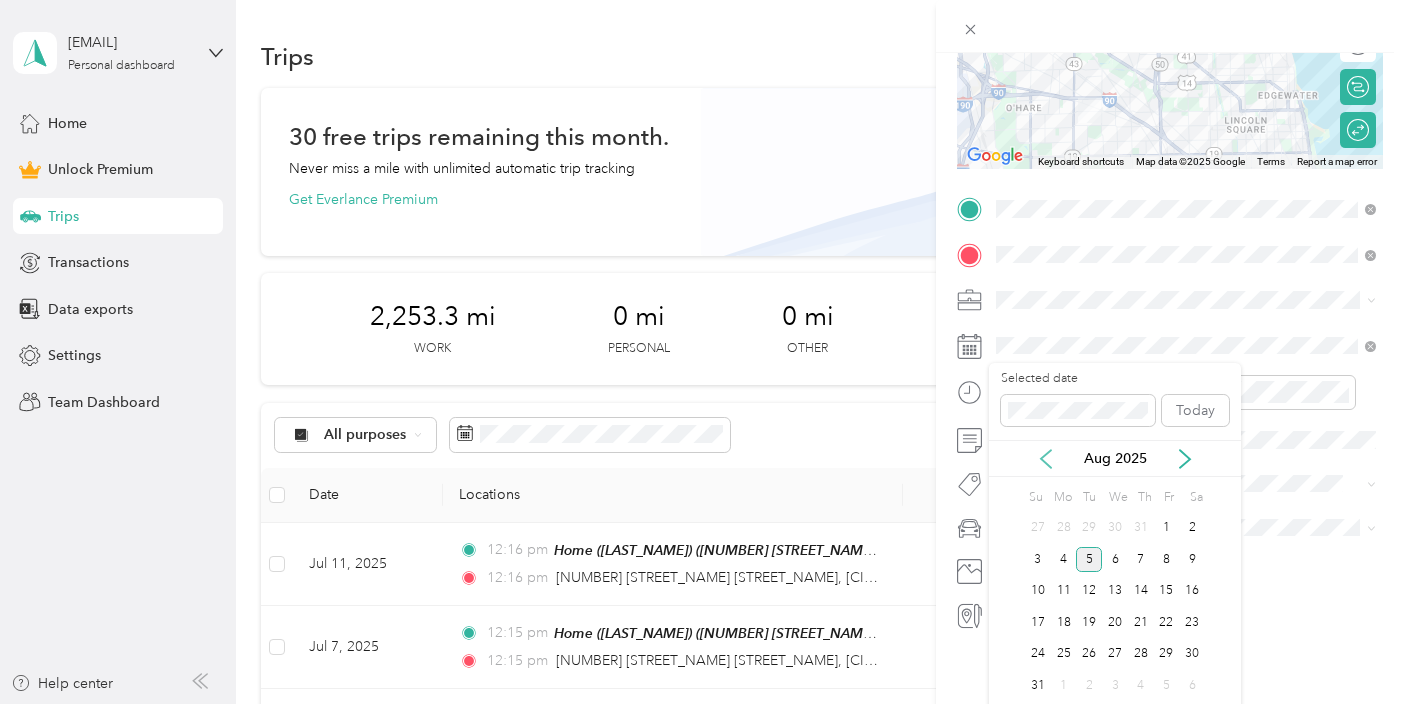 click 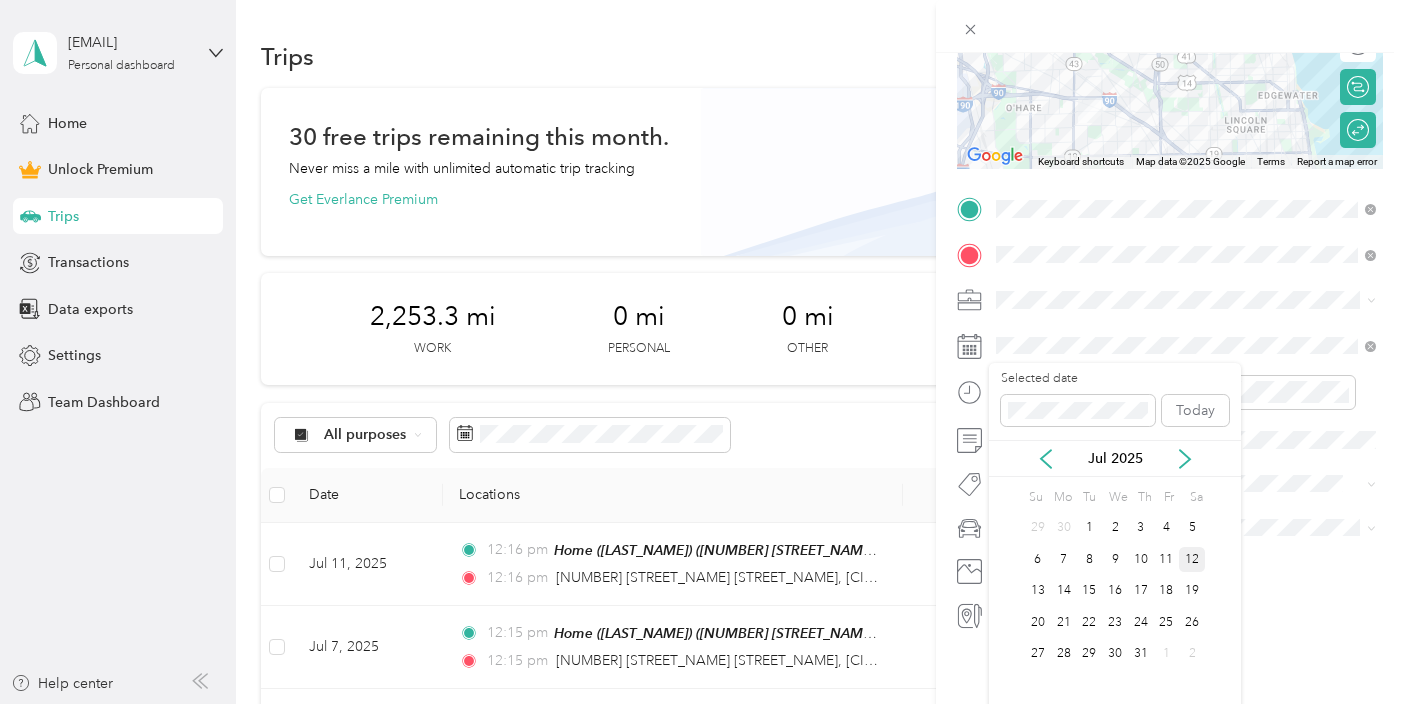 click on "12" at bounding box center (1192, 559) 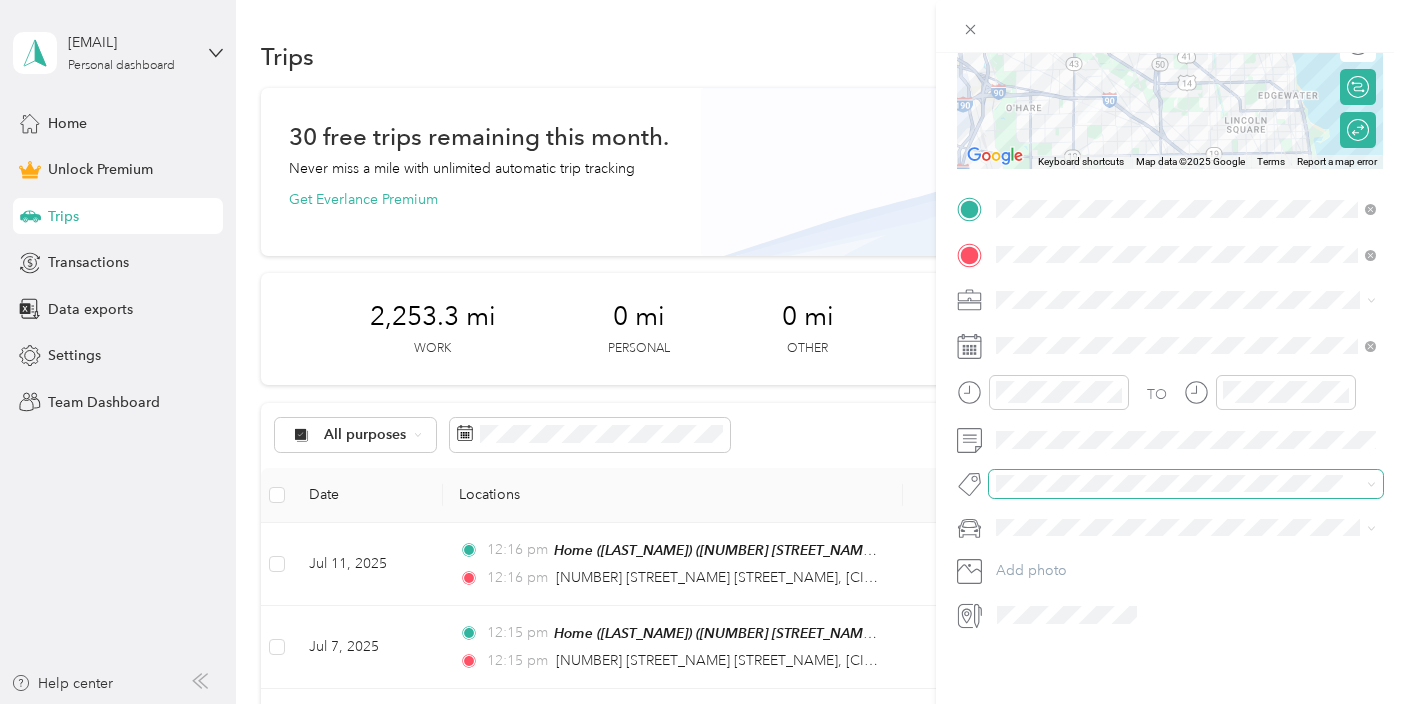 click on "New Trip Save This trip cannot be edited because it is either under review, approved, or paid. Contact your Team Manager to edit it. Miles ← Move left → Move right ↑ Move up ↓ Move down + Zoom in - Zoom out Home Jump left by 75% End Jump right by 75% Page Up Jump up by 75% Page Down Jump down by 75% Keyboard shortcuts Map Data Map data ©2025 Google Map data ©2025 Google 2 km  Click to toggle between metric and imperial units Terms Report a map error Edit route Calculate route Round trip TO Add photo" at bounding box center [697, 704] 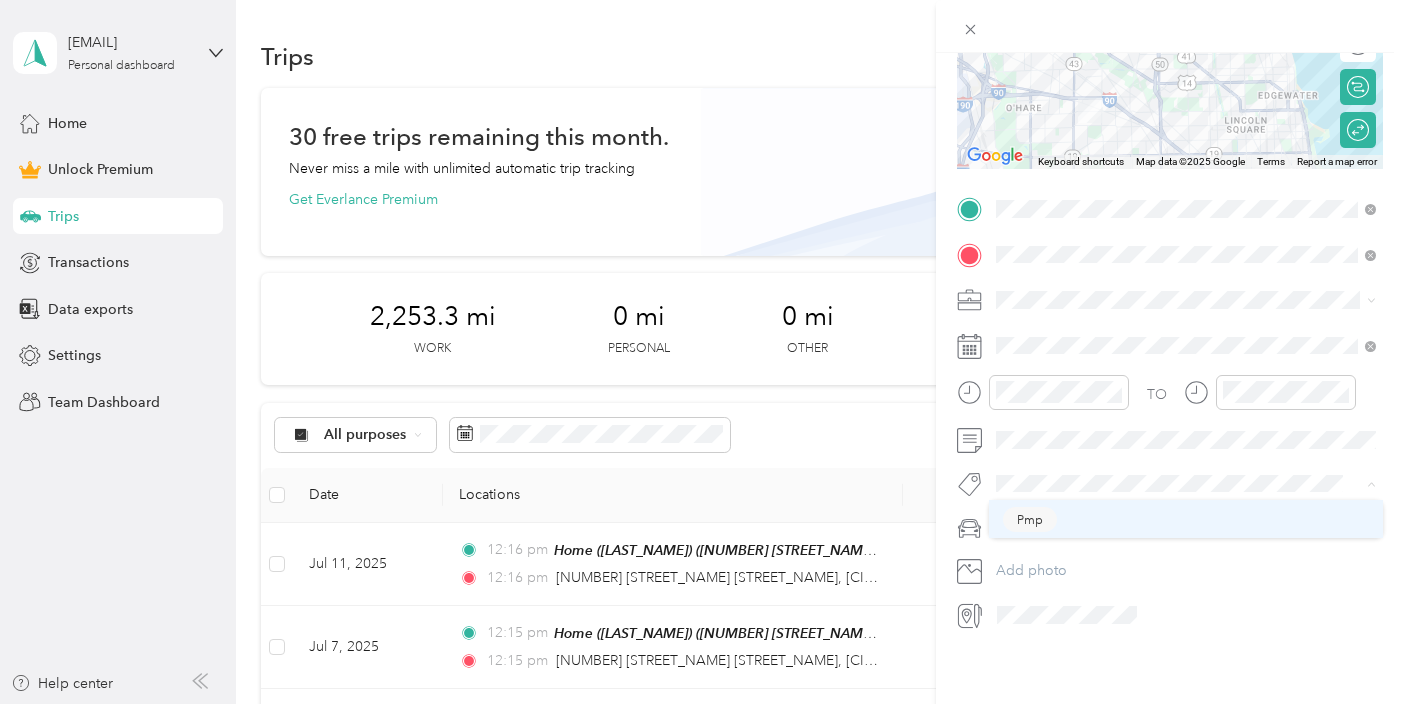 click on "Pmp" at bounding box center [1030, 519] 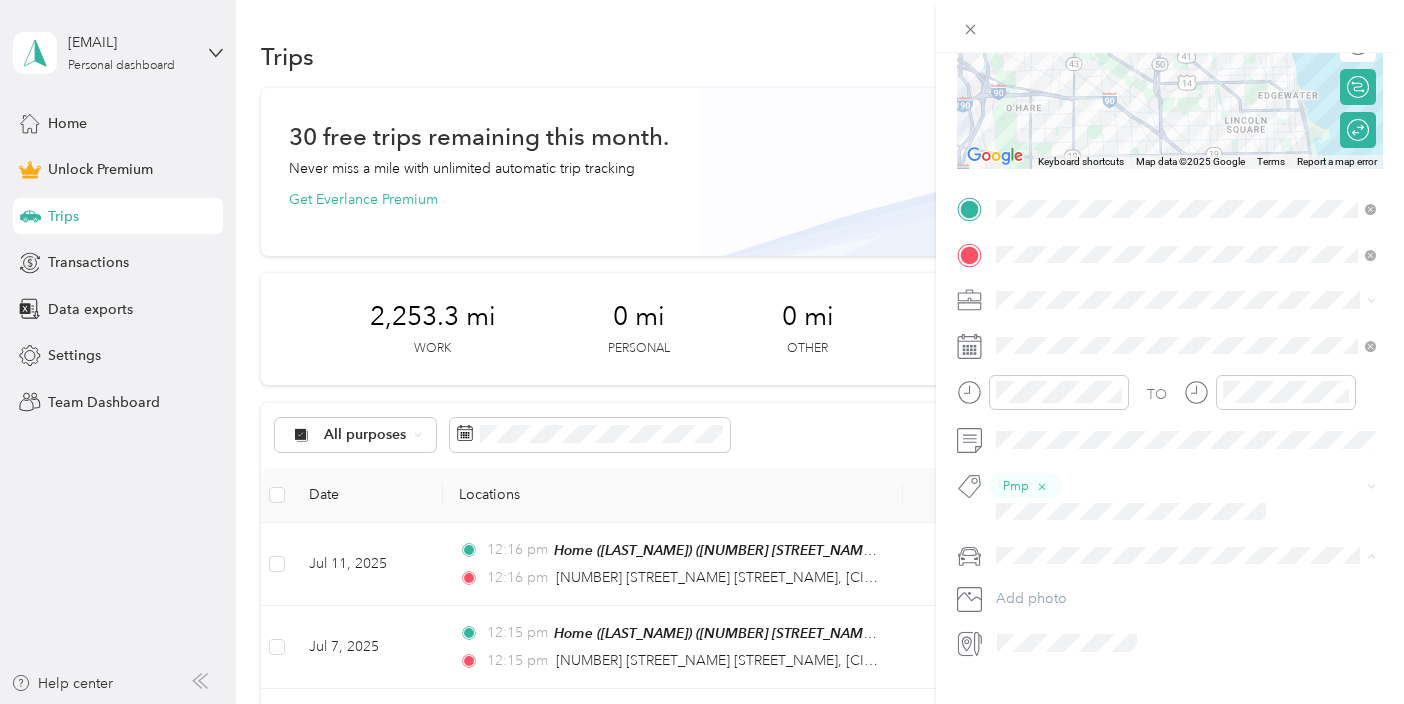 click on "Minivan" at bounding box center (1027, 566) 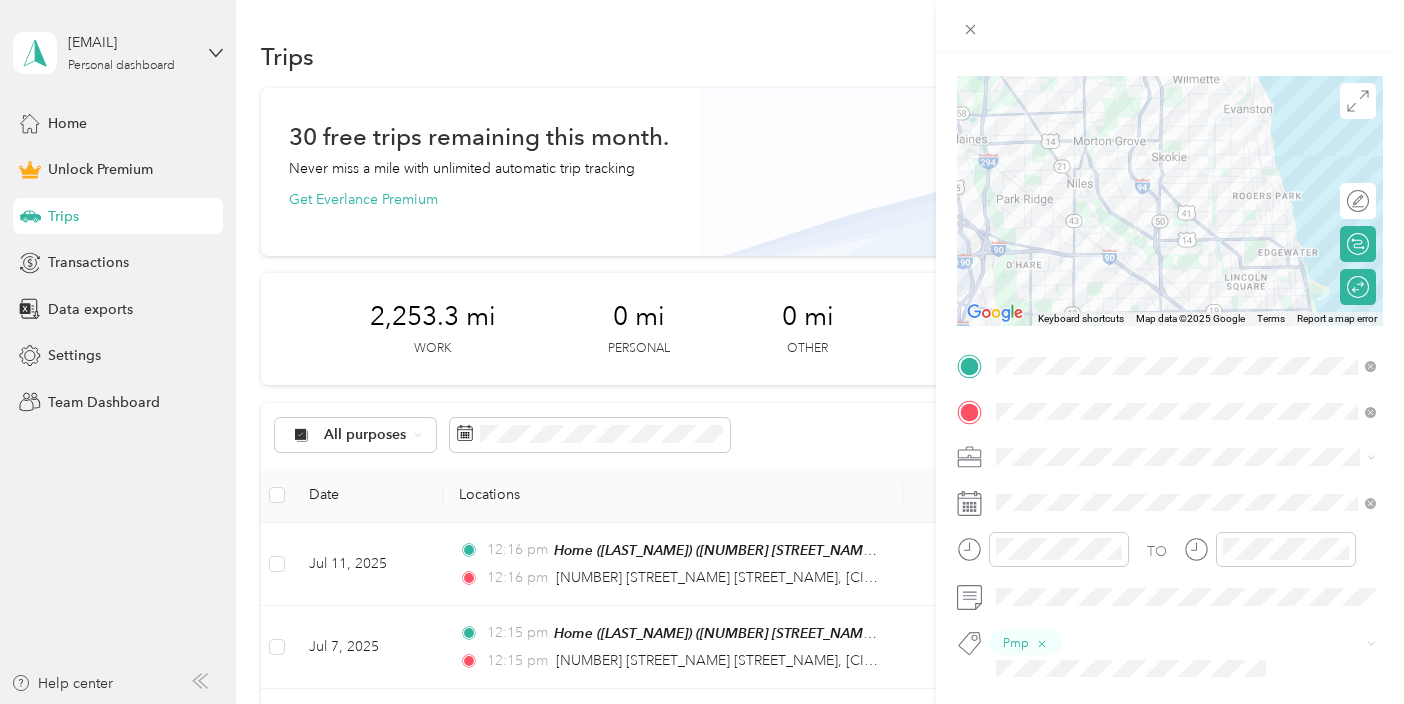 scroll, scrollTop: 0, scrollLeft: 0, axis: both 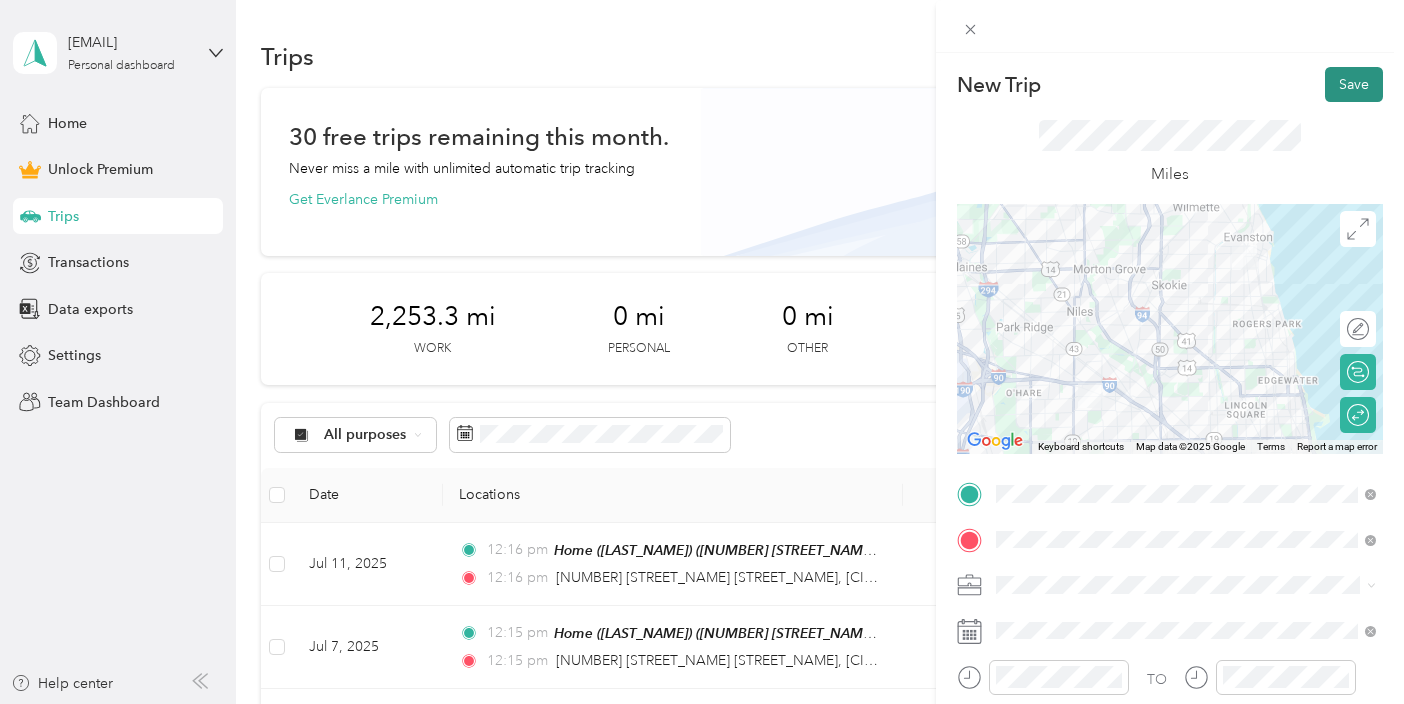 click on "Save" at bounding box center [1354, 84] 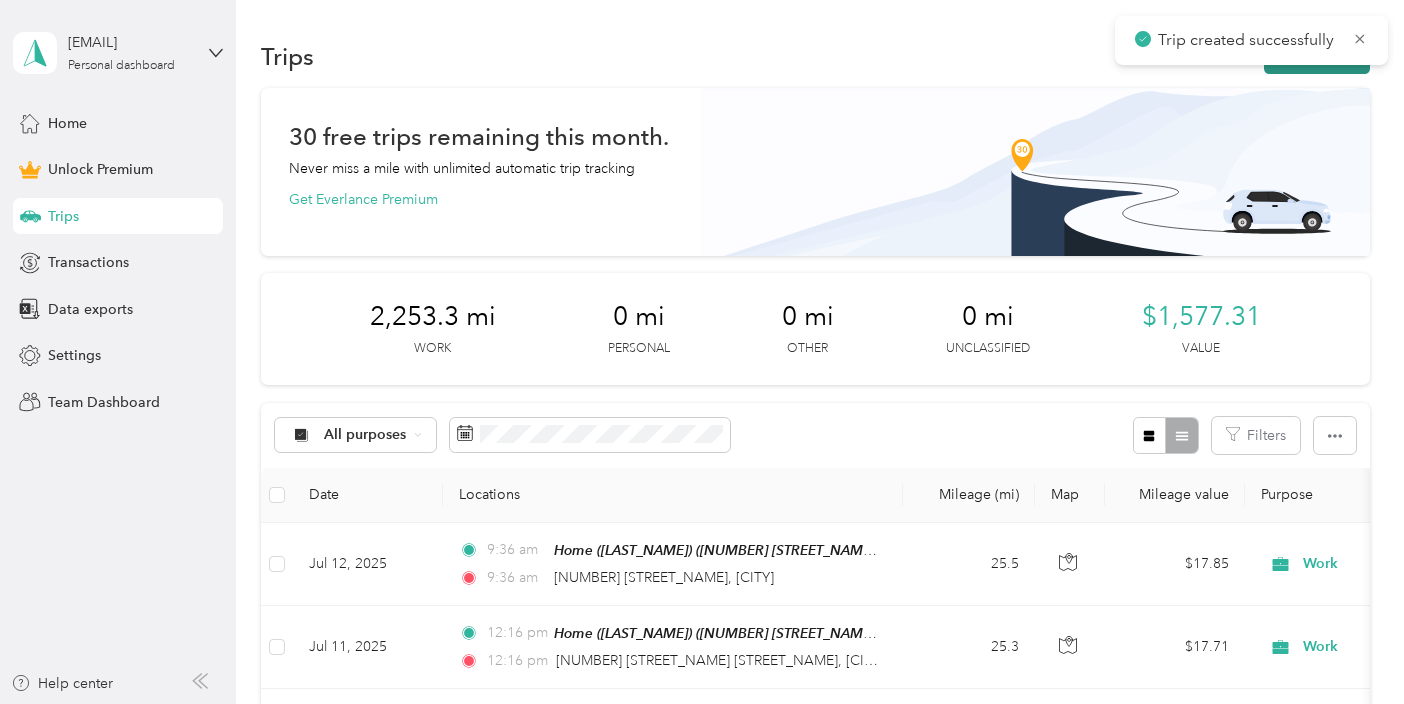 click on "New trip" at bounding box center (1317, 56) 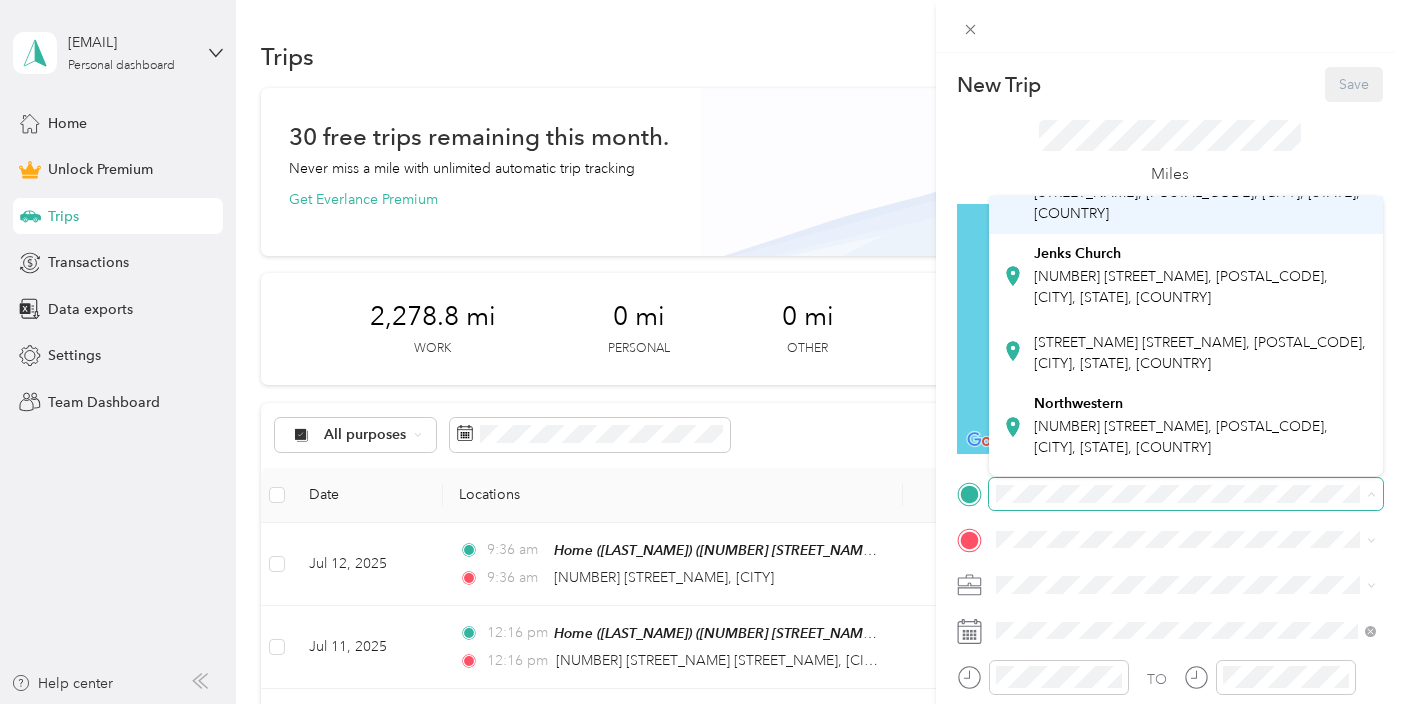 scroll, scrollTop: 332, scrollLeft: 0, axis: vertical 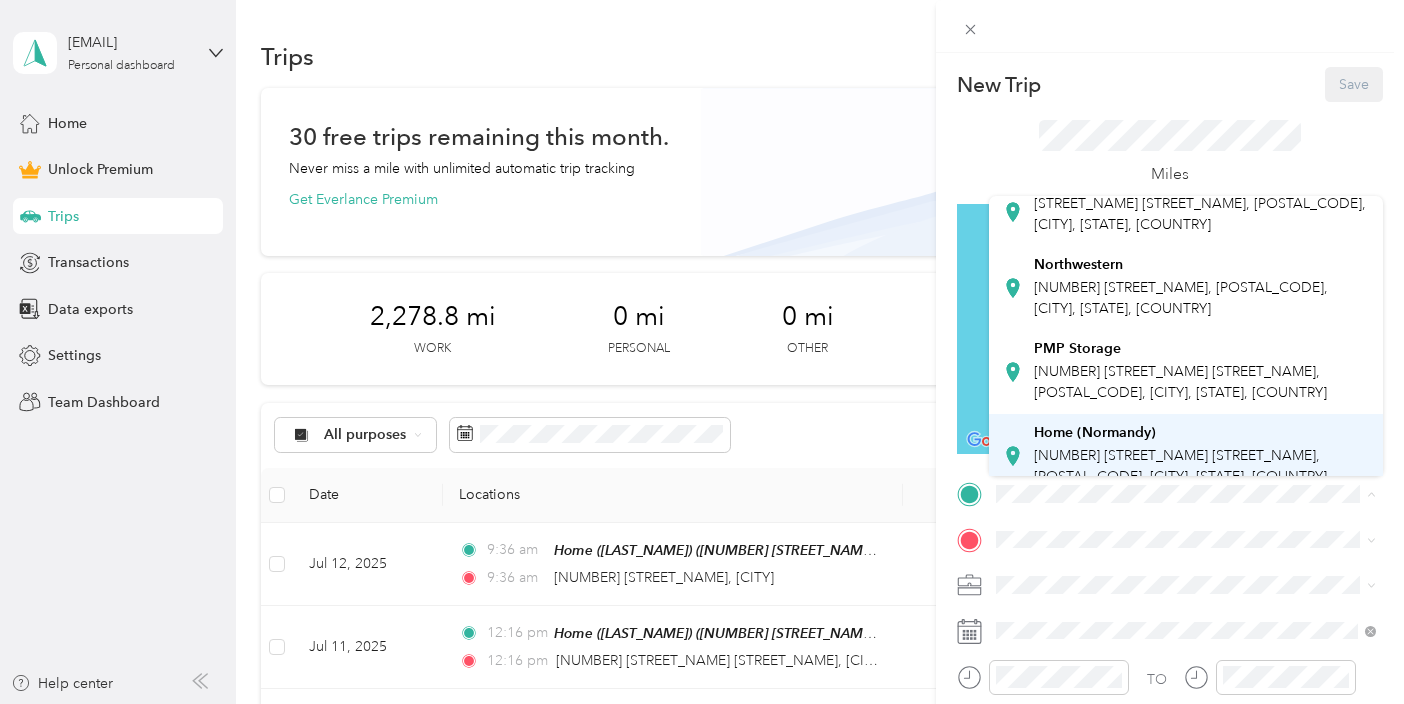 click on "[NUMBER] [STREET_NAME] [STREET_NAME], [POSTAL_CODE], [CITY], [STATE], [COUNTRY]" at bounding box center (1180, 466) 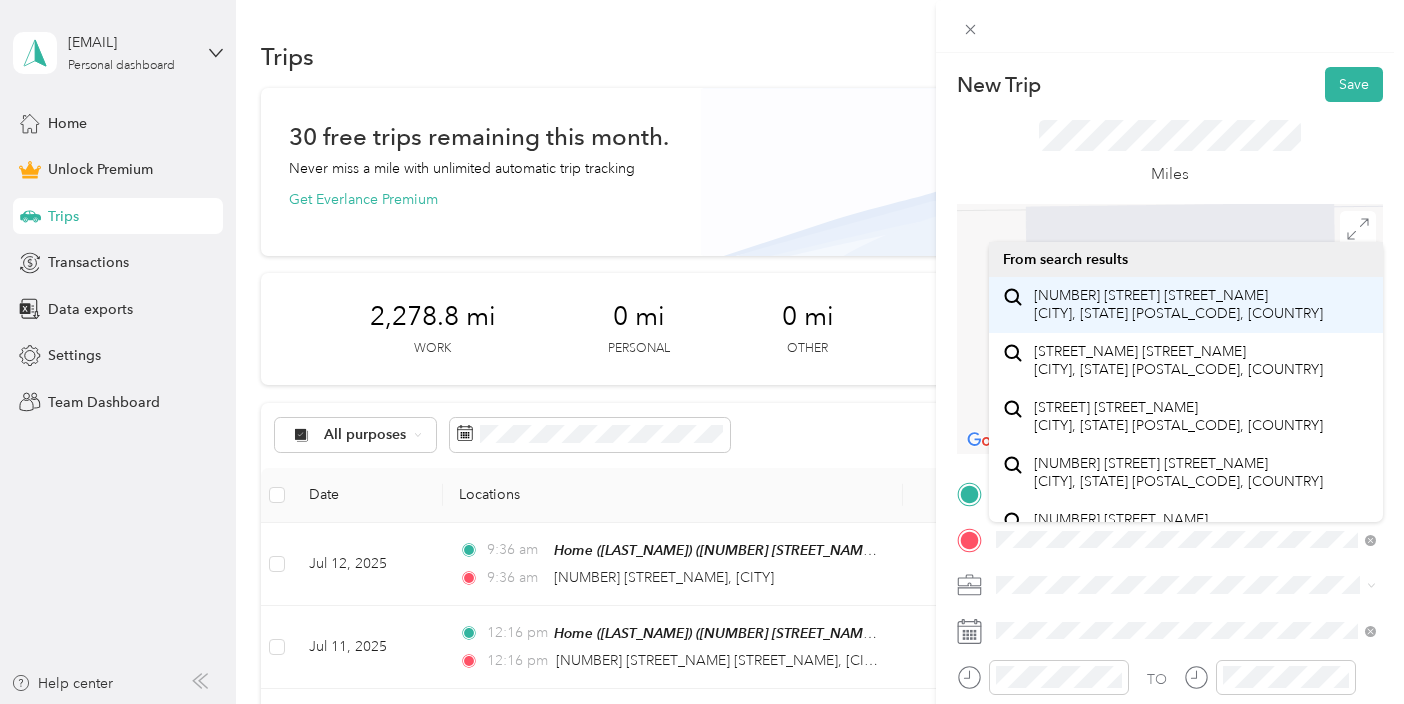 click on "[NUMBER] [STREET] [STREET_NAME]
[CITY], [STATE] [POSTAL_CODE], [COUNTRY]" at bounding box center (1186, 305) 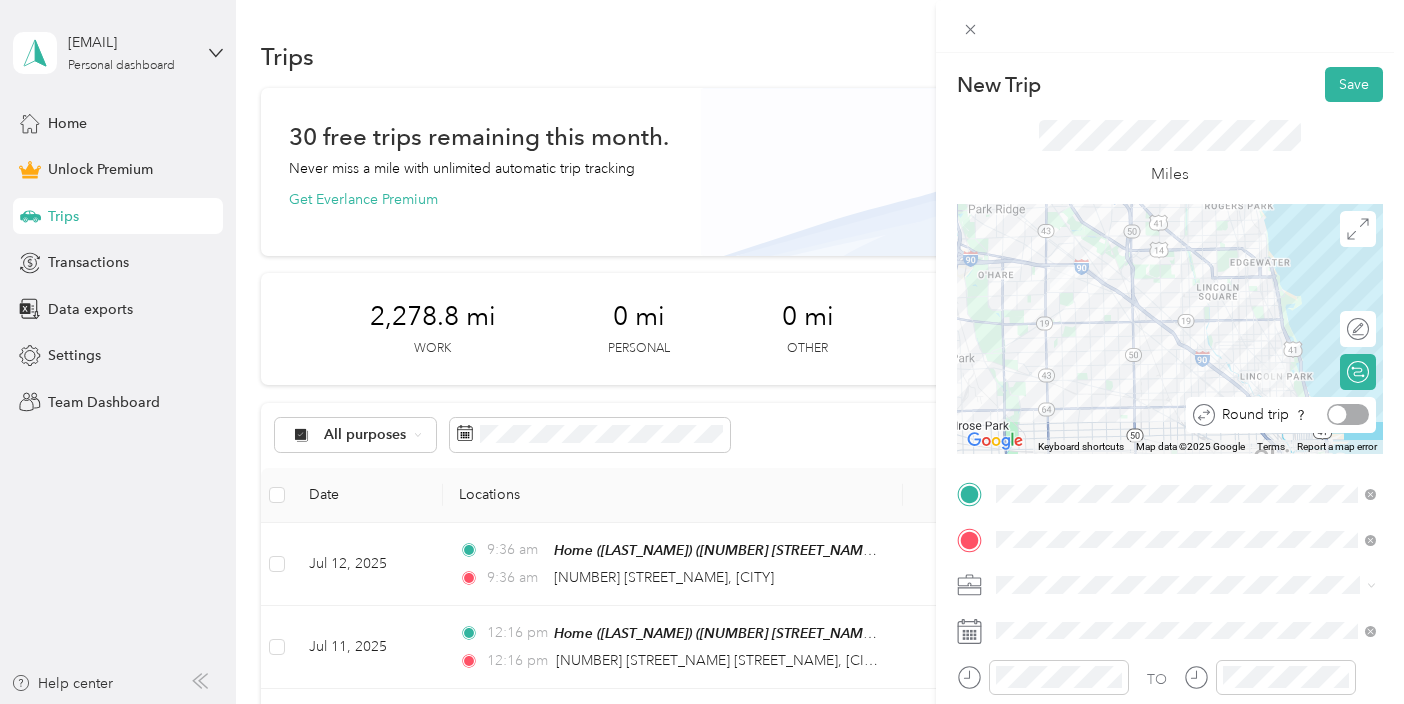 click at bounding box center [1348, 414] 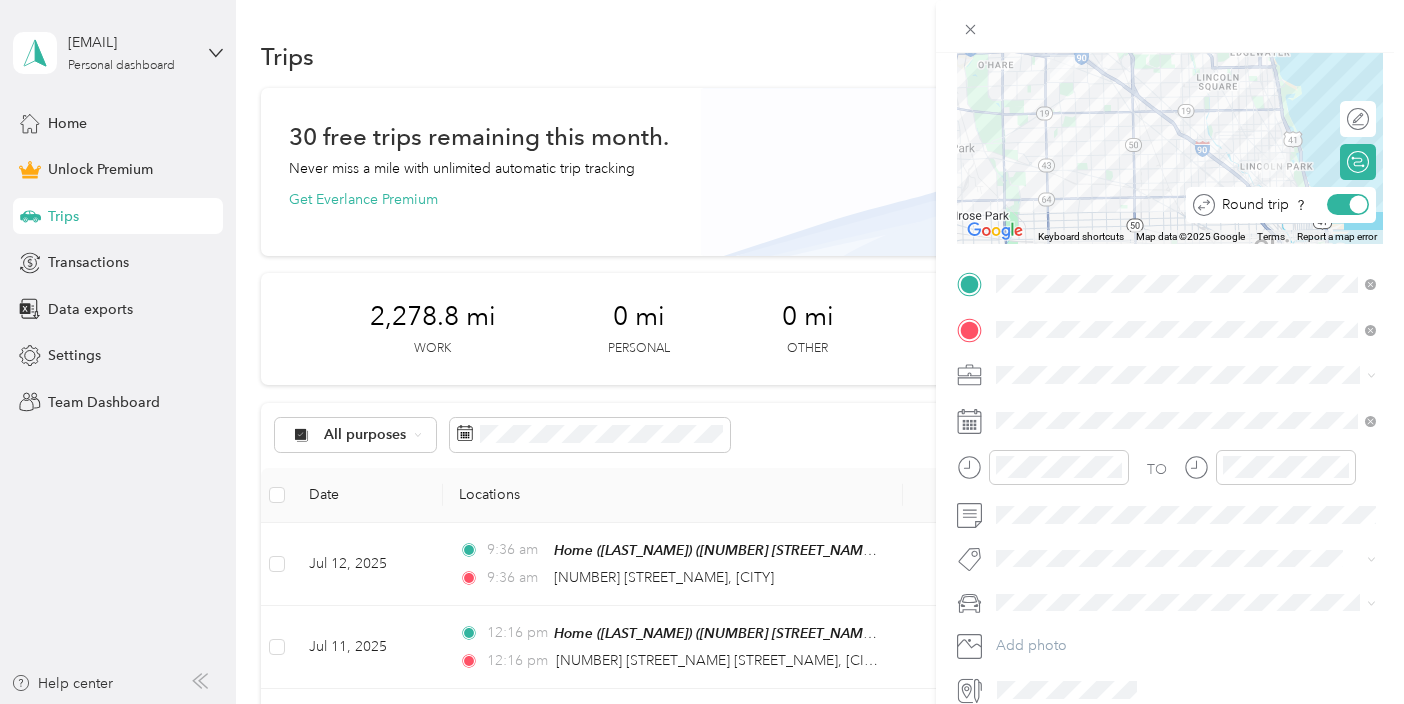 scroll, scrollTop: 211, scrollLeft: 0, axis: vertical 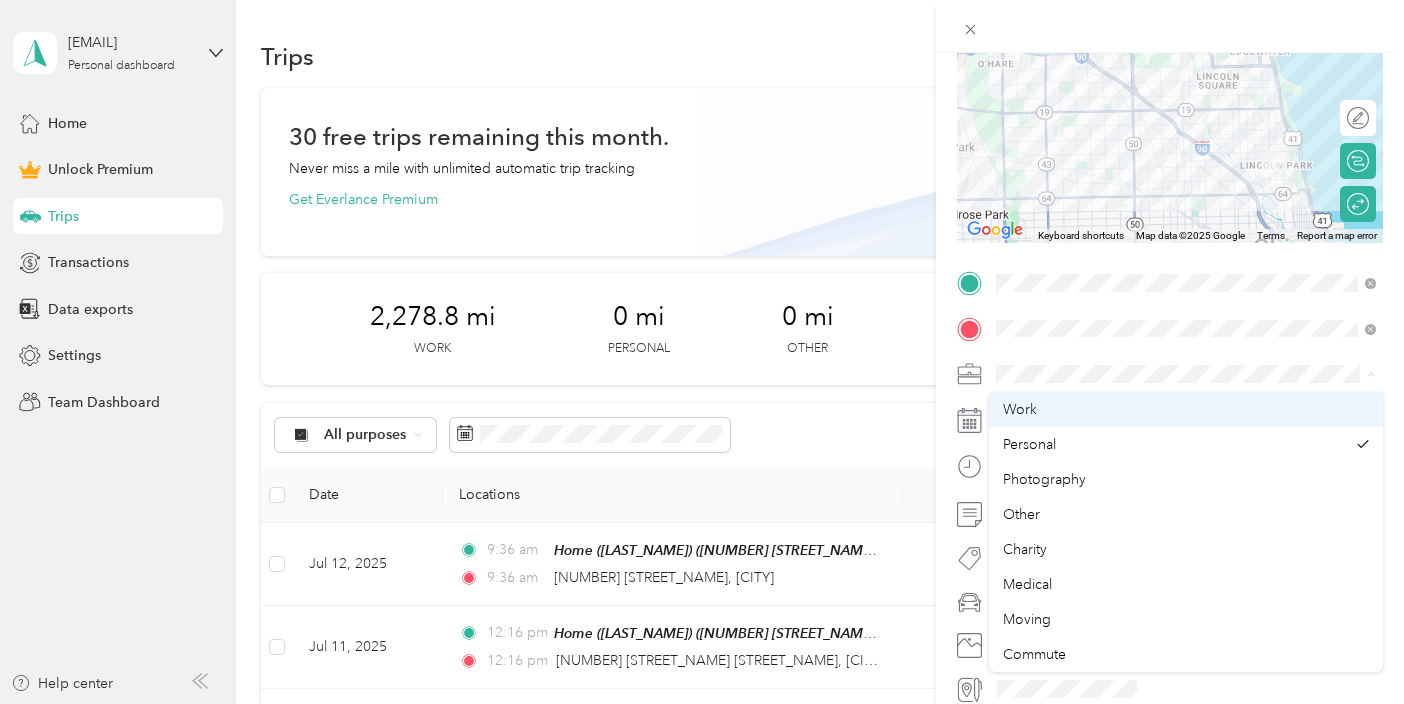 click on "Work" at bounding box center [1186, 409] 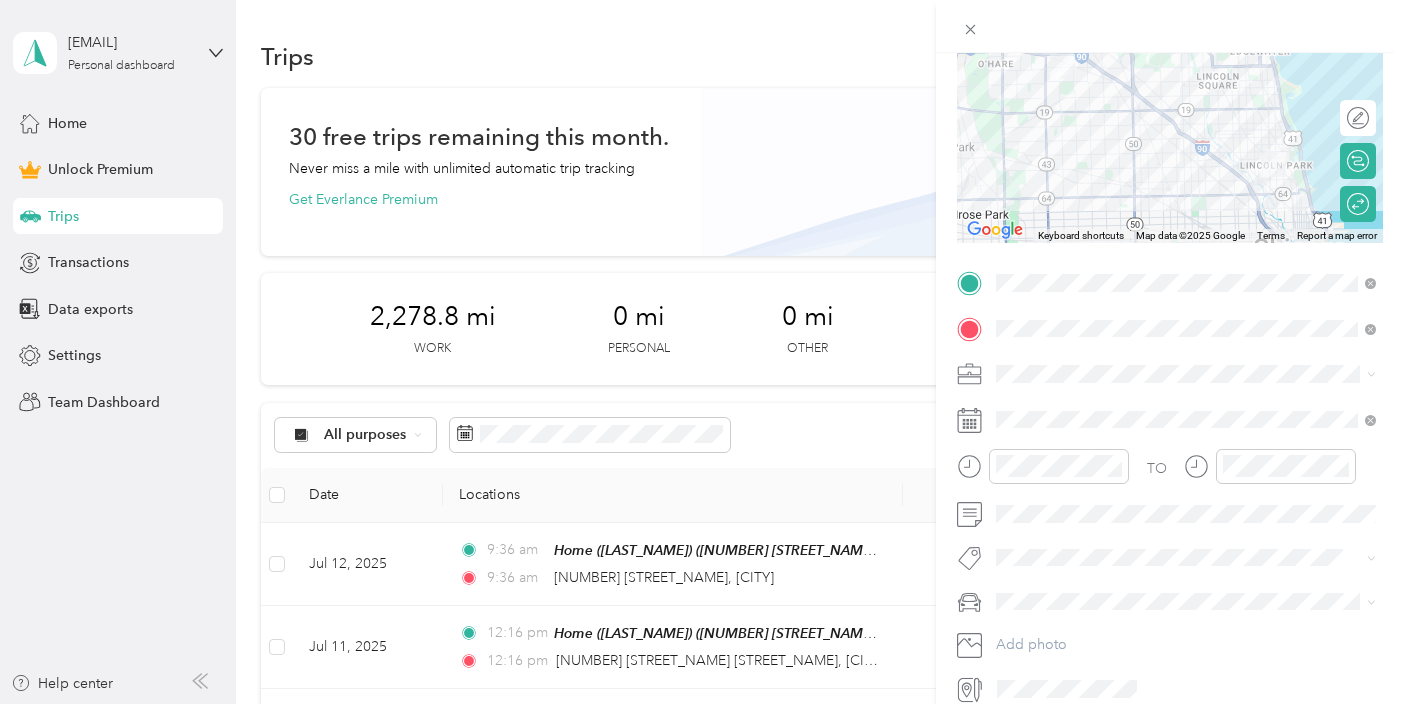 scroll, scrollTop: 285, scrollLeft: 0, axis: vertical 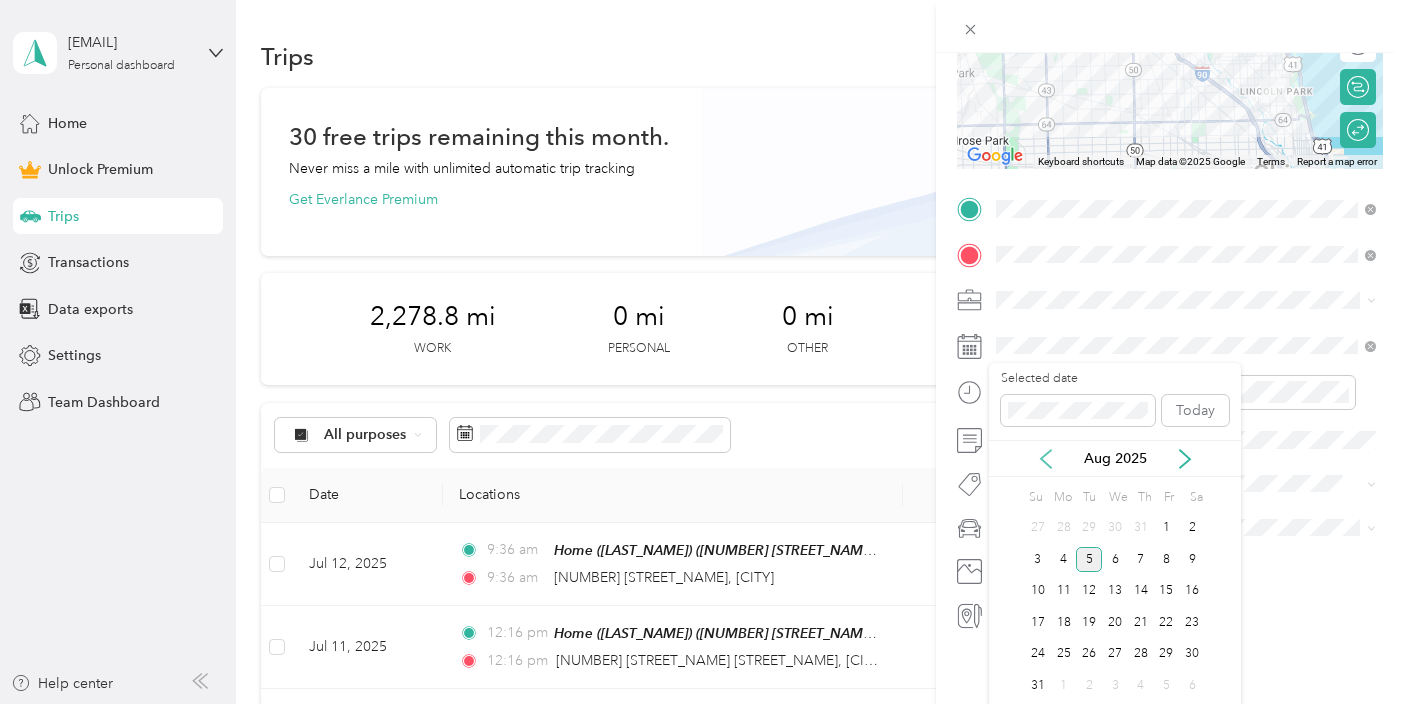 click 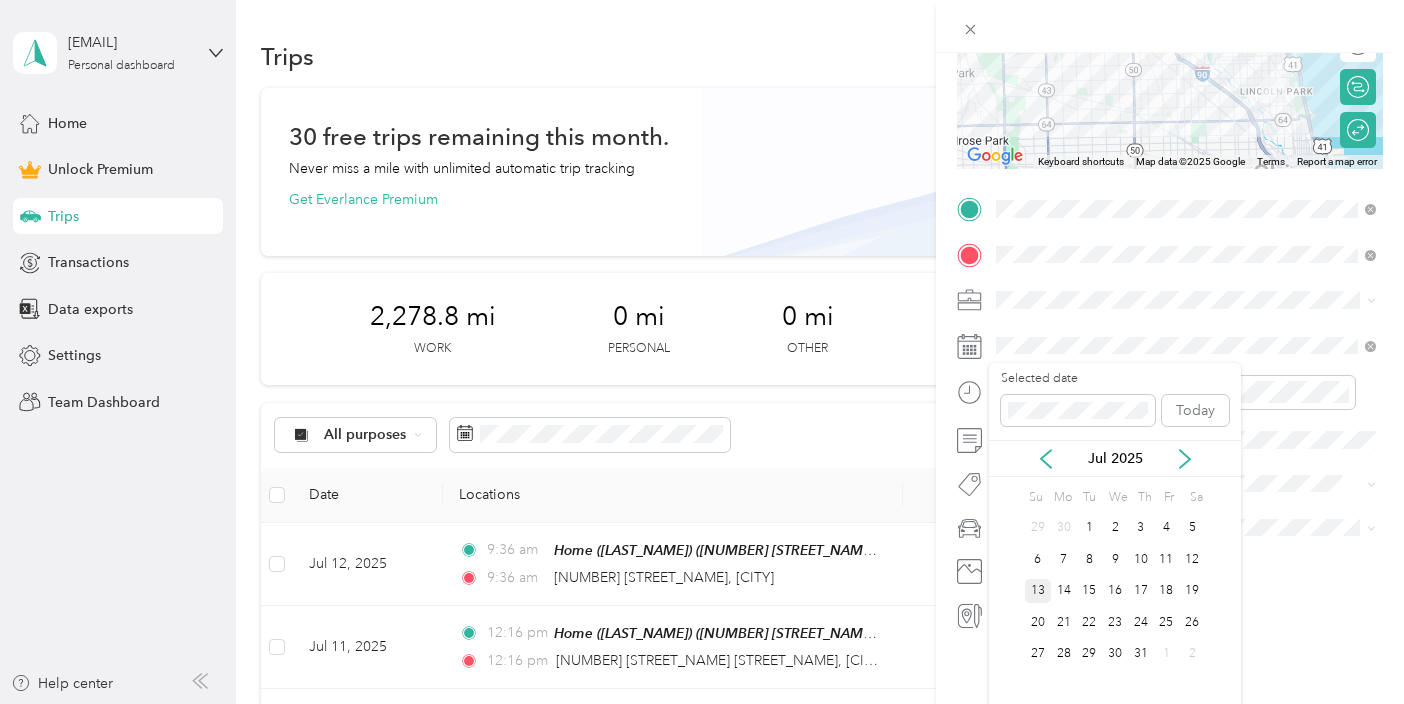 click on "13" at bounding box center (1038, 591) 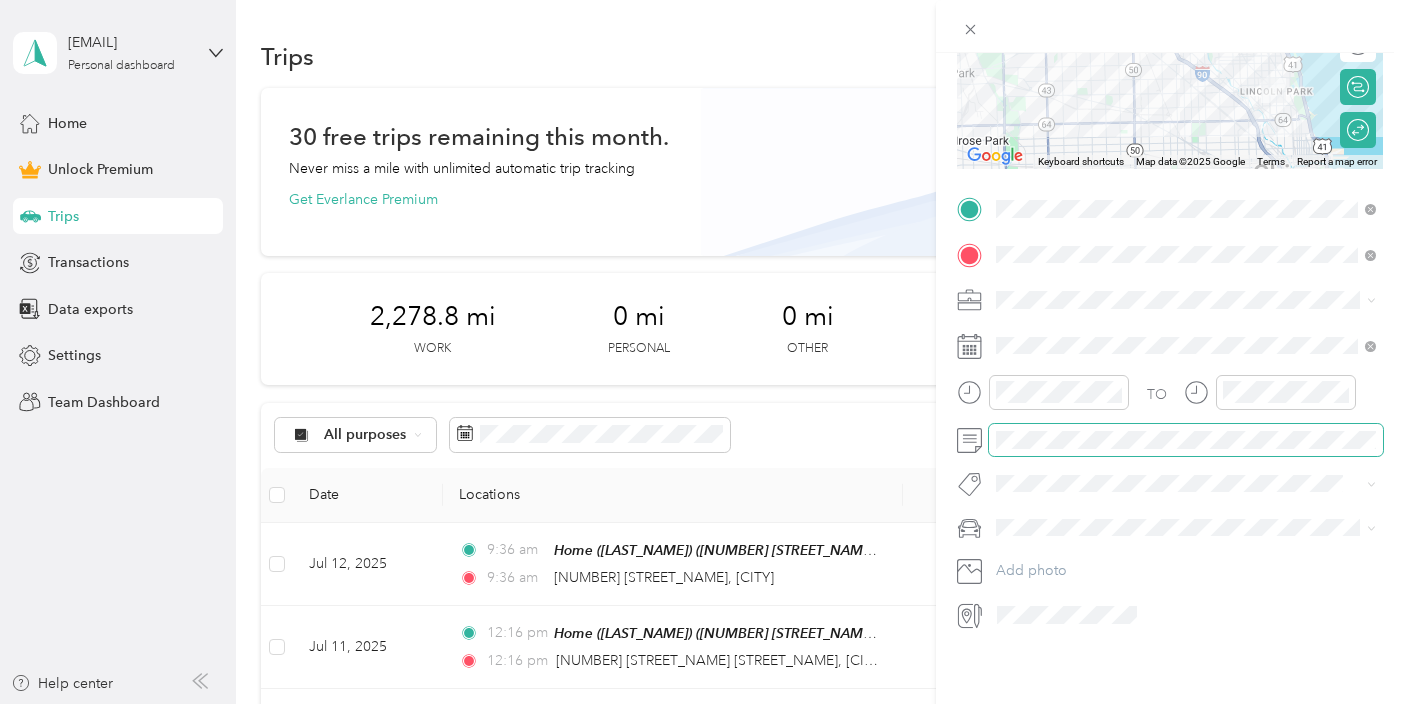 click at bounding box center (1186, 440) 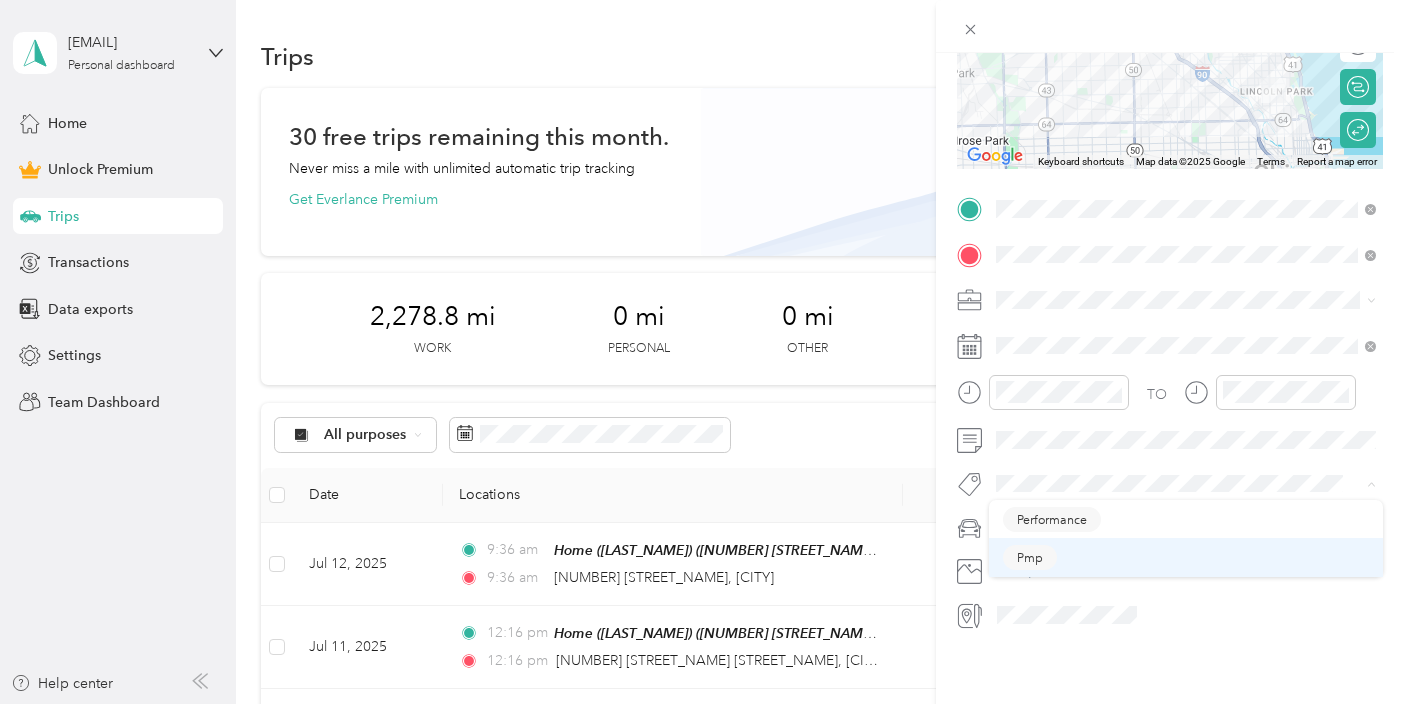 click on "Pmp" at bounding box center (1030, 558) 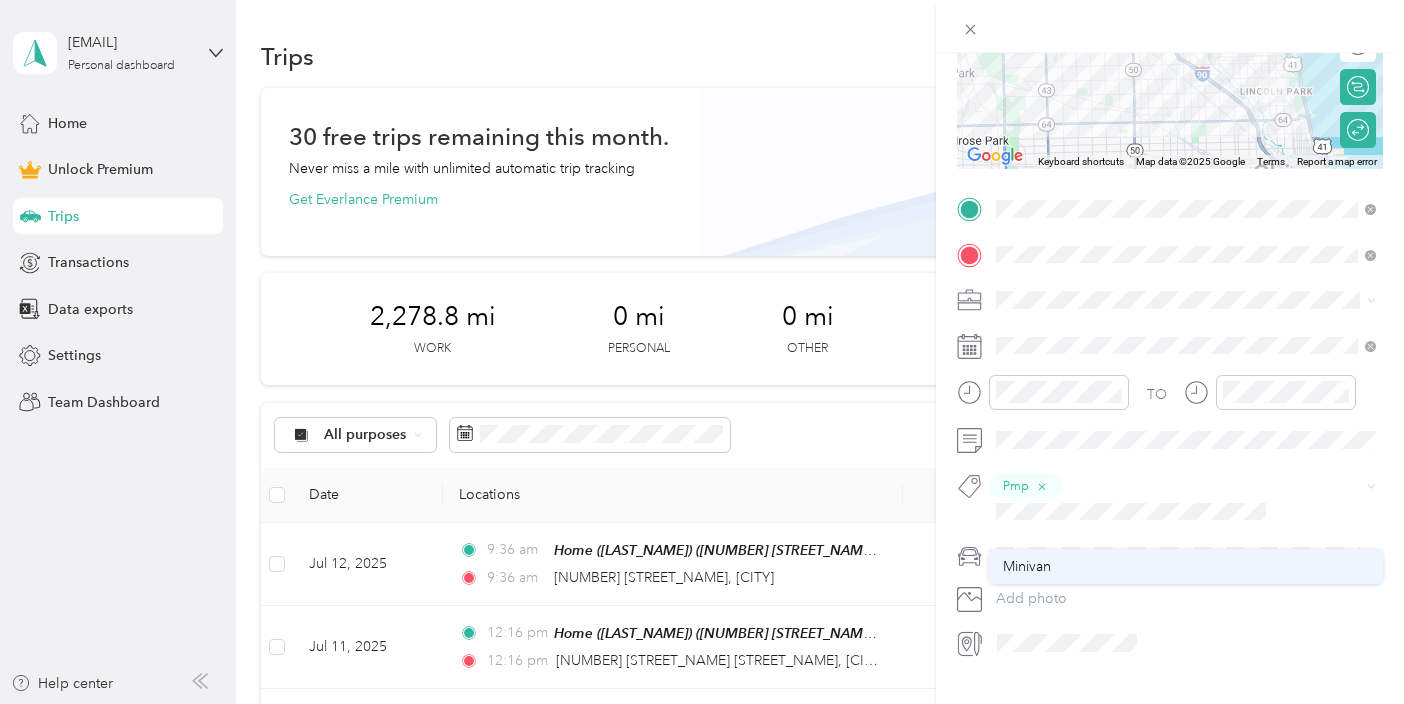click on "Minivan" at bounding box center (1186, 566) 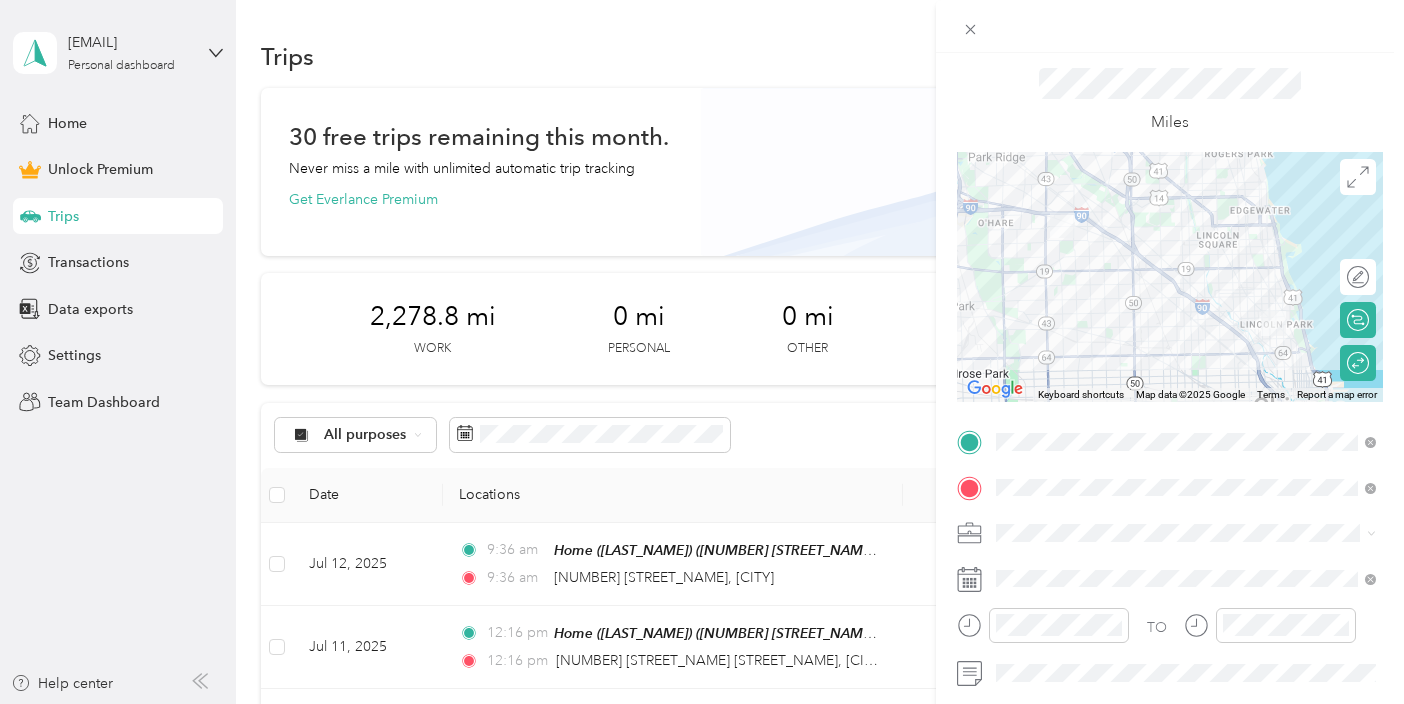 scroll, scrollTop: 0, scrollLeft: 0, axis: both 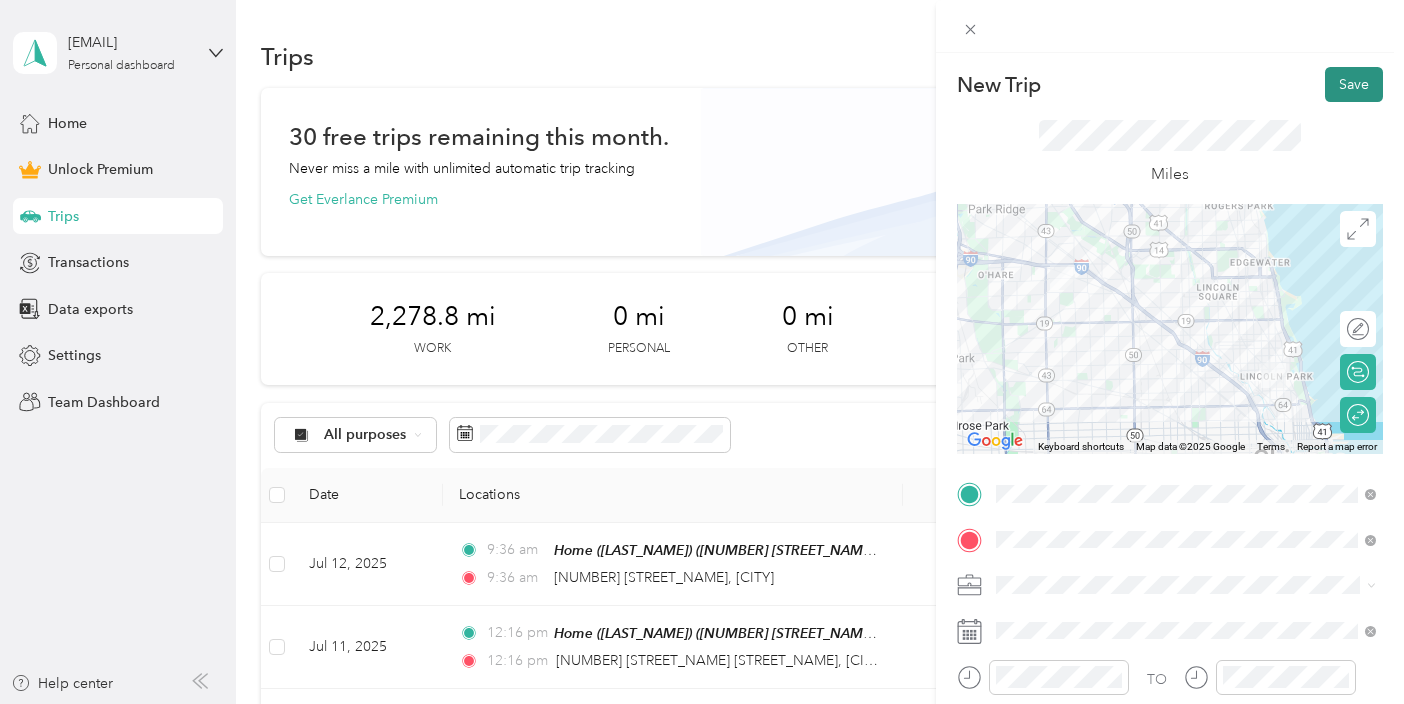click on "Save" at bounding box center [1354, 84] 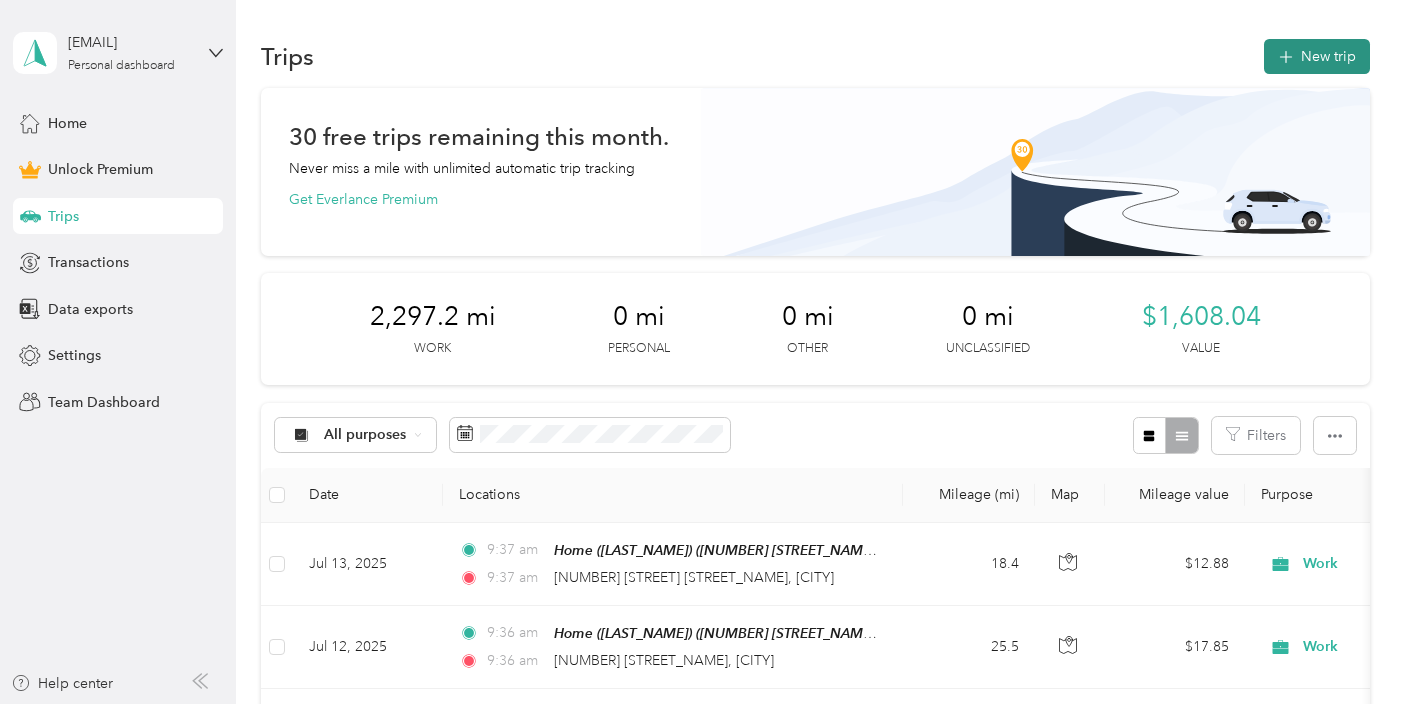 click on "New trip" at bounding box center (1317, 56) 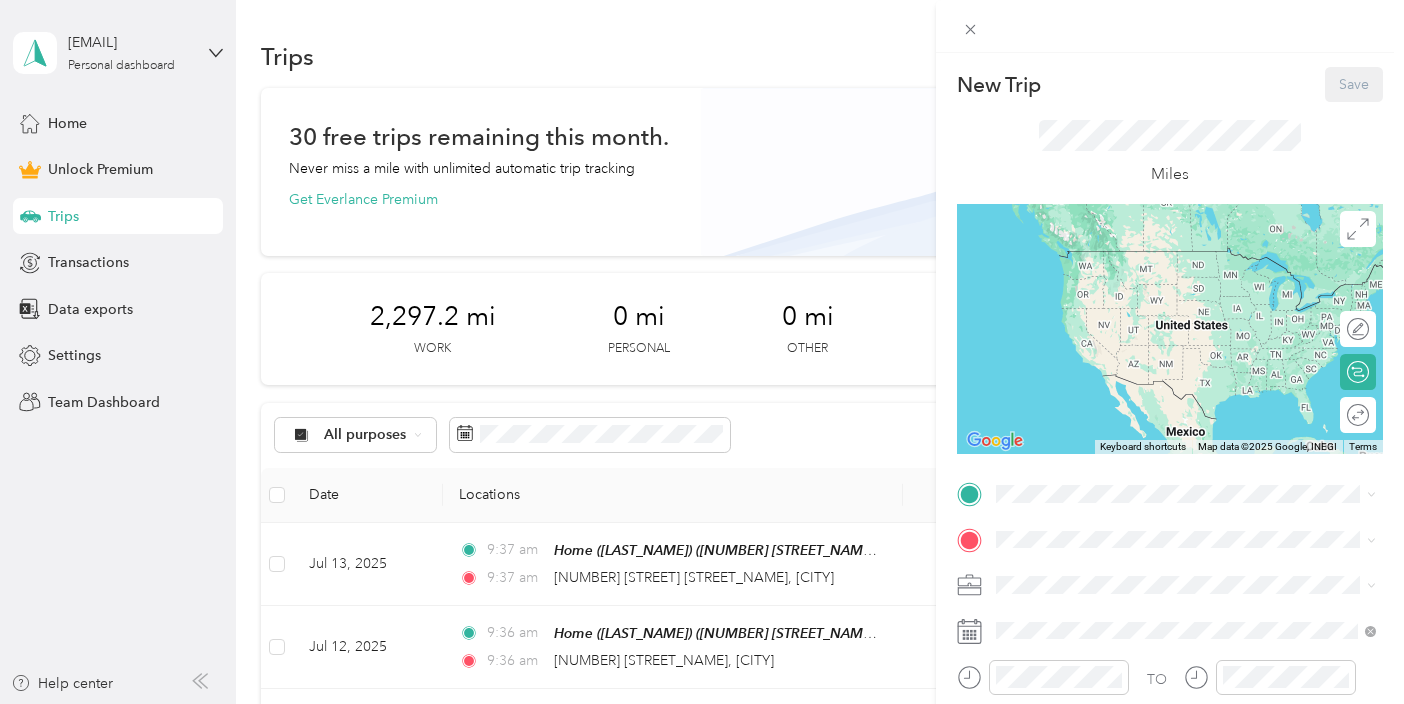 click on "TO Add photo" at bounding box center (1170, 697) 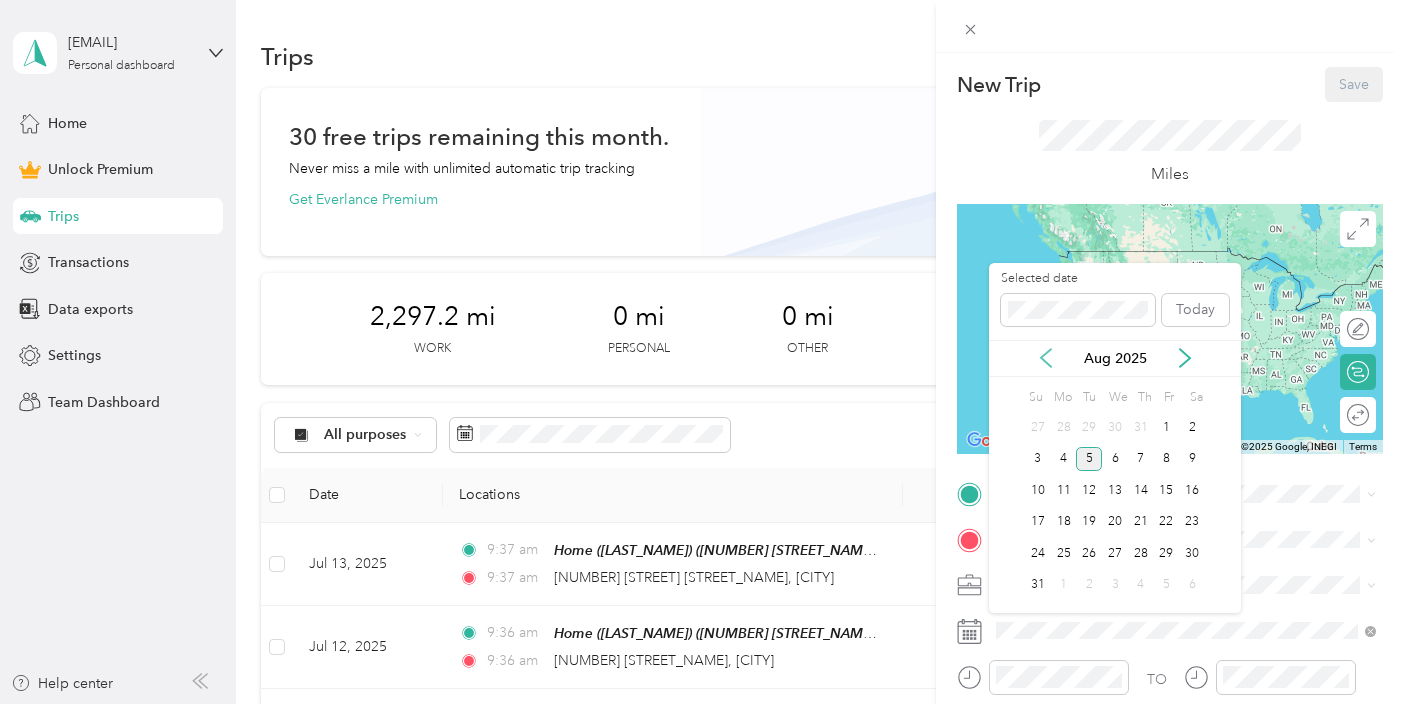 click 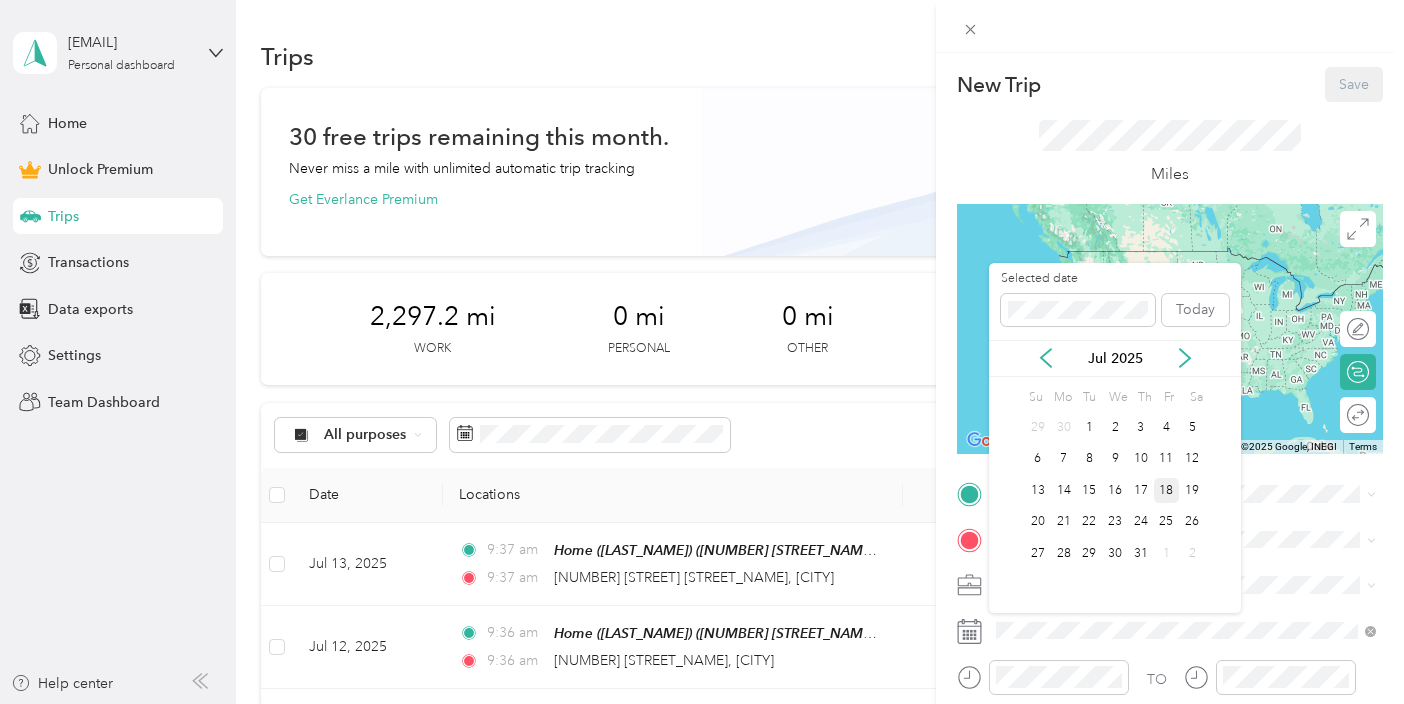 click on "18" at bounding box center [1167, 490] 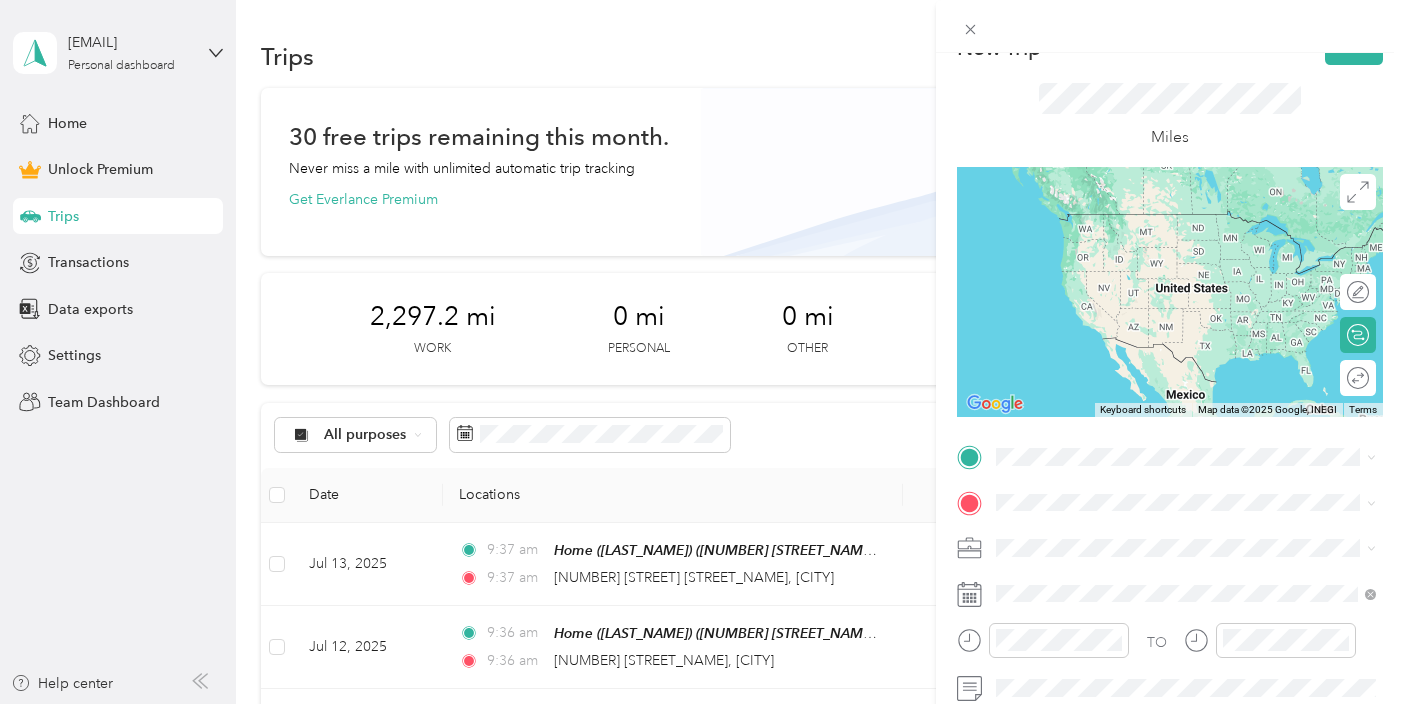 scroll, scrollTop: 40, scrollLeft: 0, axis: vertical 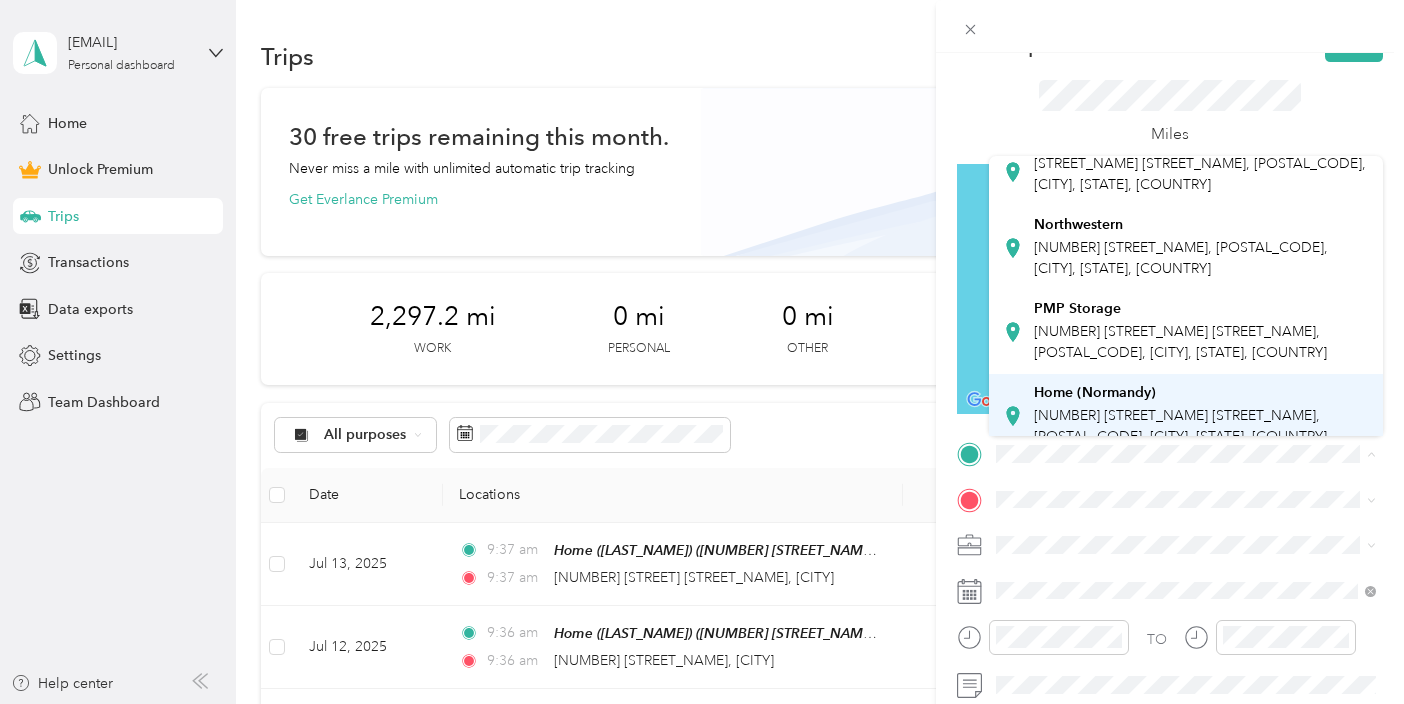 click on "[NUMBER] [STREET_NAME] [STREET_NAME], [POSTAL_CODE], [CITY], [STATE], [COUNTRY]" at bounding box center (1180, 426) 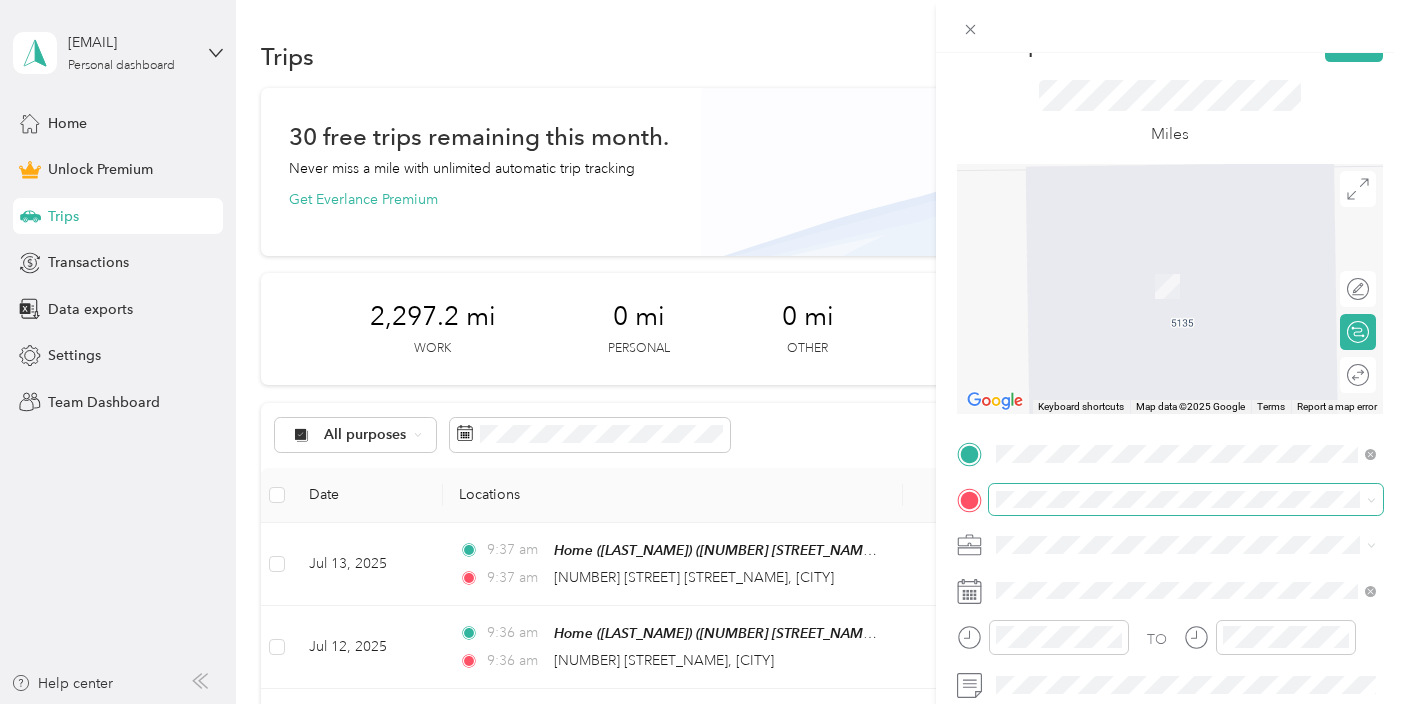 click at bounding box center [1186, 500] 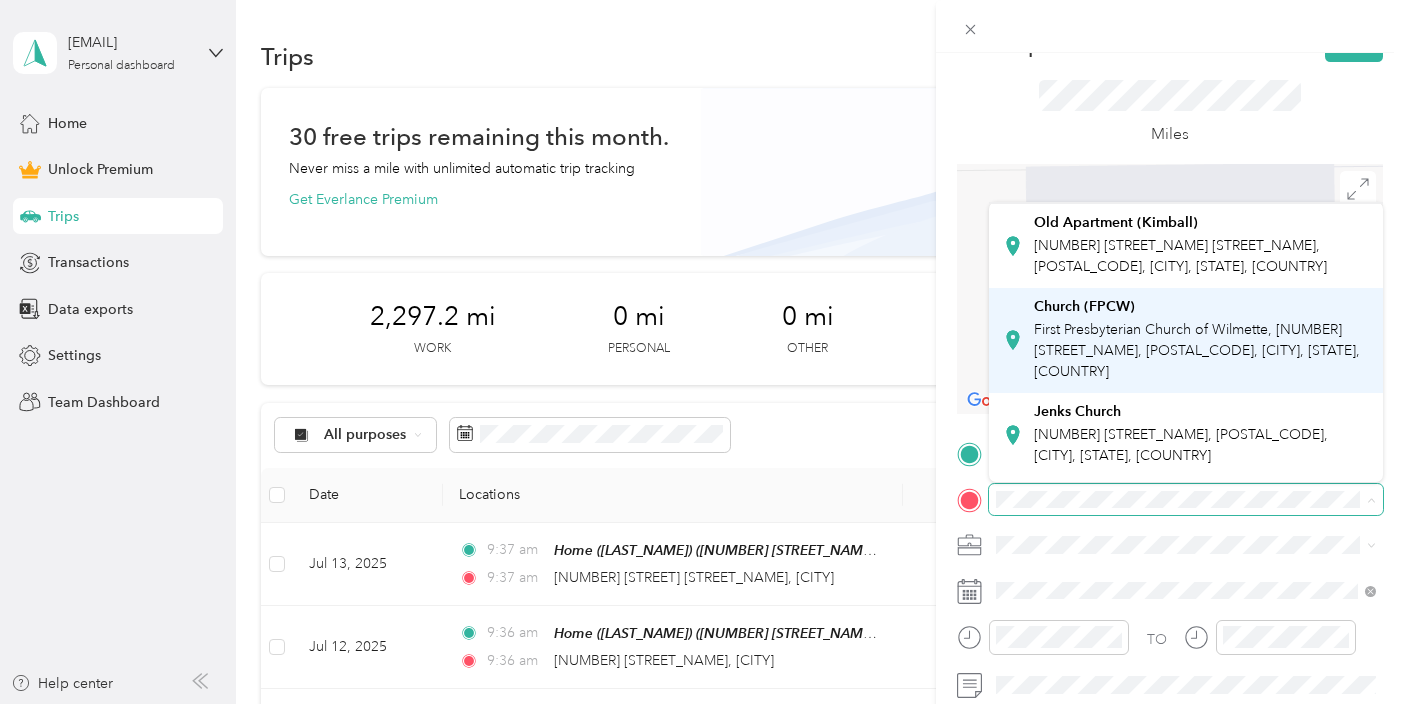 scroll, scrollTop: 41, scrollLeft: 0, axis: vertical 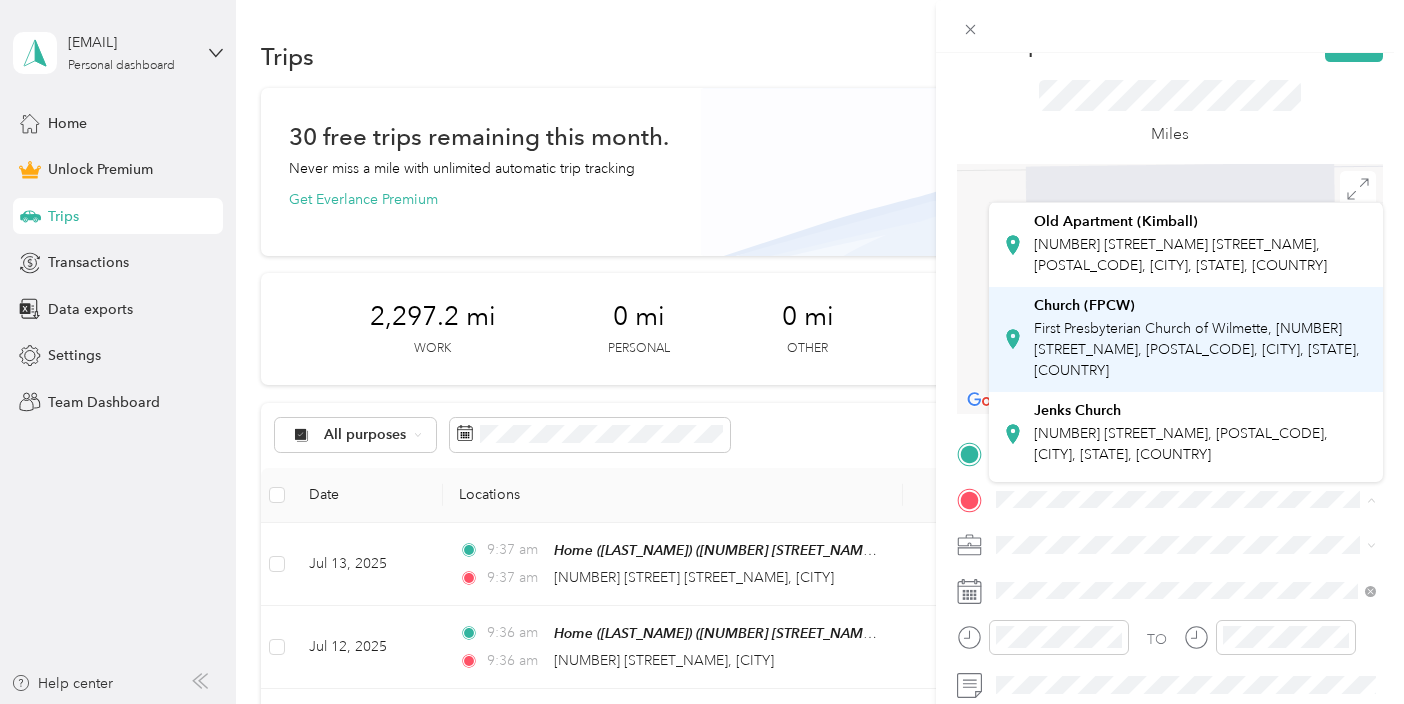 click on "First Presbyterian Church of Wilmette, [NUMBER] [STREET_NAME], [POSTAL_CODE], [CITY], [STATE], [COUNTRY]" at bounding box center [1197, 349] 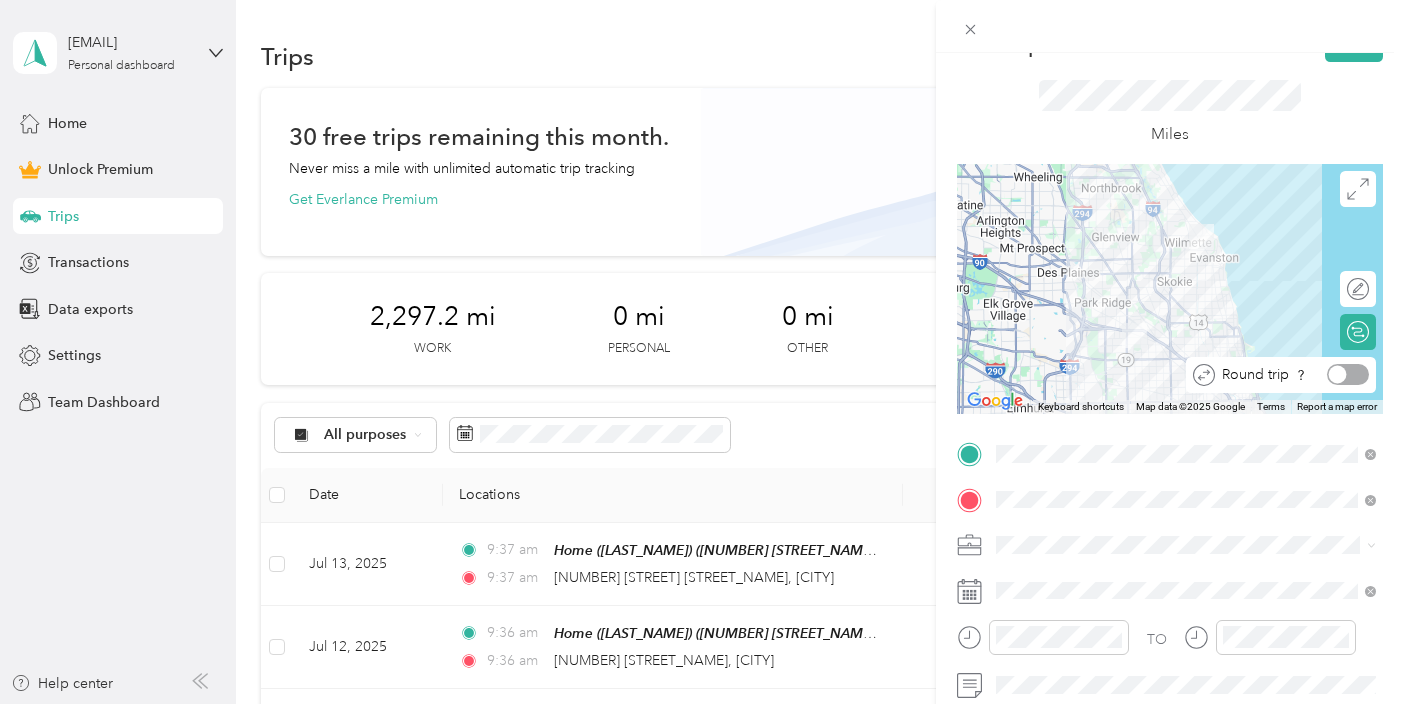click at bounding box center (1348, 374) 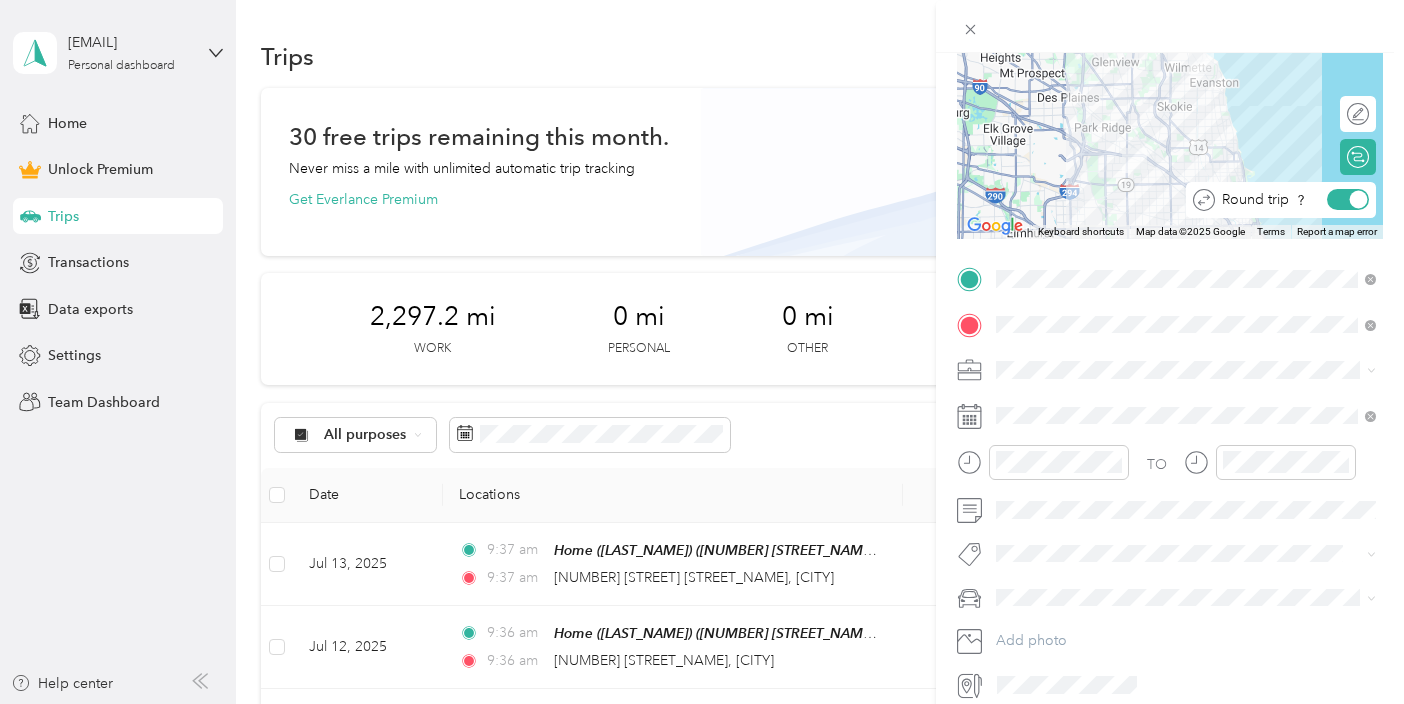 scroll, scrollTop: 228, scrollLeft: 0, axis: vertical 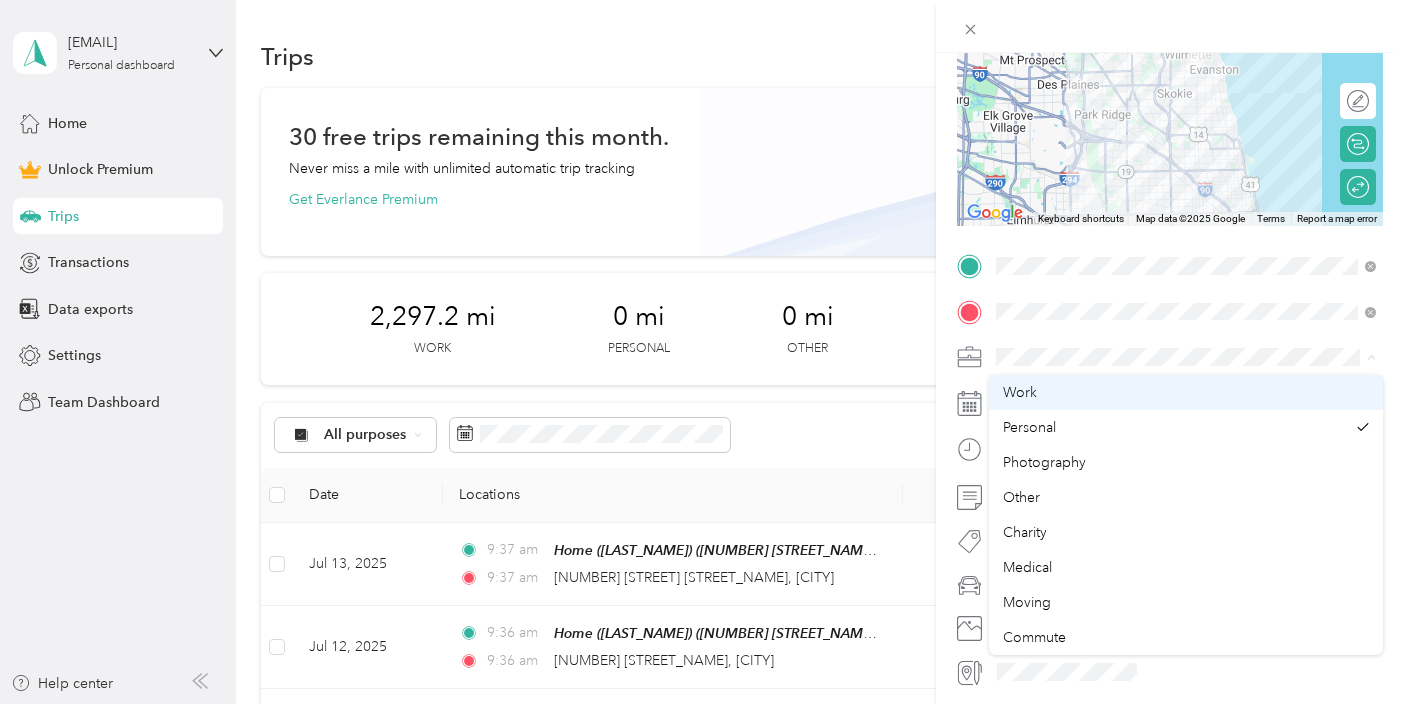 click on "Work" at bounding box center [1020, 392] 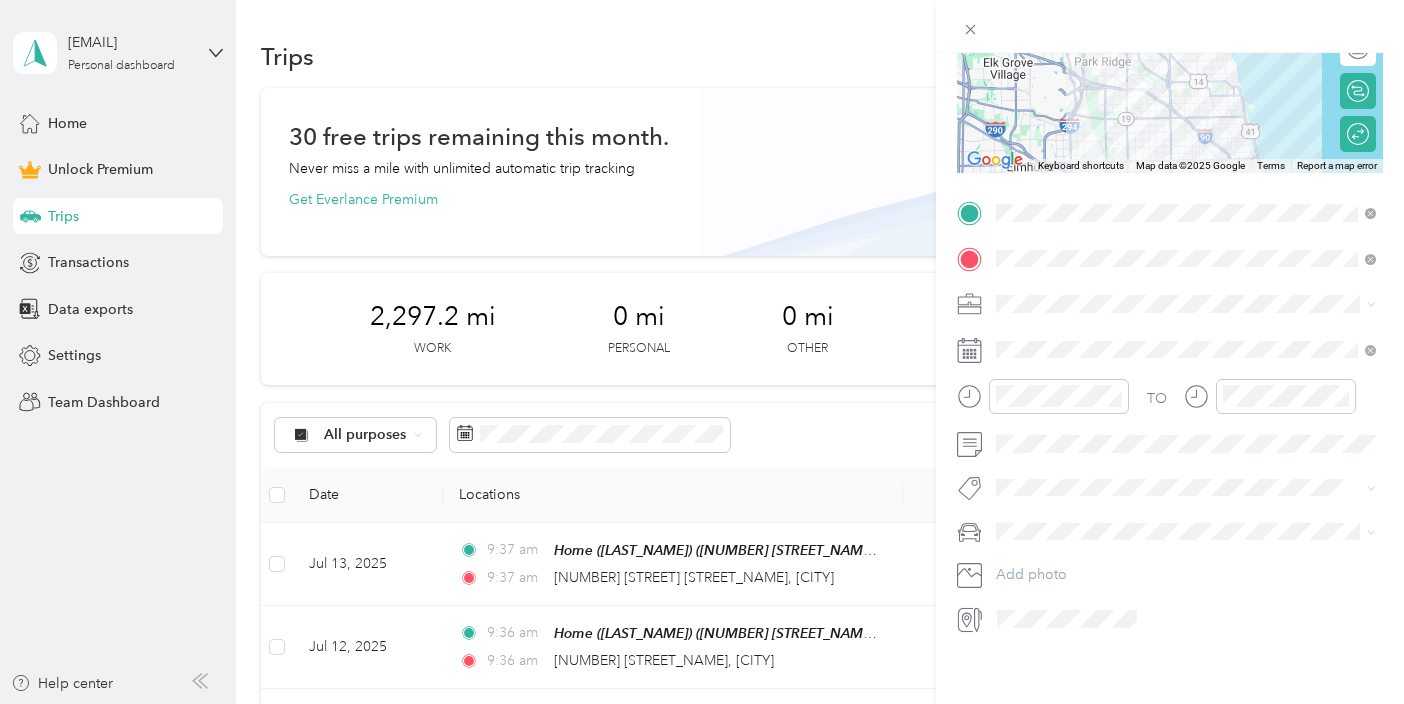 scroll, scrollTop: 285, scrollLeft: 0, axis: vertical 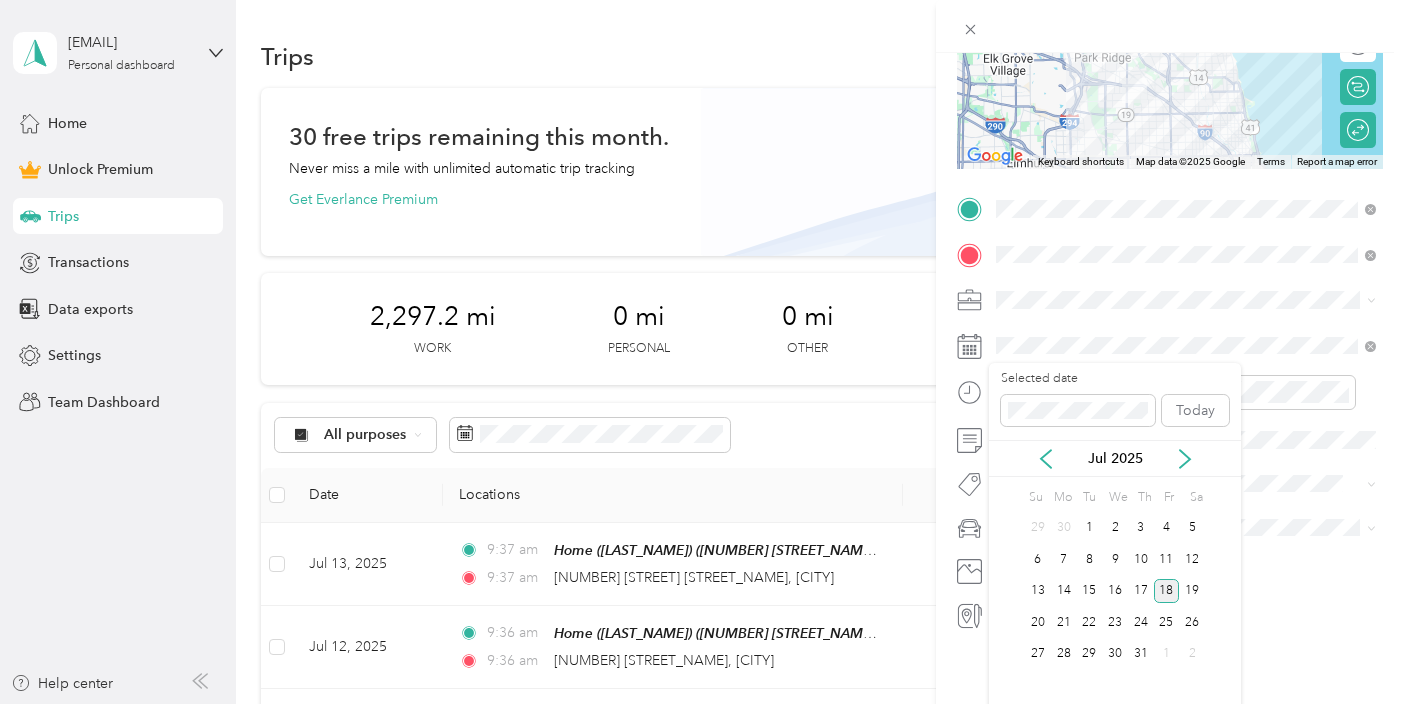 click on "18" at bounding box center (1167, 591) 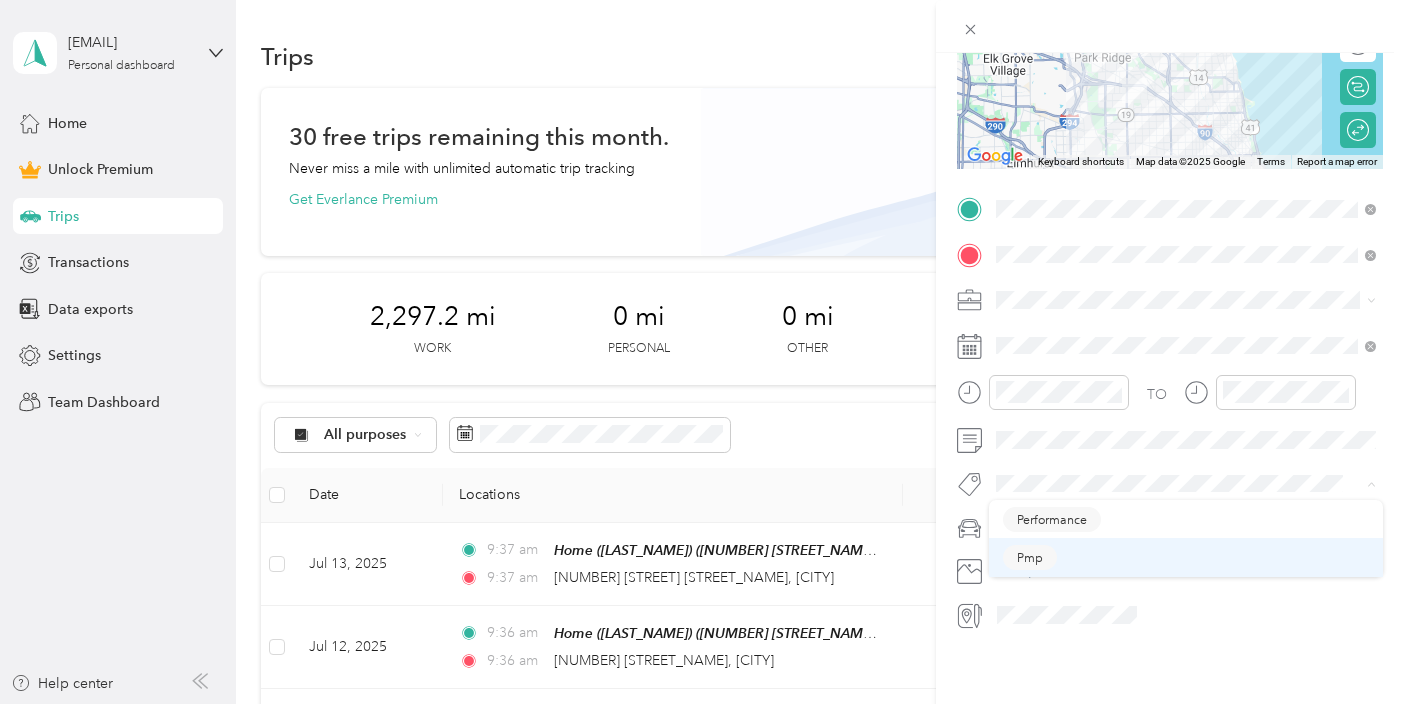 click on "Pmp" at bounding box center (1030, 558) 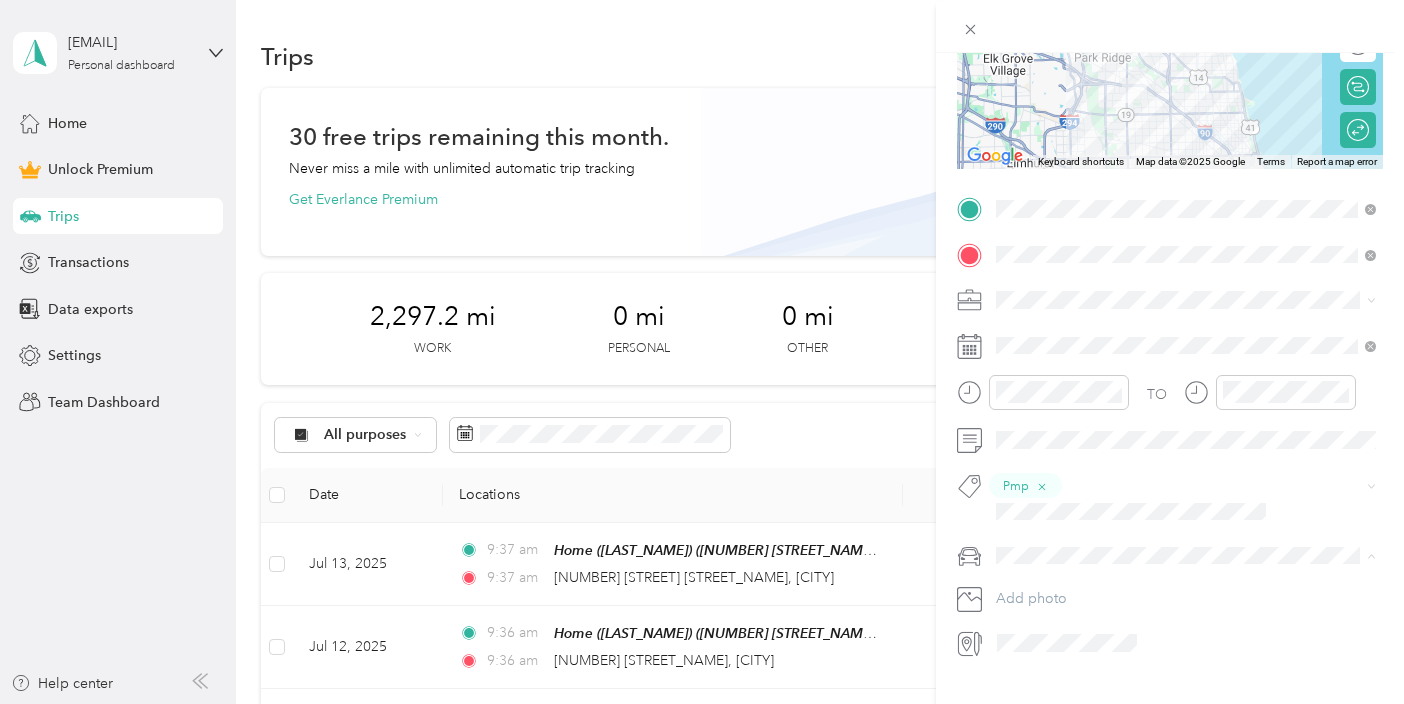 click on "Minivan" at bounding box center [1027, 566] 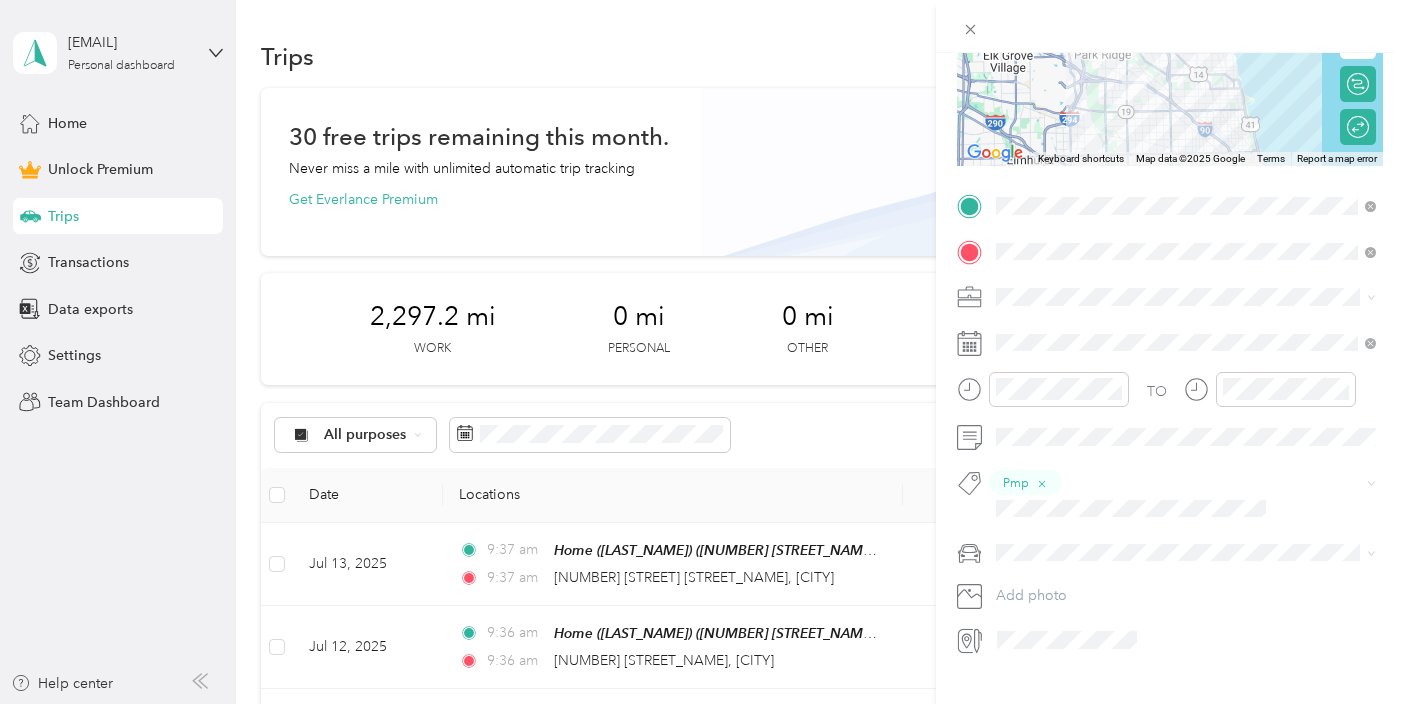 scroll, scrollTop: 0, scrollLeft: 0, axis: both 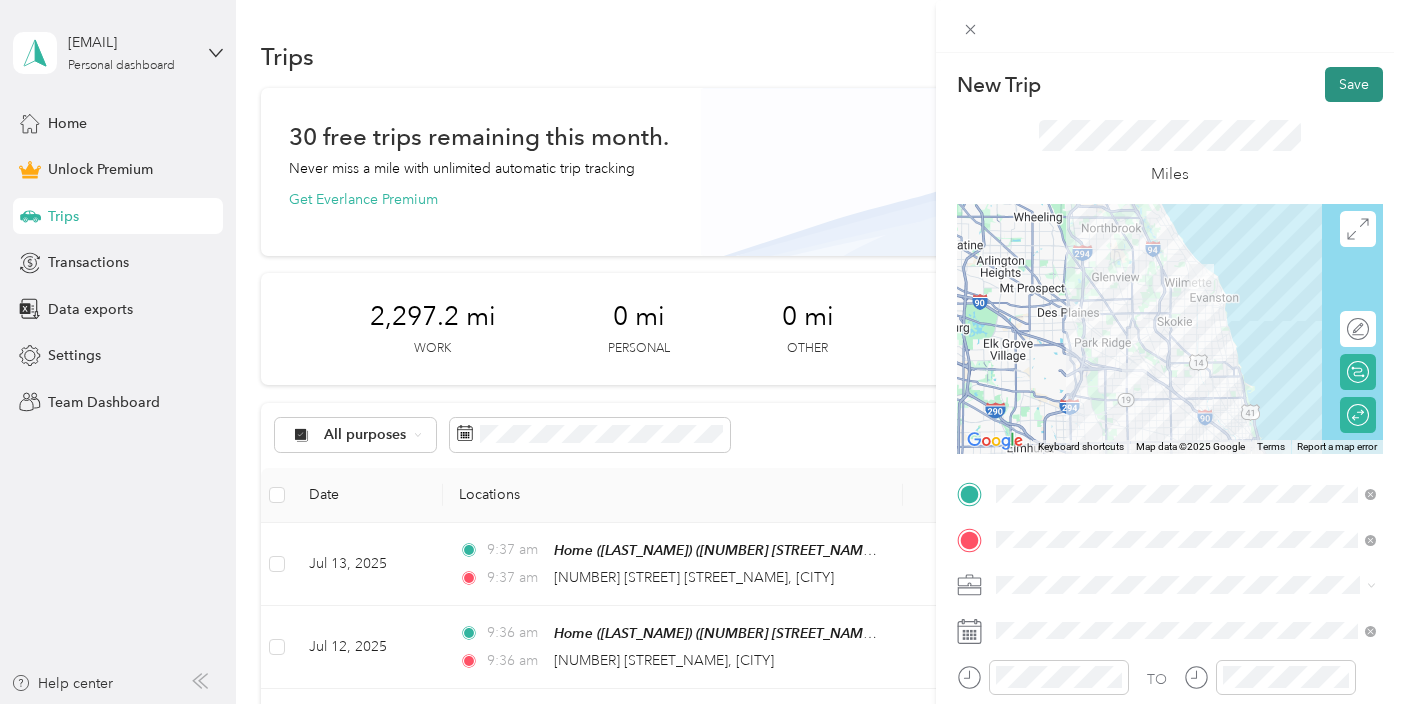 click on "Save" at bounding box center (1354, 84) 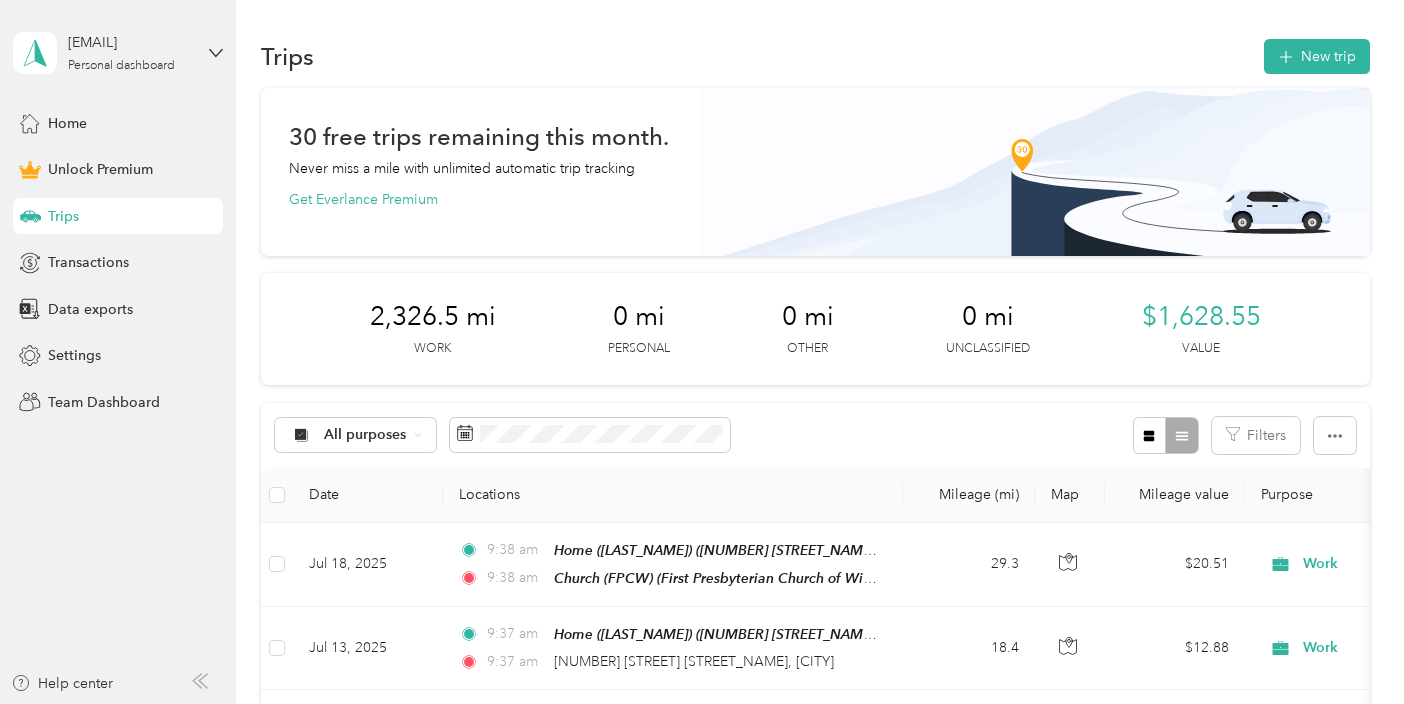 click on "Trips New trip" at bounding box center (815, 56) 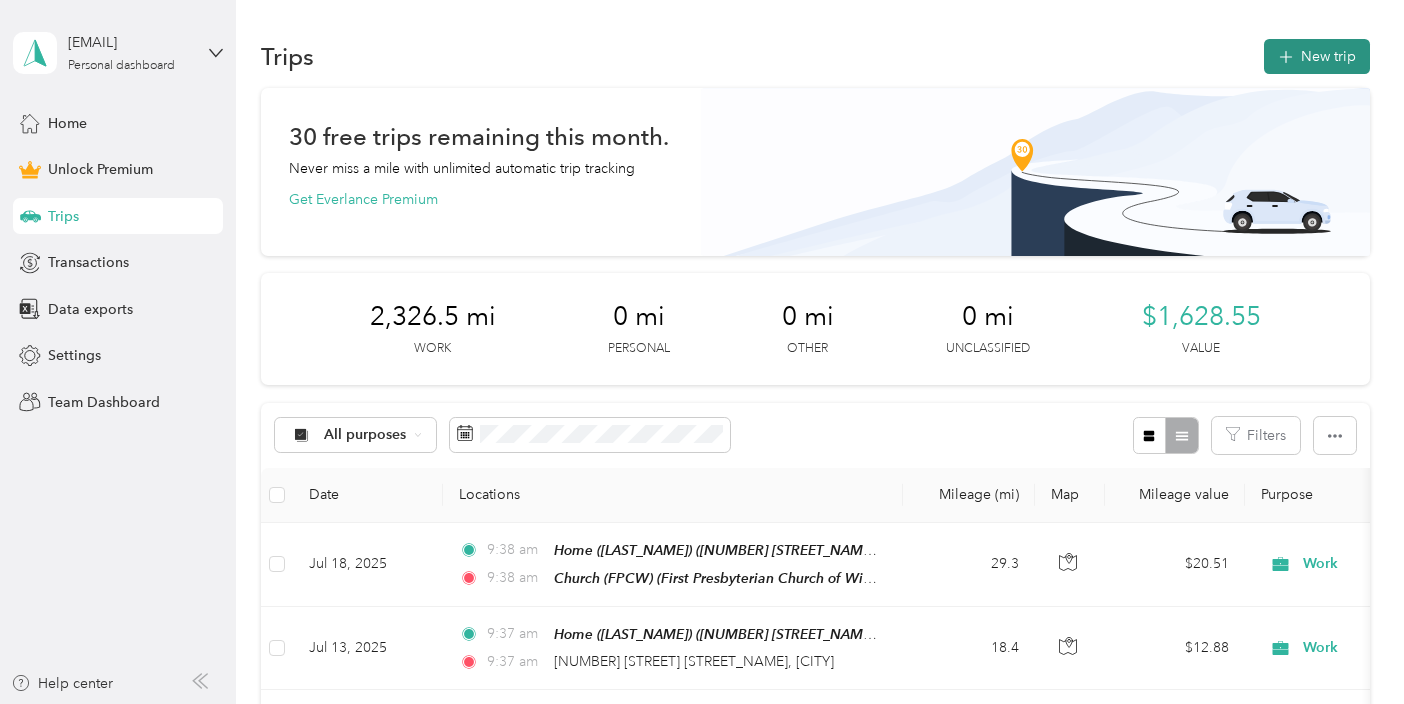 click on "New trip" at bounding box center [1317, 56] 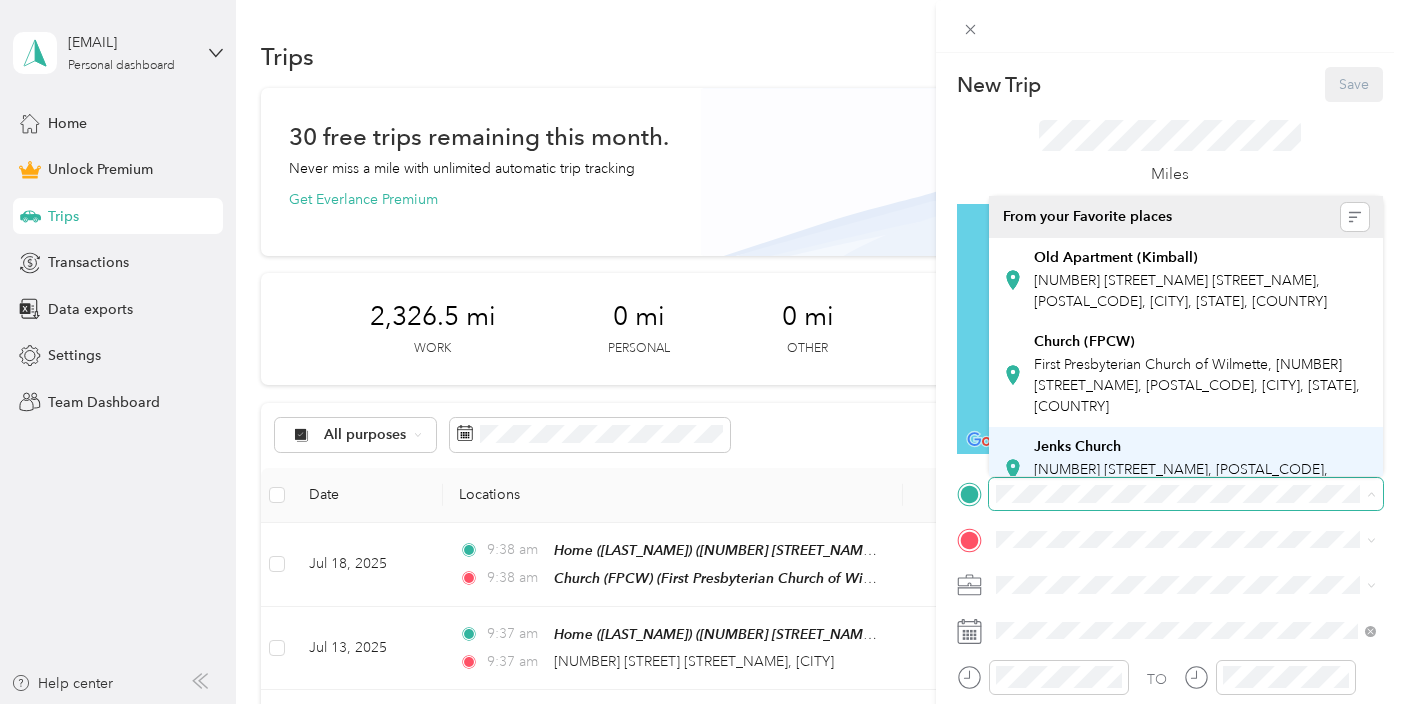 scroll, scrollTop: 332, scrollLeft: 0, axis: vertical 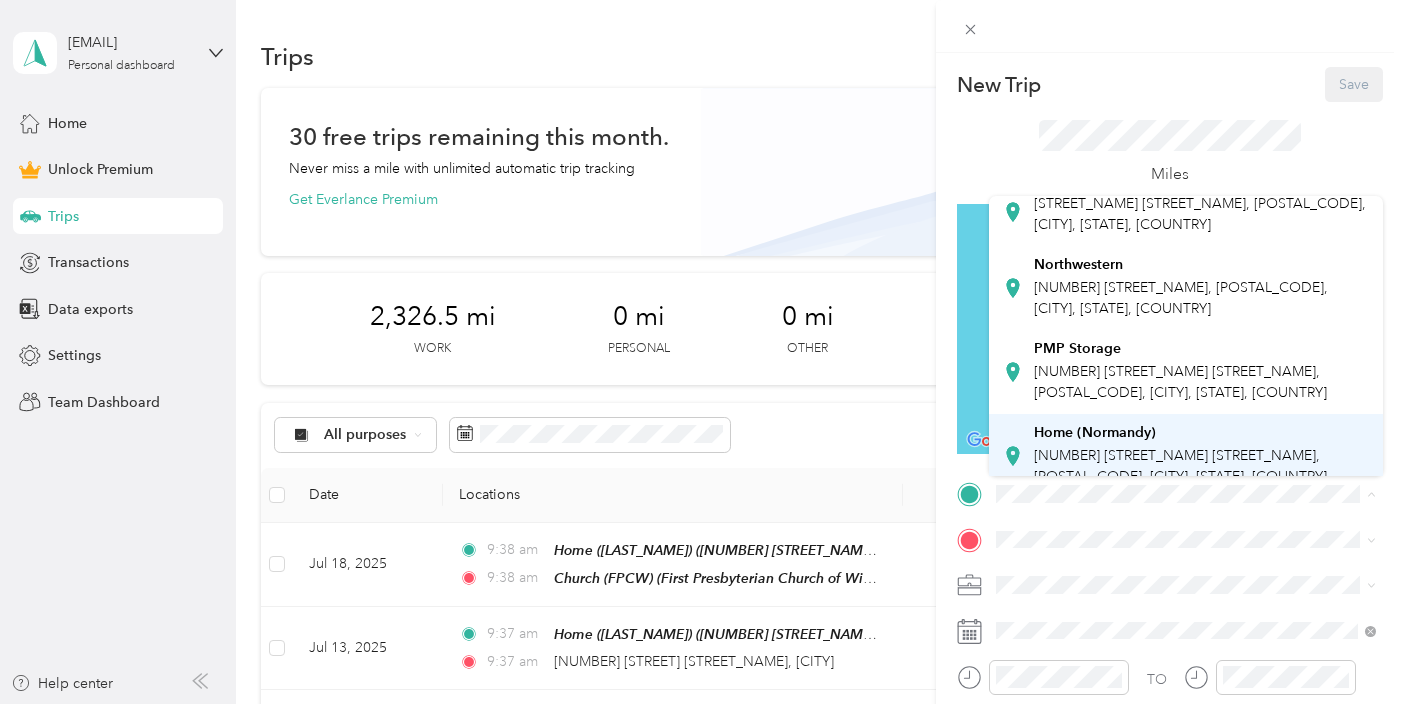 click on "[NUMBER] [STREET_NAME] [STREET_NAME], [POSTAL_CODE], [CITY], [STATE], [COUNTRY]" at bounding box center [1180, 466] 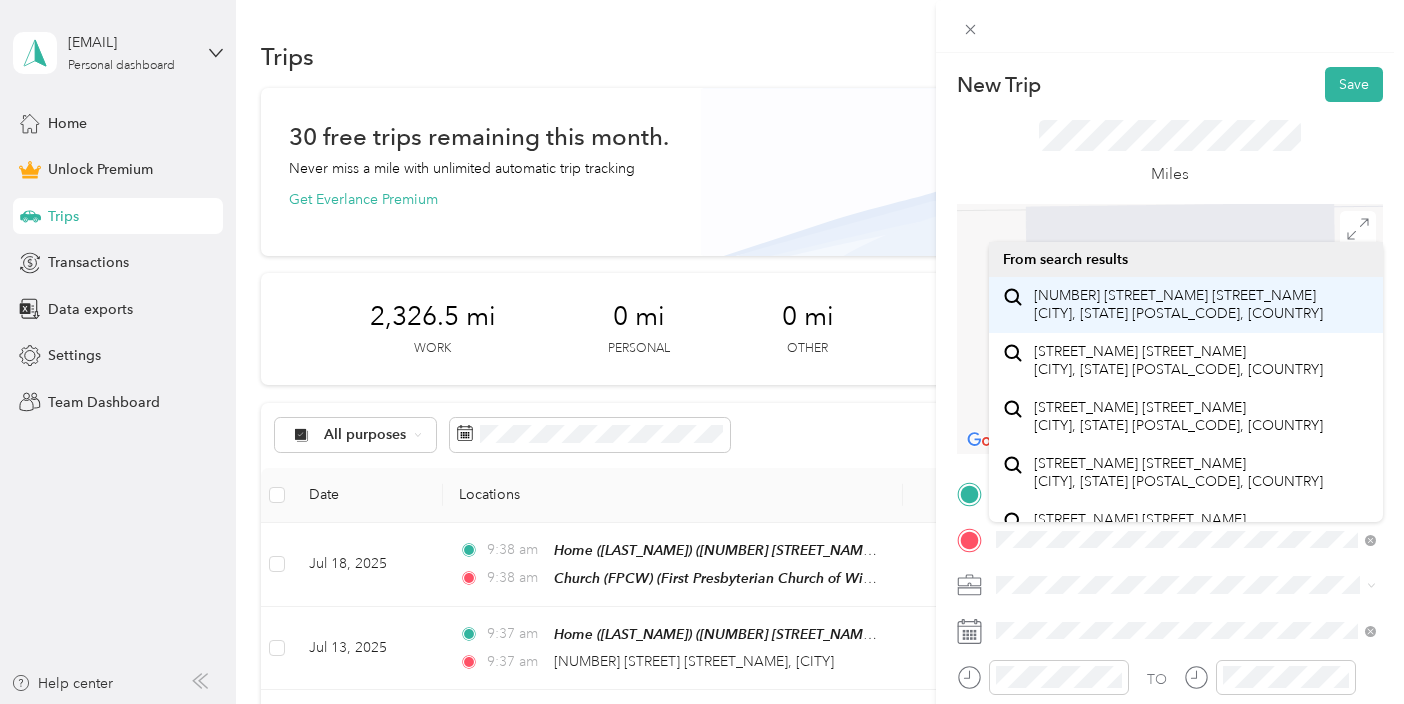 click on "[NUMBER] [STREET_NAME] [STREET_NAME]
[CITY], [STATE] [POSTAL_CODE], [COUNTRY]" at bounding box center (1178, 304) 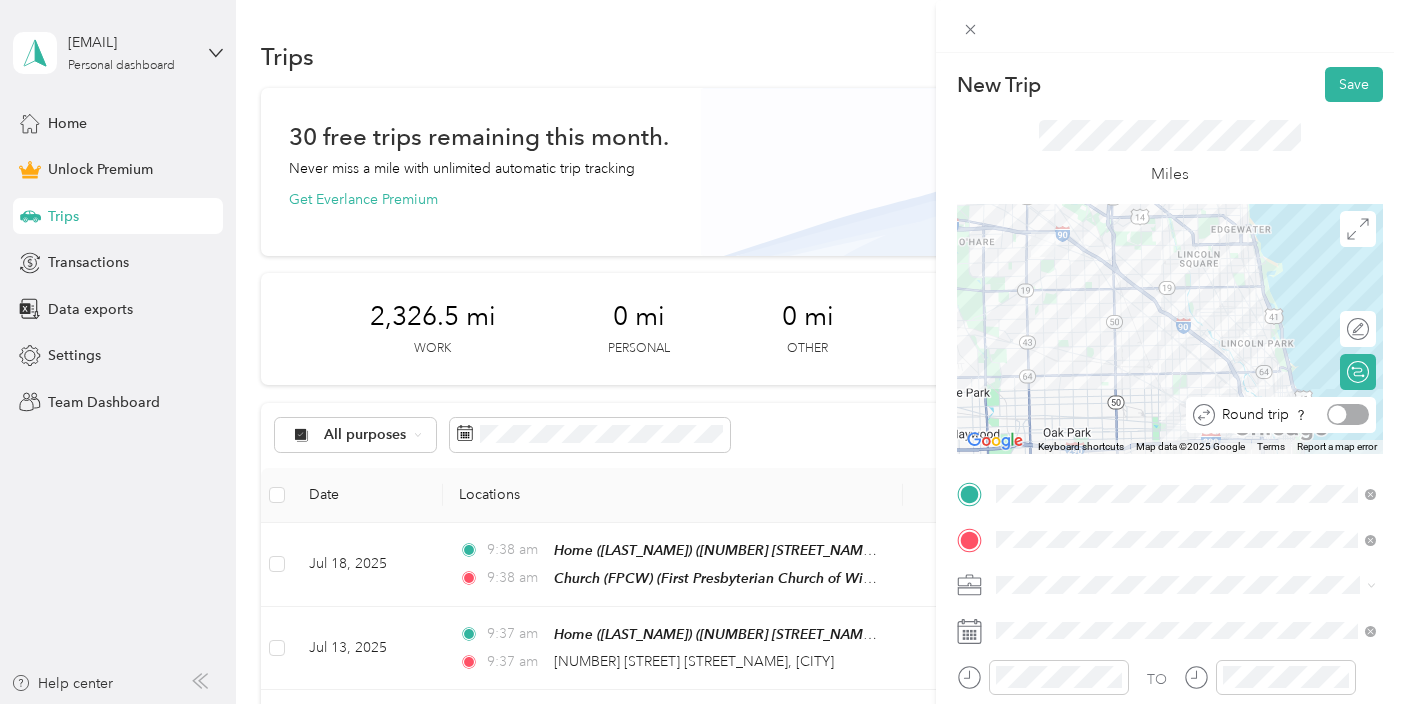 click at bounding box center [1348, 414] 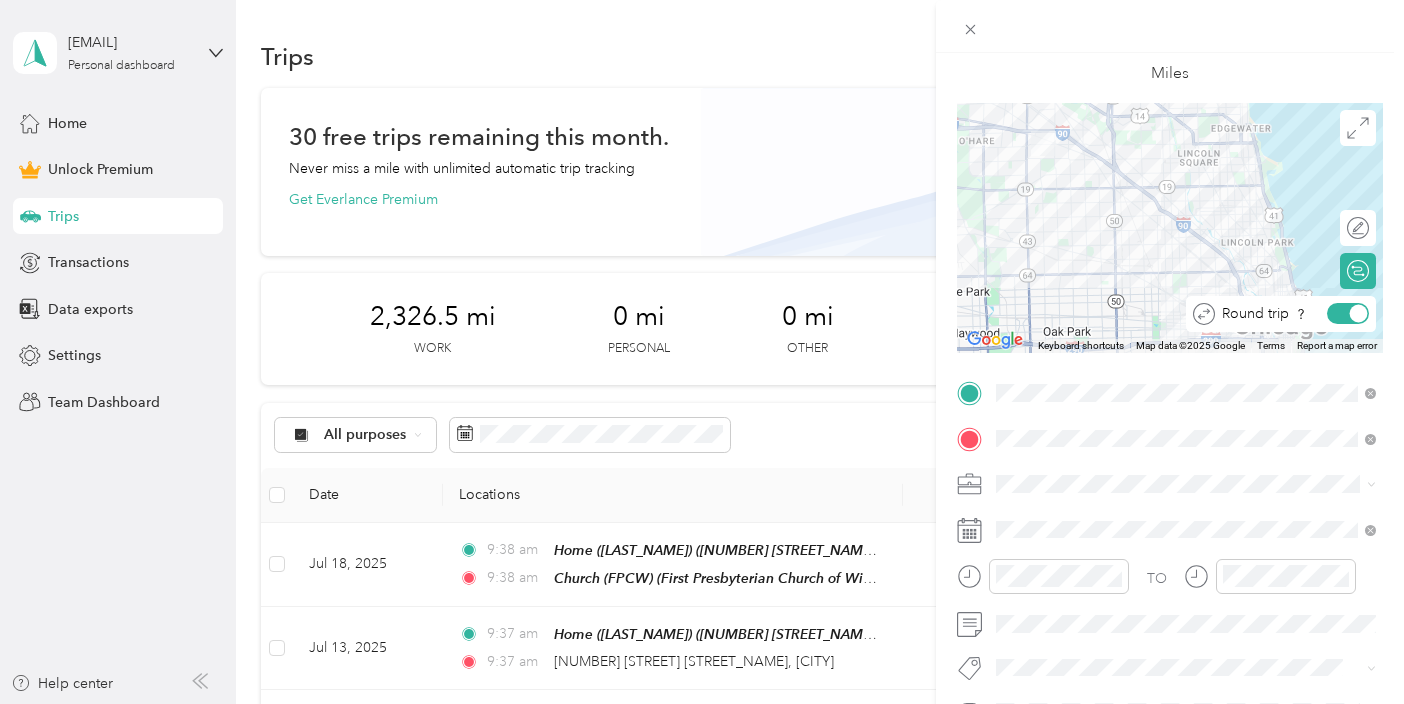 scroll, scrollTop: 136, scrollLeft: 0, axis: vertical 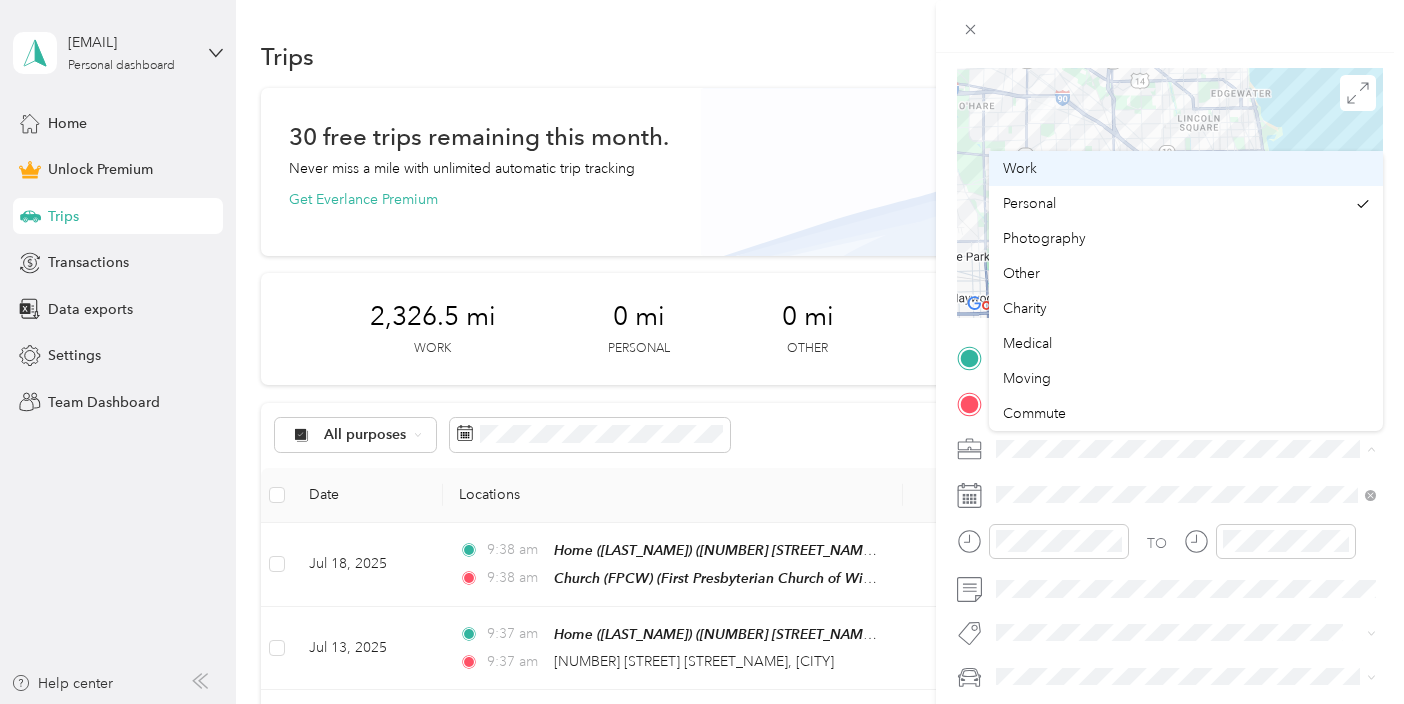 click on "Work" at bounding box center [1186, 168] 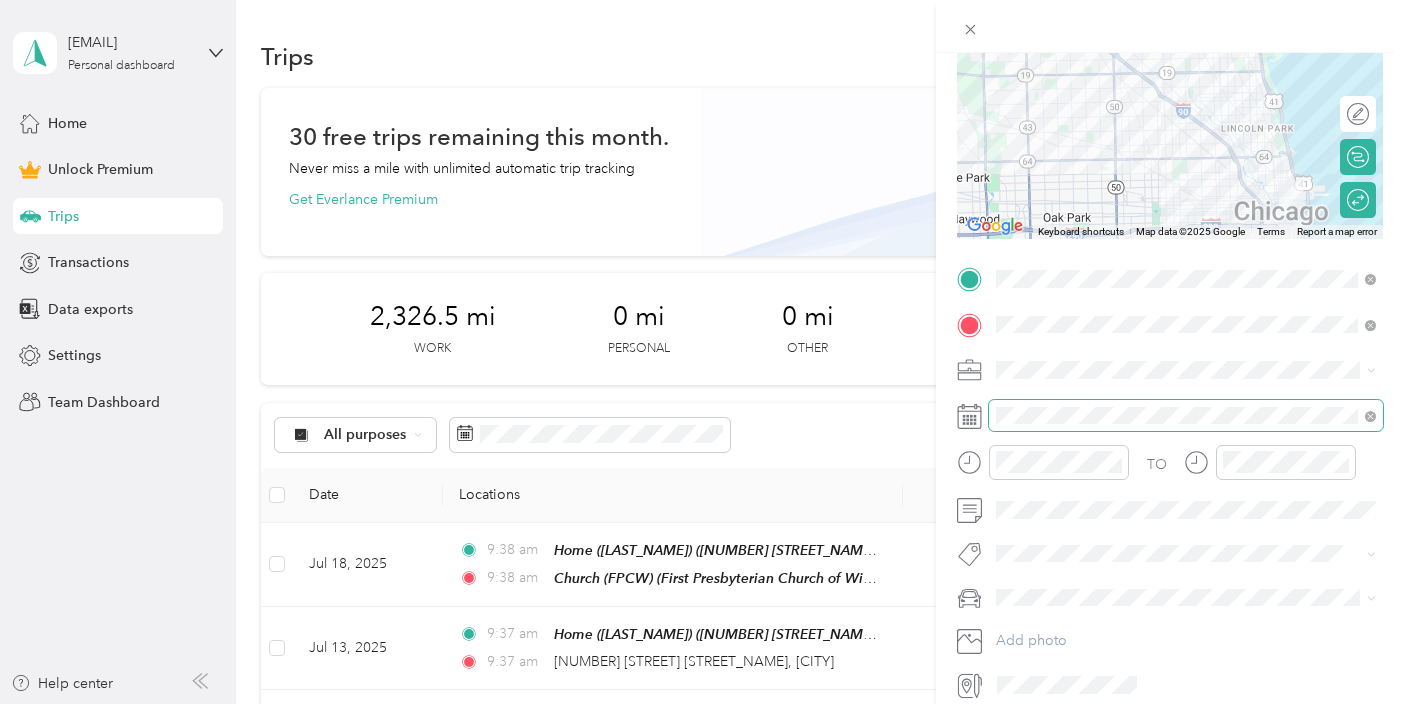 scroll, scrollTop: 217, scrollLeft: 0, axis: vertical 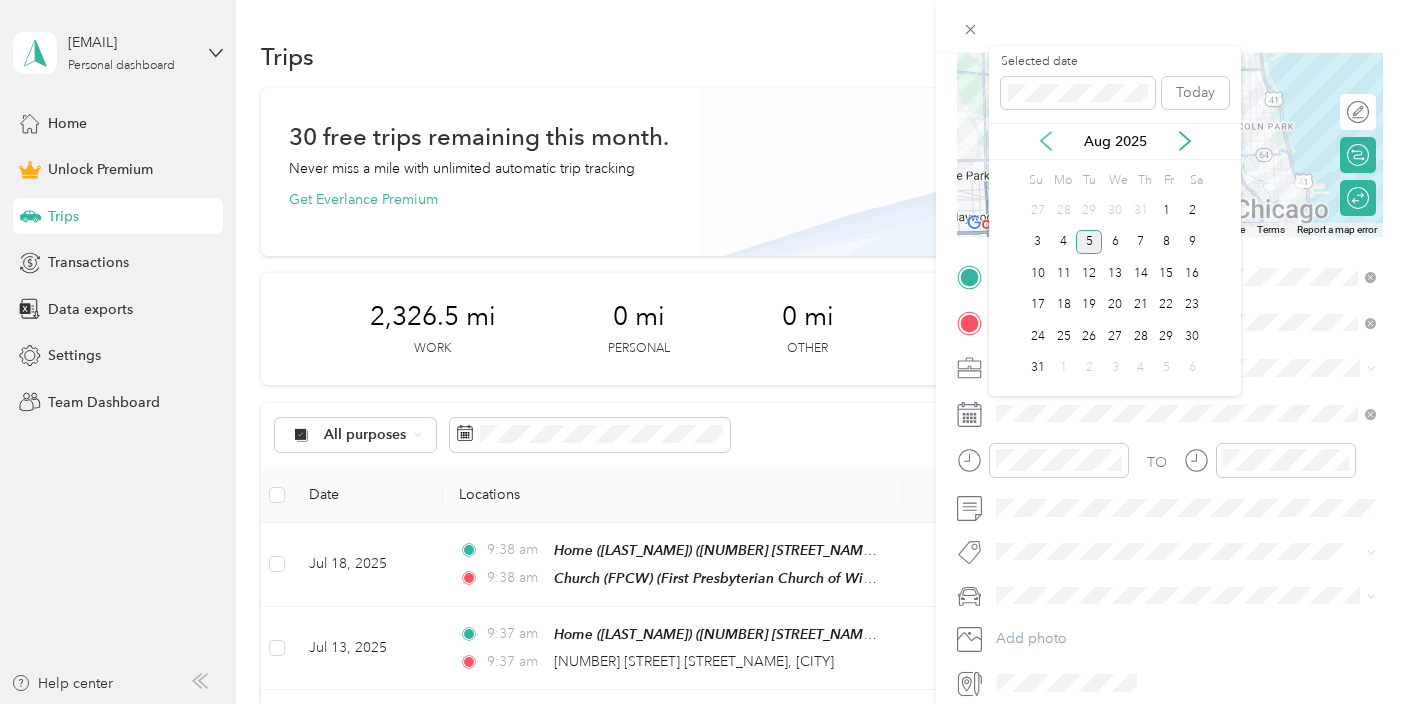 click 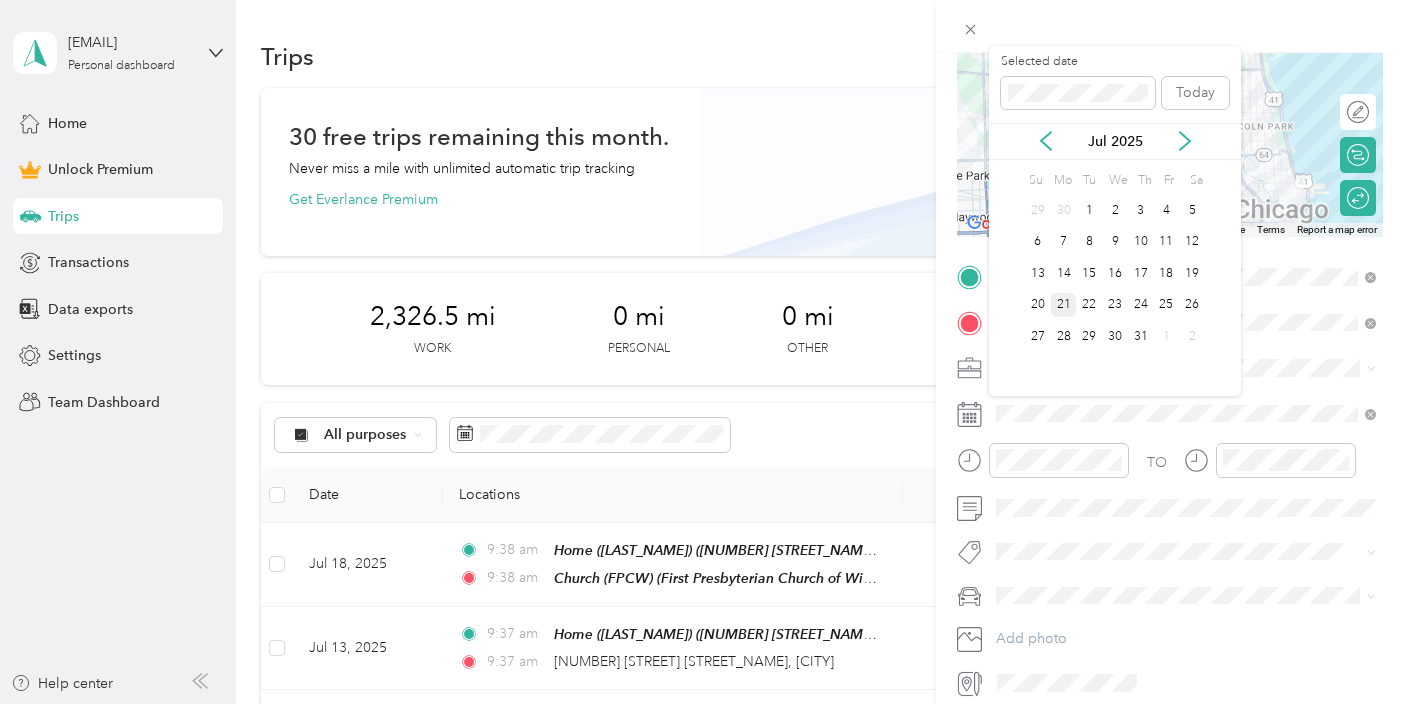 click on "21" at bounding box center (1064, 305) 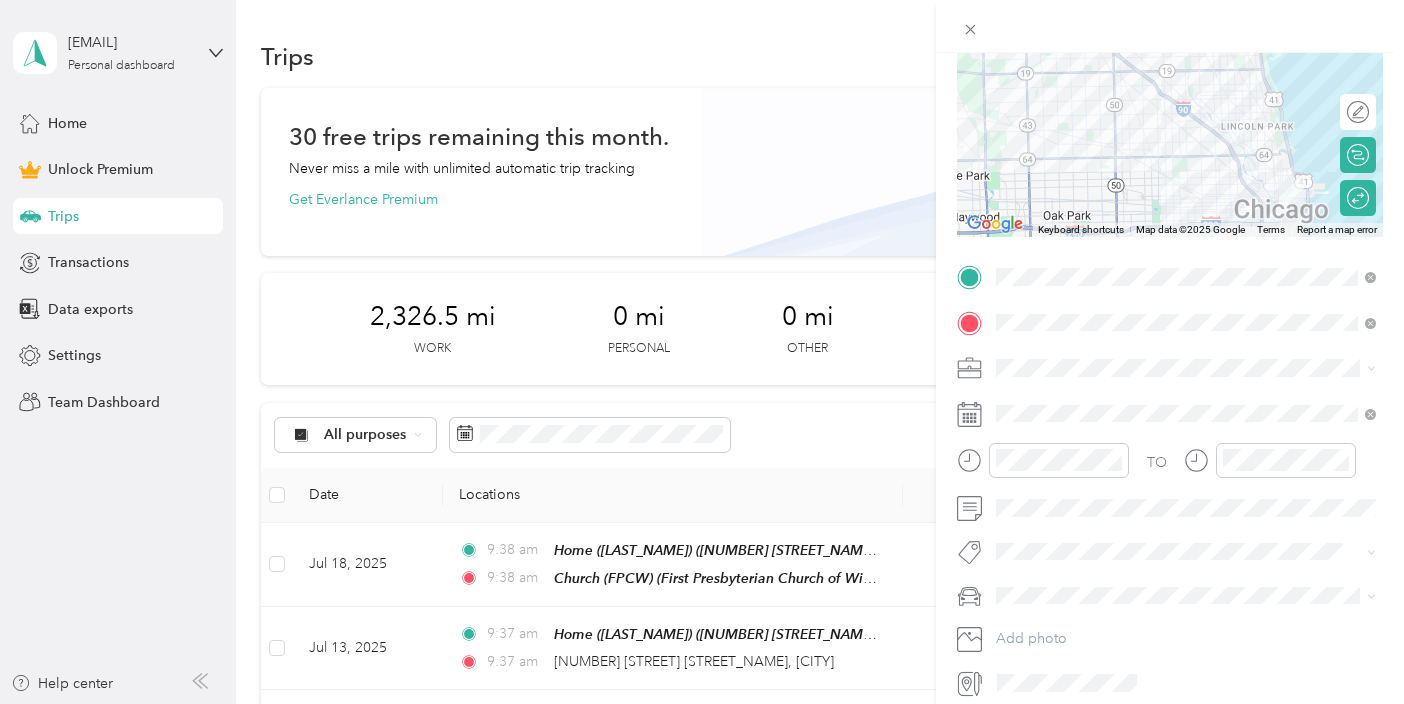 scroll, scrollTop: 285, scrollLeft: 0, axis: vertical 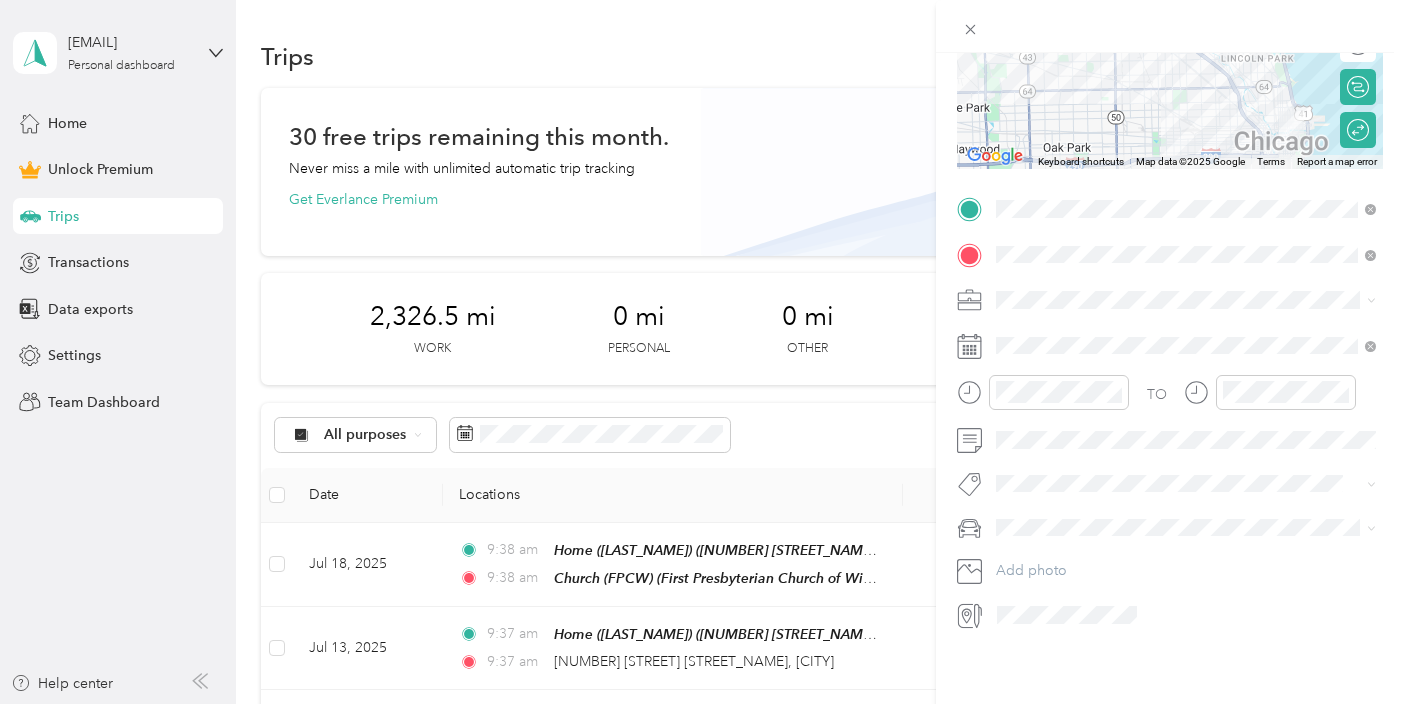click on "New Trip Save This trip cannot be edited because it is either under review, approved, or paid. Contact your Team Manager to edit it. Miles ← Move left → Move right ↑ Move up ↓ Move down + Zoom in - Zoom out Home Jump left by 75% End Jump right by 75% Page Up Jump up by 75% Page Down Jump down by 75% Keyboard shortcuts Map Data Map data ©2025 Google Map data ©2025 Google 2 km  Click to toggle between metric and imperial units Terms Report a map error Edit route Calculate route Round trip TO Add photo" at bounding box center (697, 704) 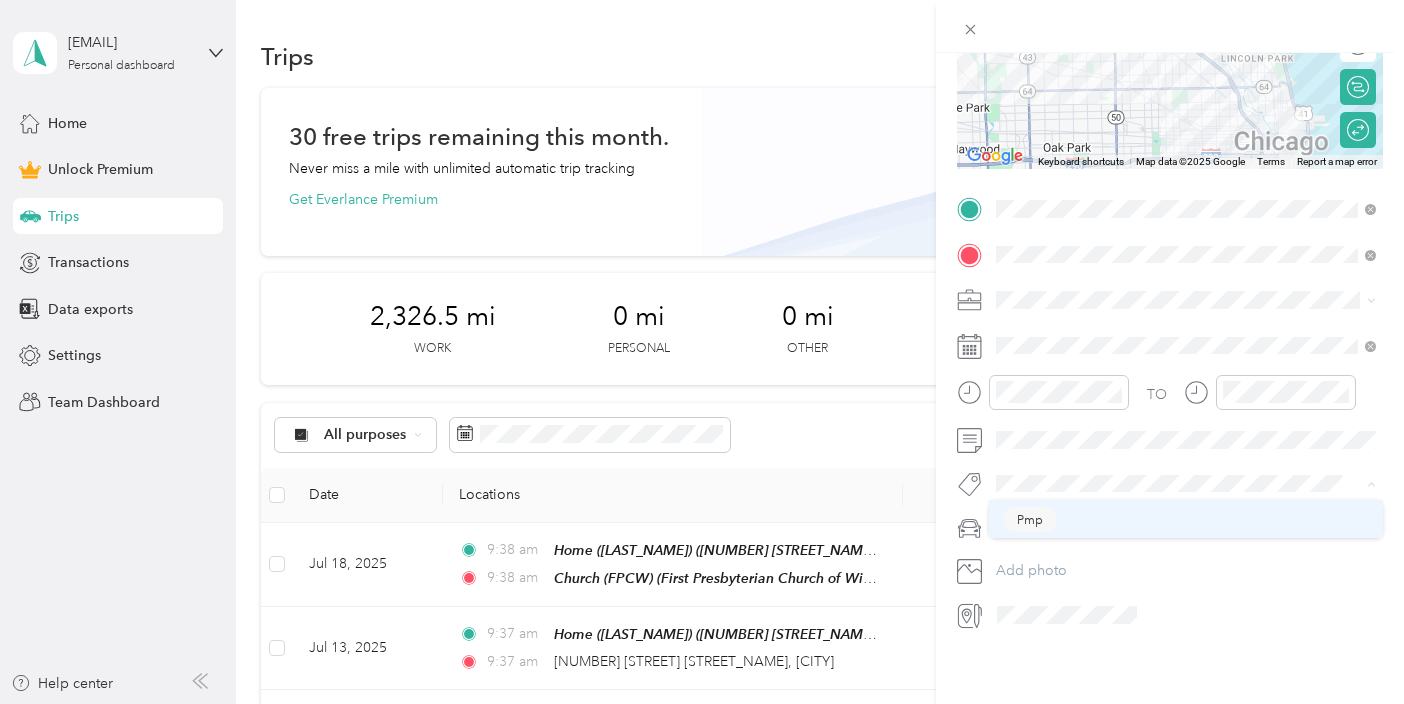 click on "Pmp" at bounding box center [1030, 519] 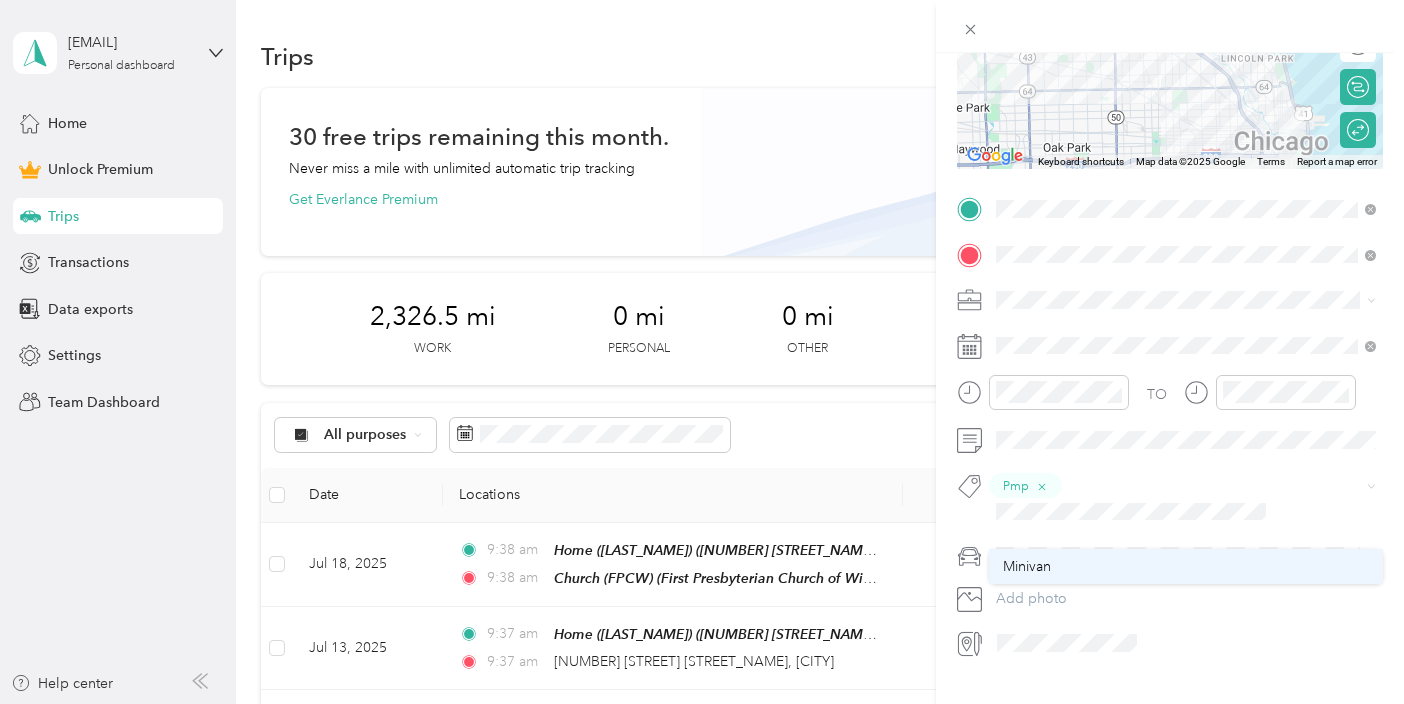 click on "Minivan" at bounding box center [1027, 566] 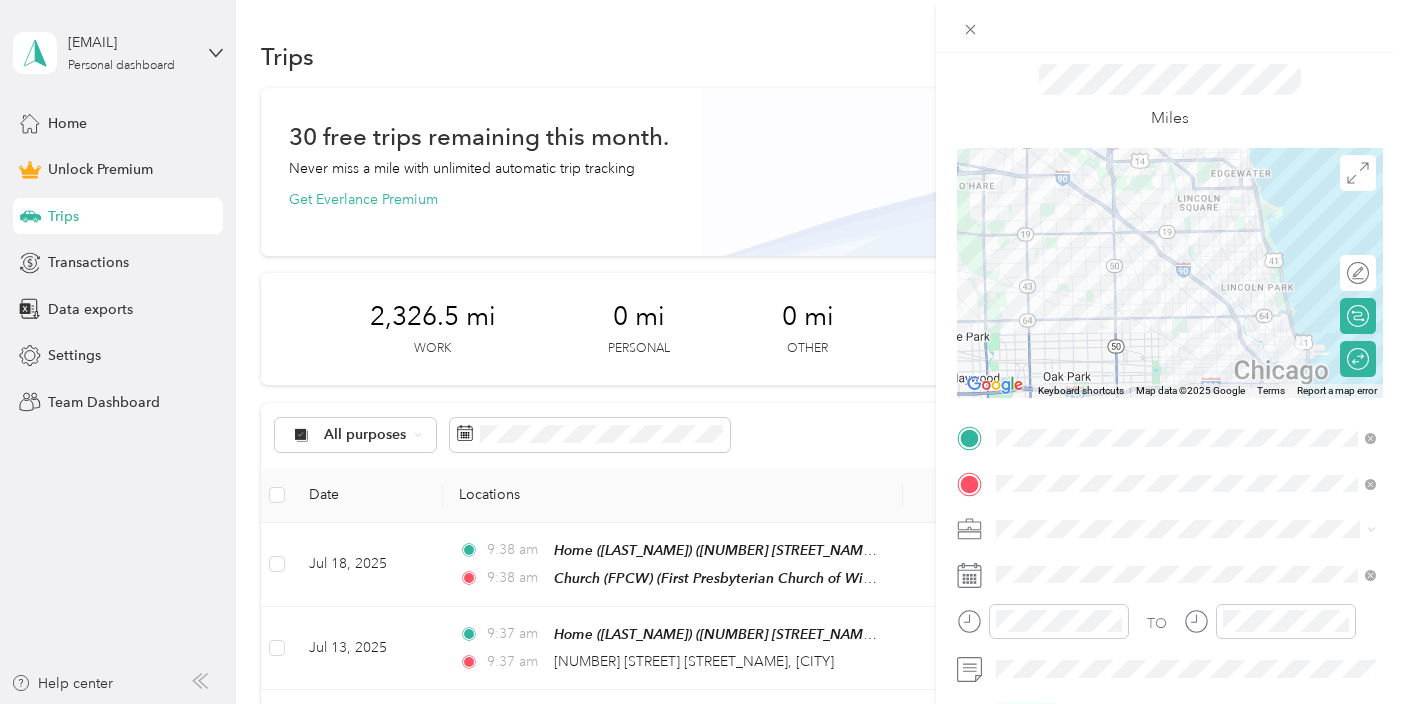 scroll, scrollTop: 0, scrollLeft: 0, axis: both 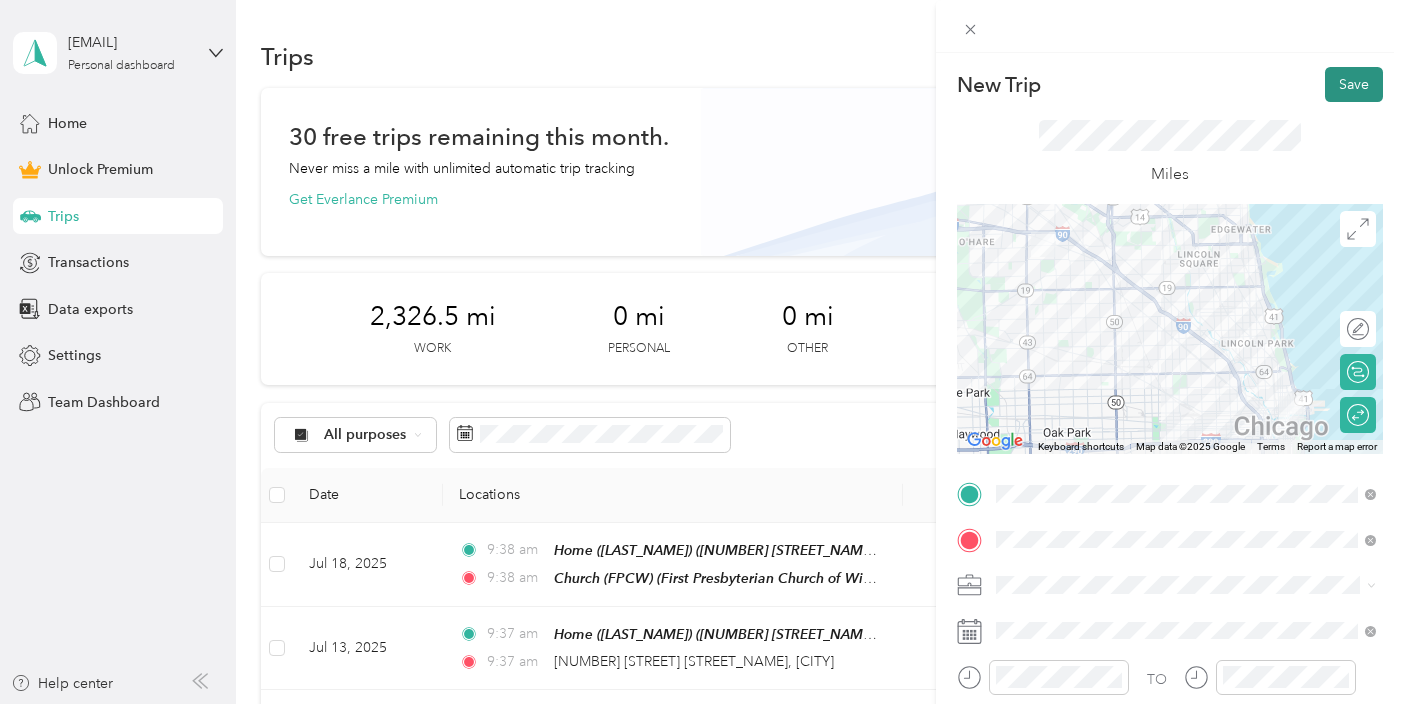 click on "Save" at bounding box center (1354, 84) 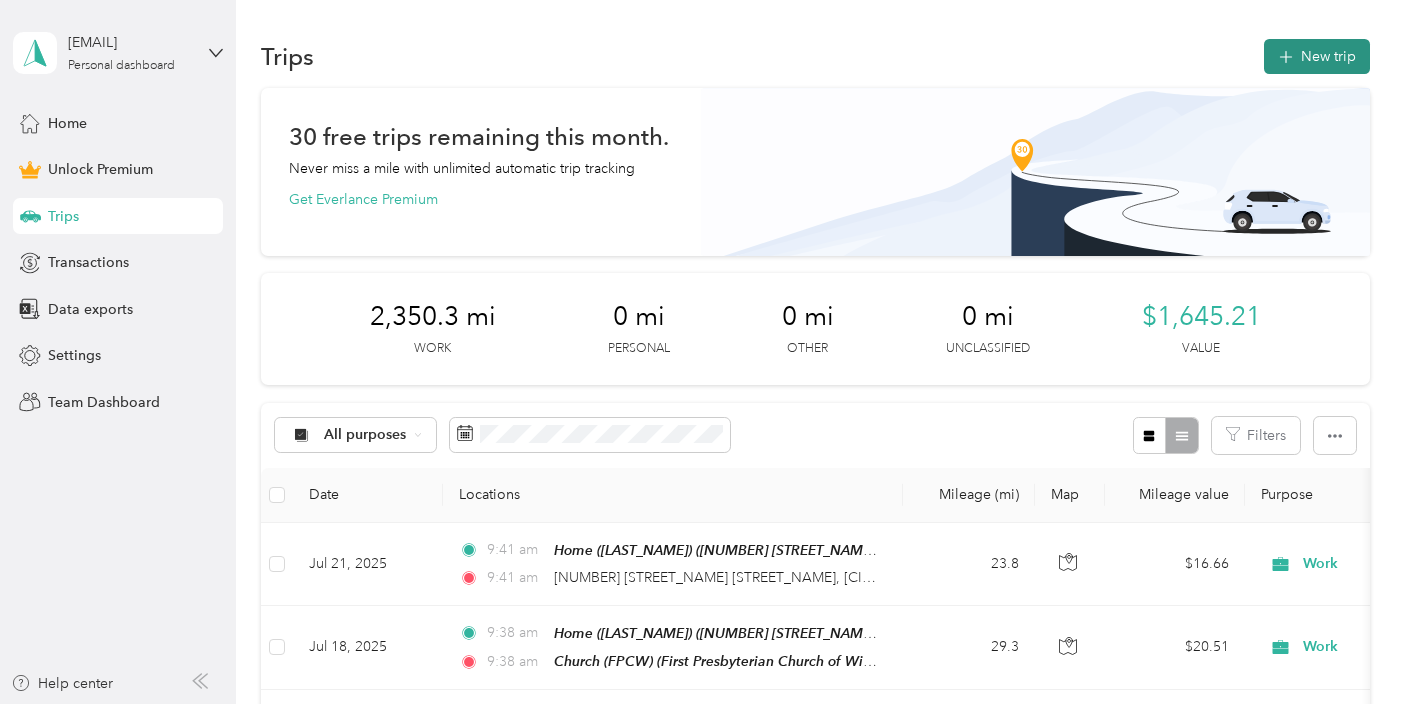 click on "New trip" at bounding box center [1317, 56] 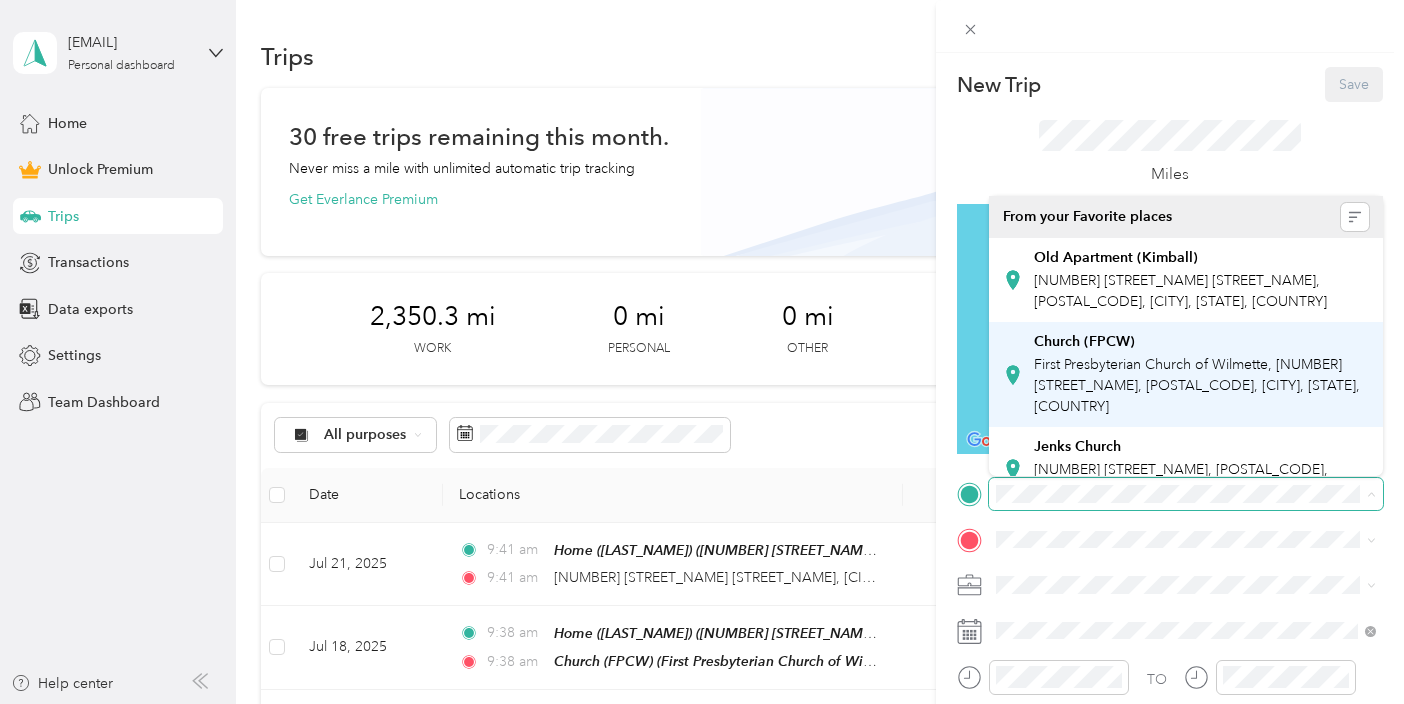 scroll, scrollTop: 332, scrollLeft: 0, axis: vertical 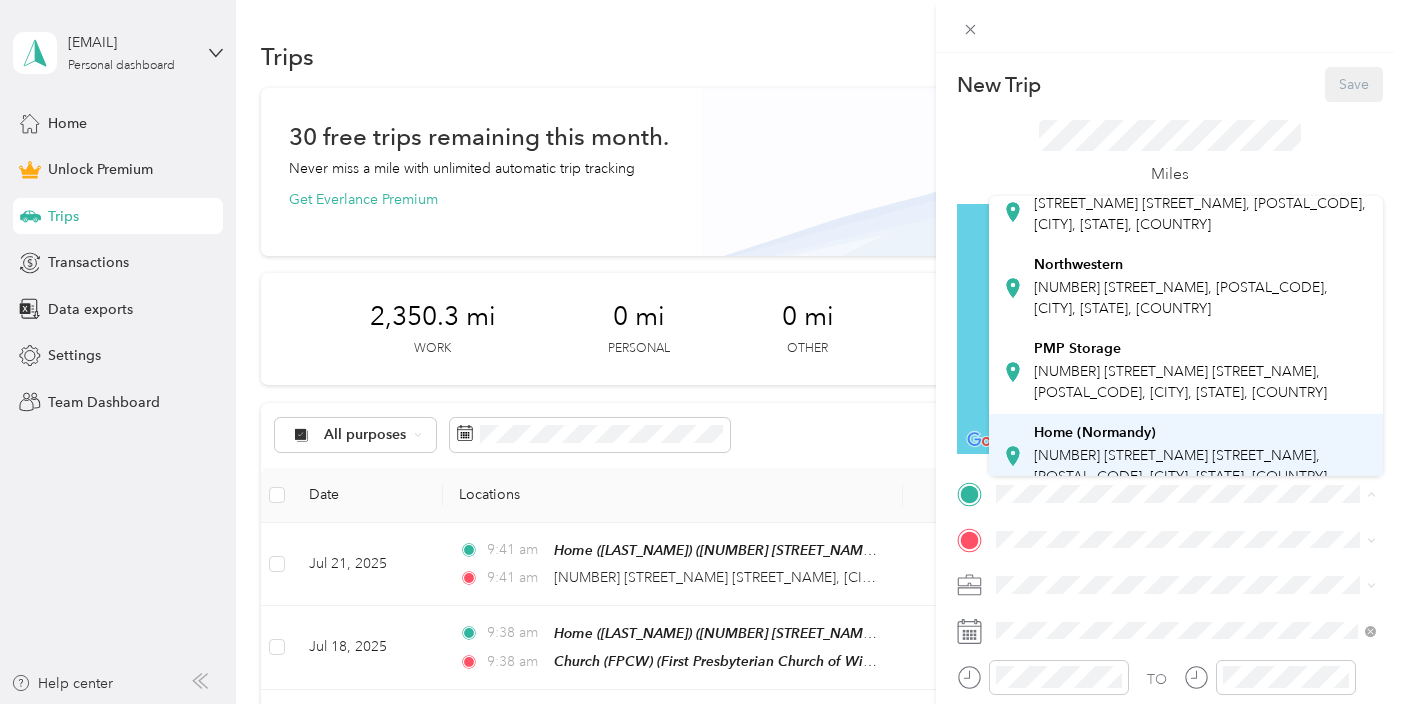 click on "Home (Normandy)" at bounding box center [1095, 433] 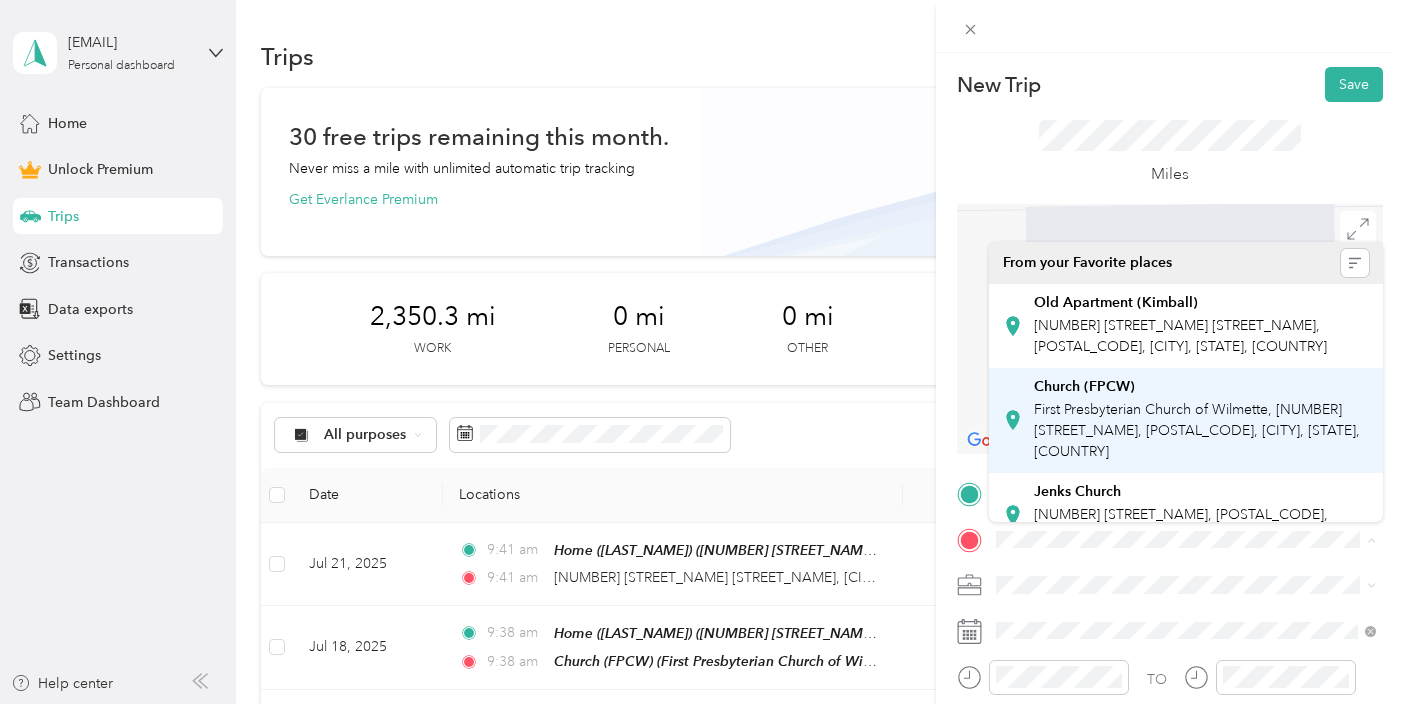 click on "Church (FPCW) First Presbyterian Church of Wilmette, [NUMBER] [STREET_NAME], [POSTAL_CODE], [CITY], [STATE], [COUNTRY]" at bounding box center [1202, 420] 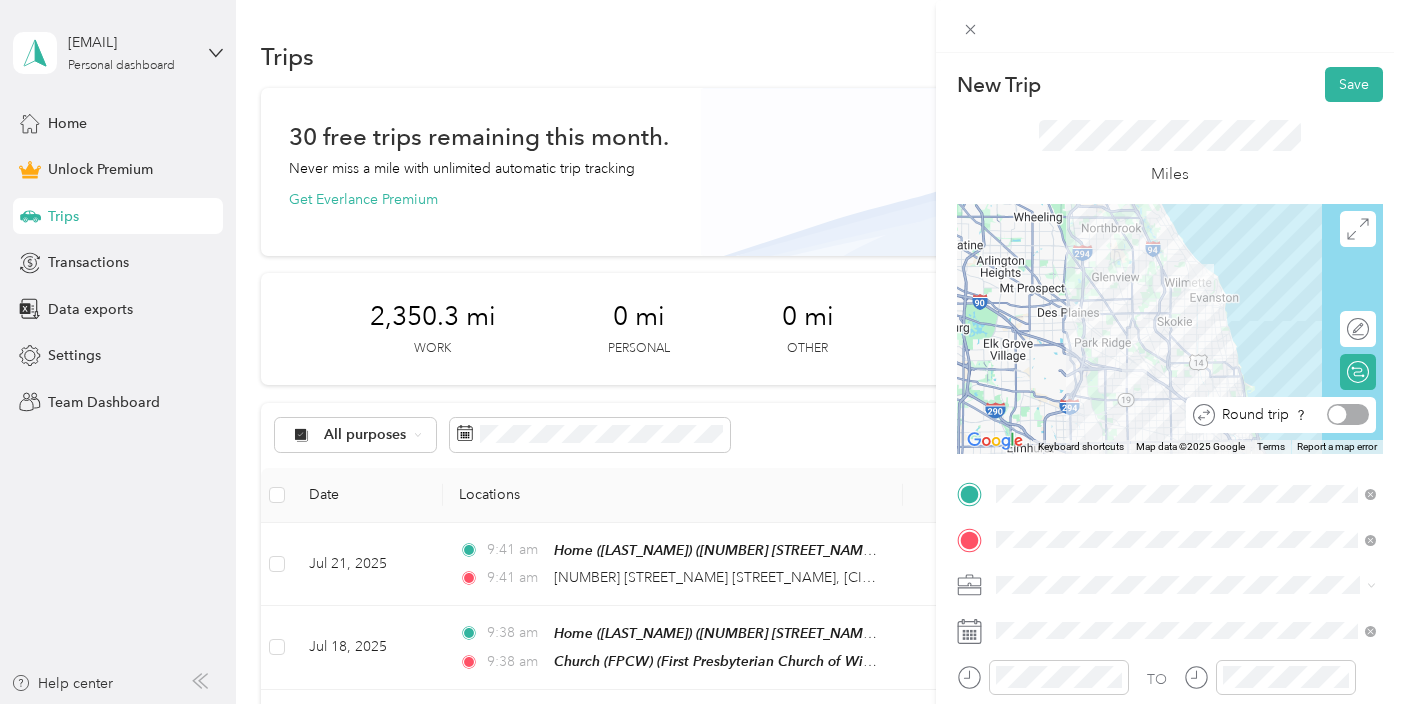click at bounding box center [1348, 414] 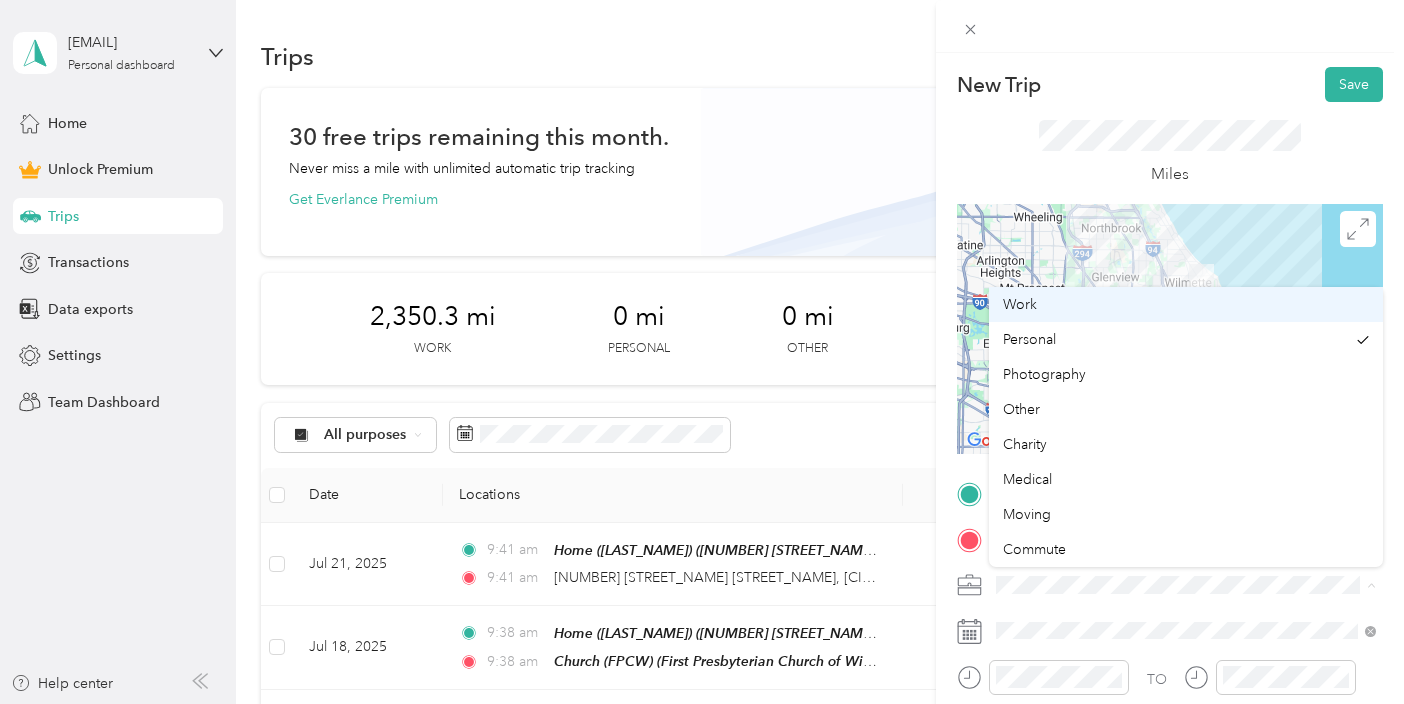 click on "Work" at bounding box center (1186, 304) 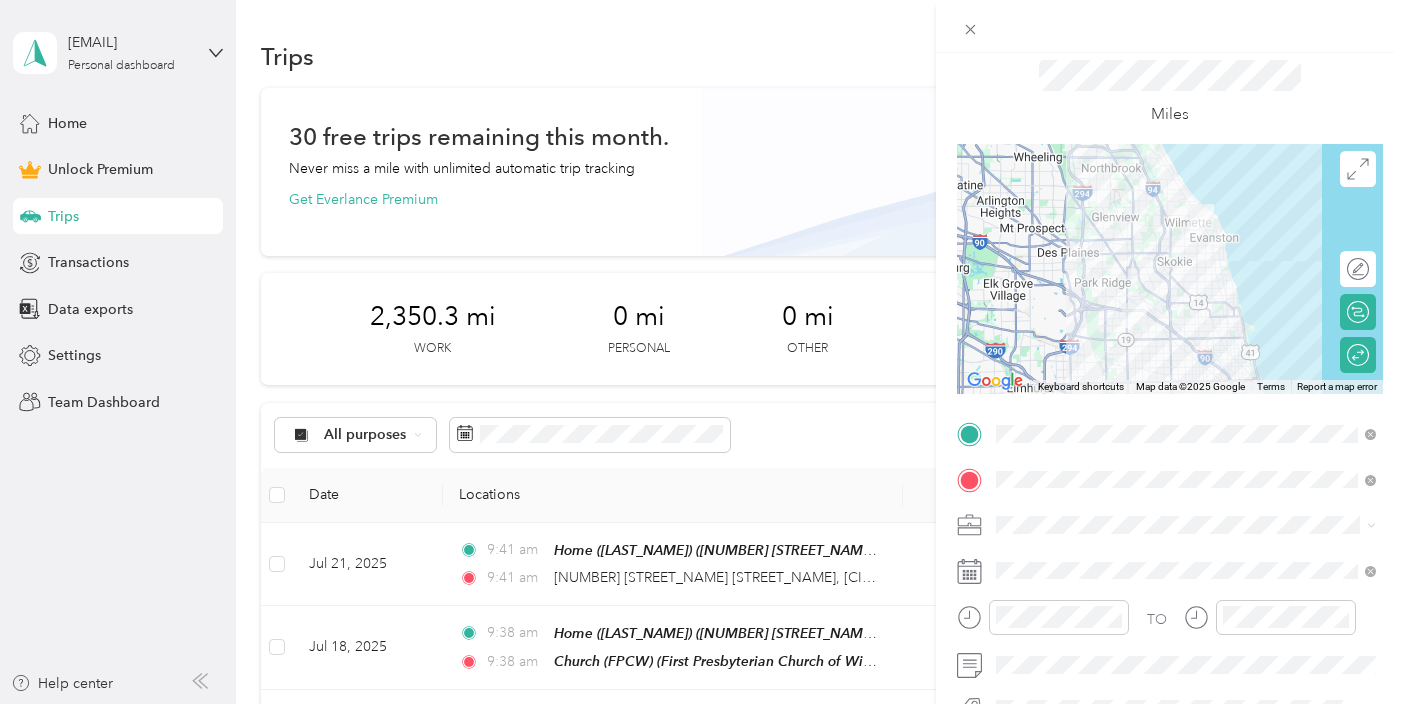 scroll, scrollTop: 93, scrollLeft: 0, axis: vertical 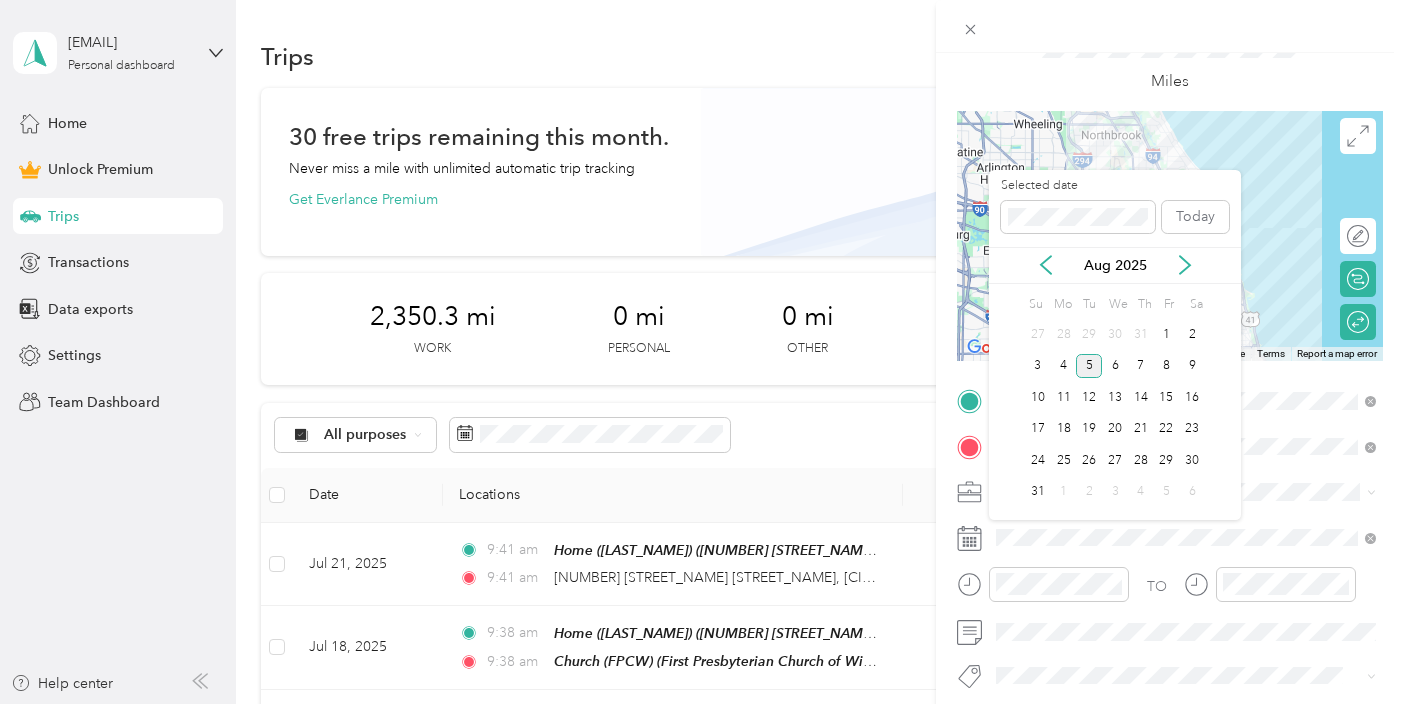 click on "Aug 2025" at bounding box center (1115, 265) 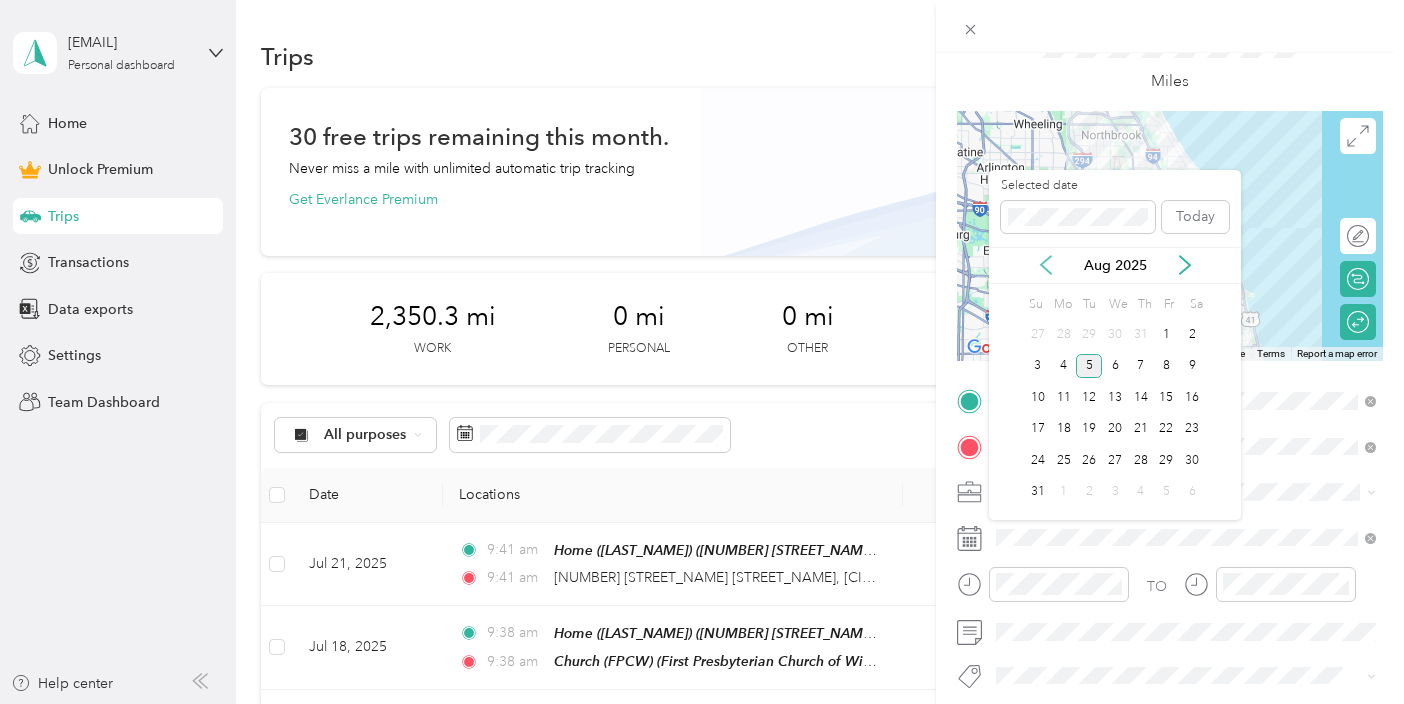 click 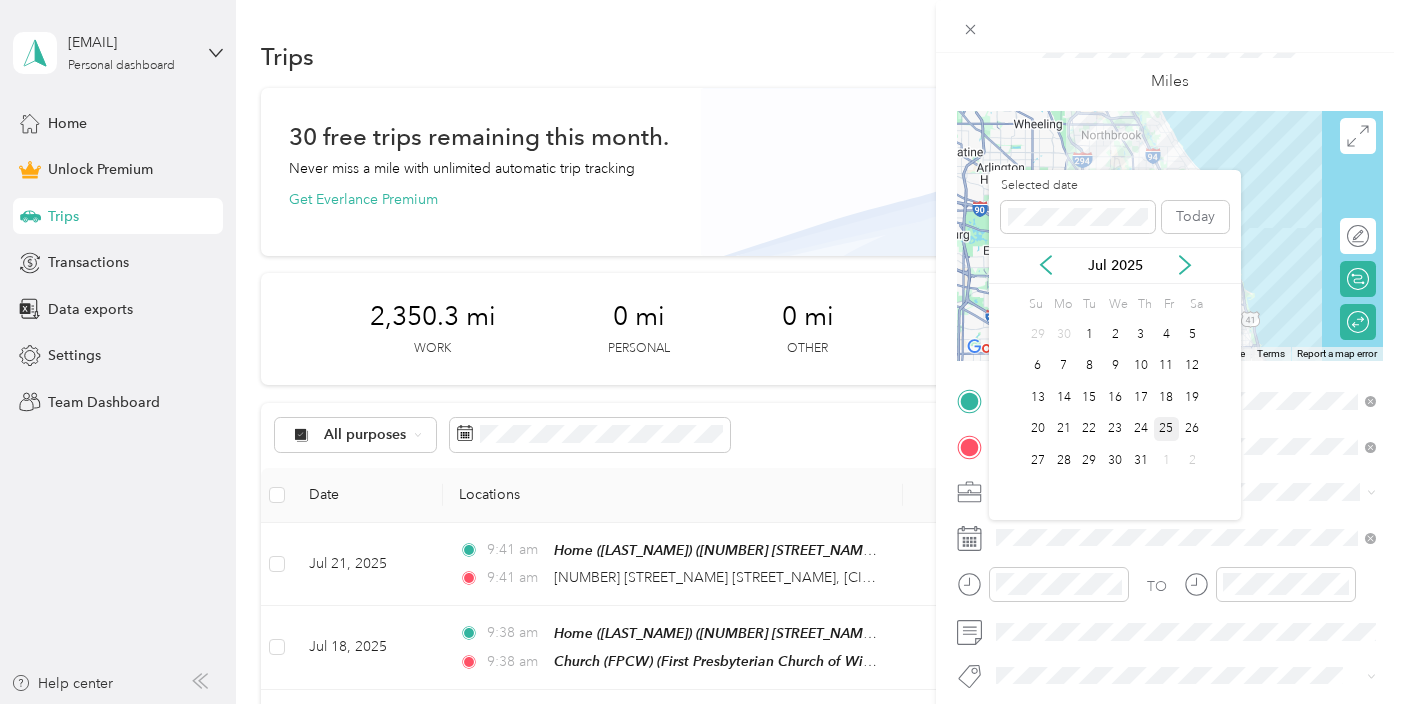 click on "25" at bounding box center (1167, 429) 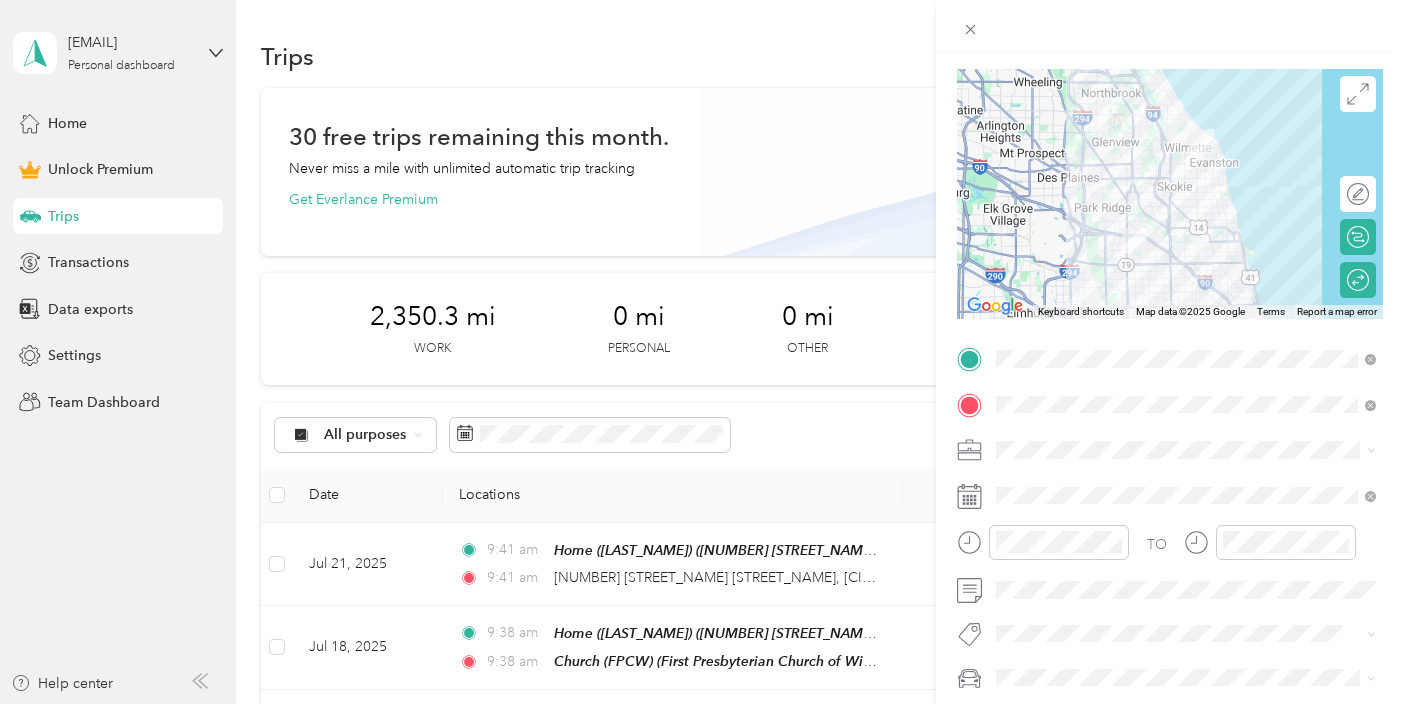 scroll, scrollTop: 161, scrollLeft: 0, axis: vertical 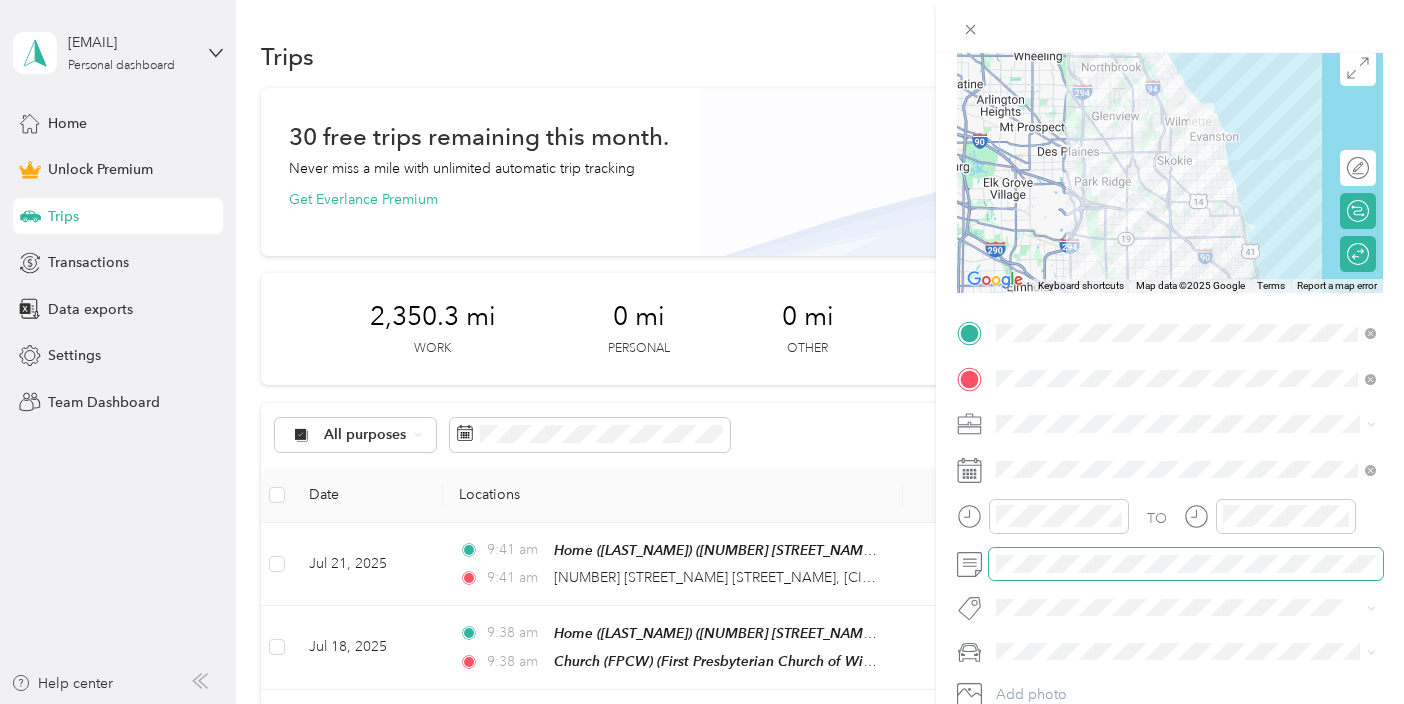 click at bounding box center [1186, 564] 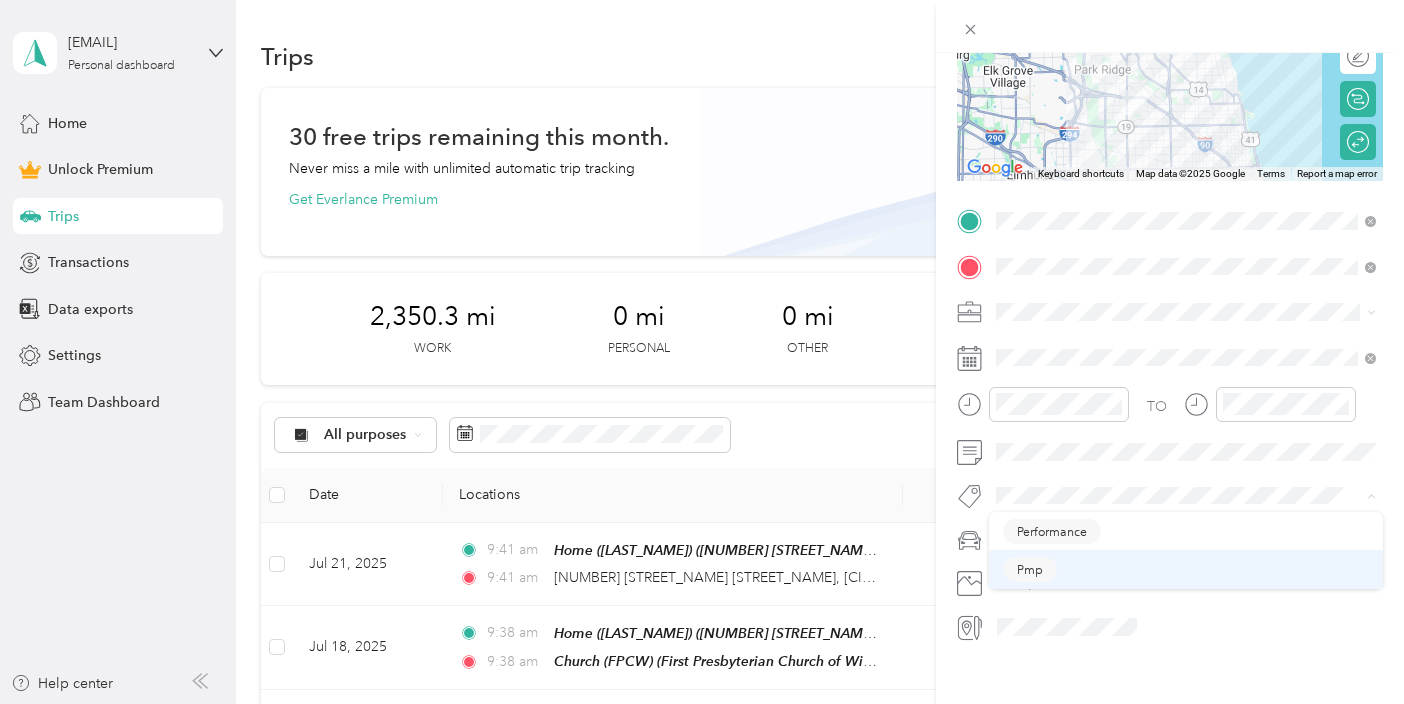 click on "Pmp" at bounding box center [1030, 570] 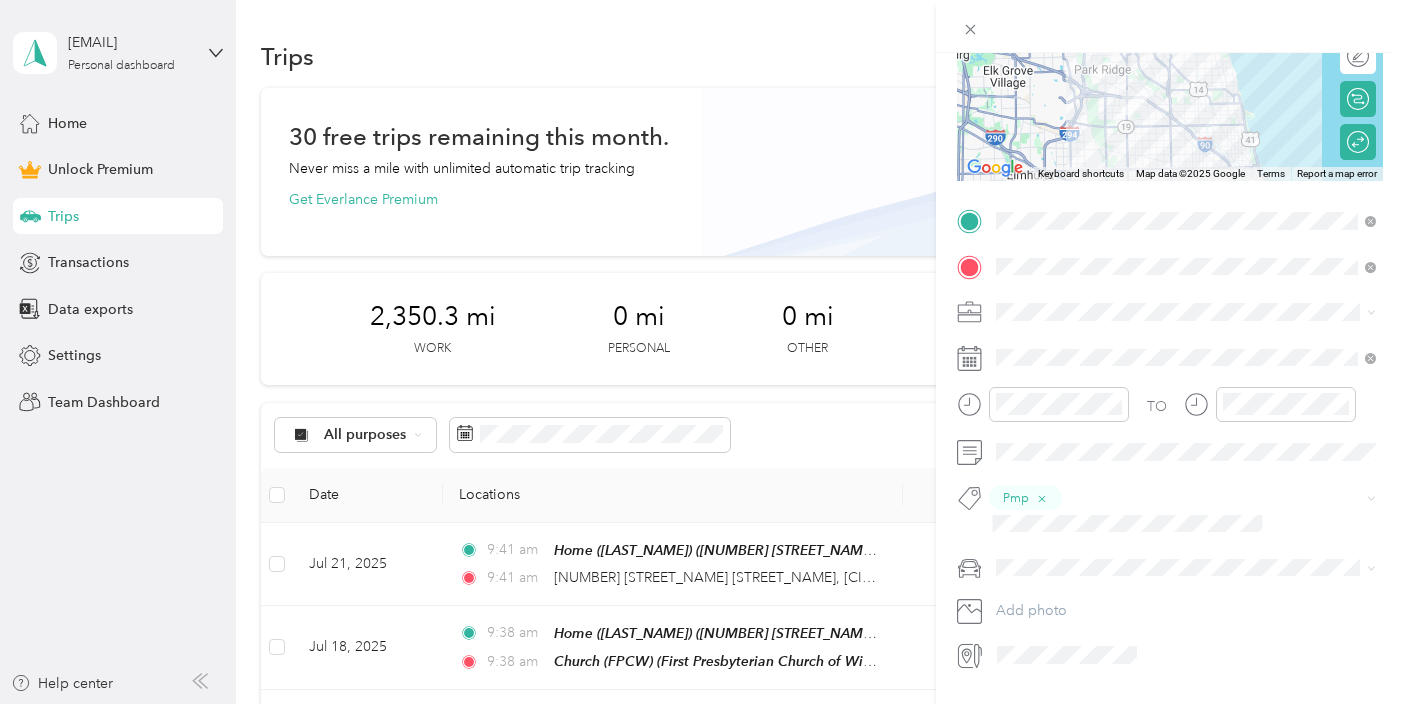 scroll, scrollTop: 288, scrollLeft: 0, axis: vertical 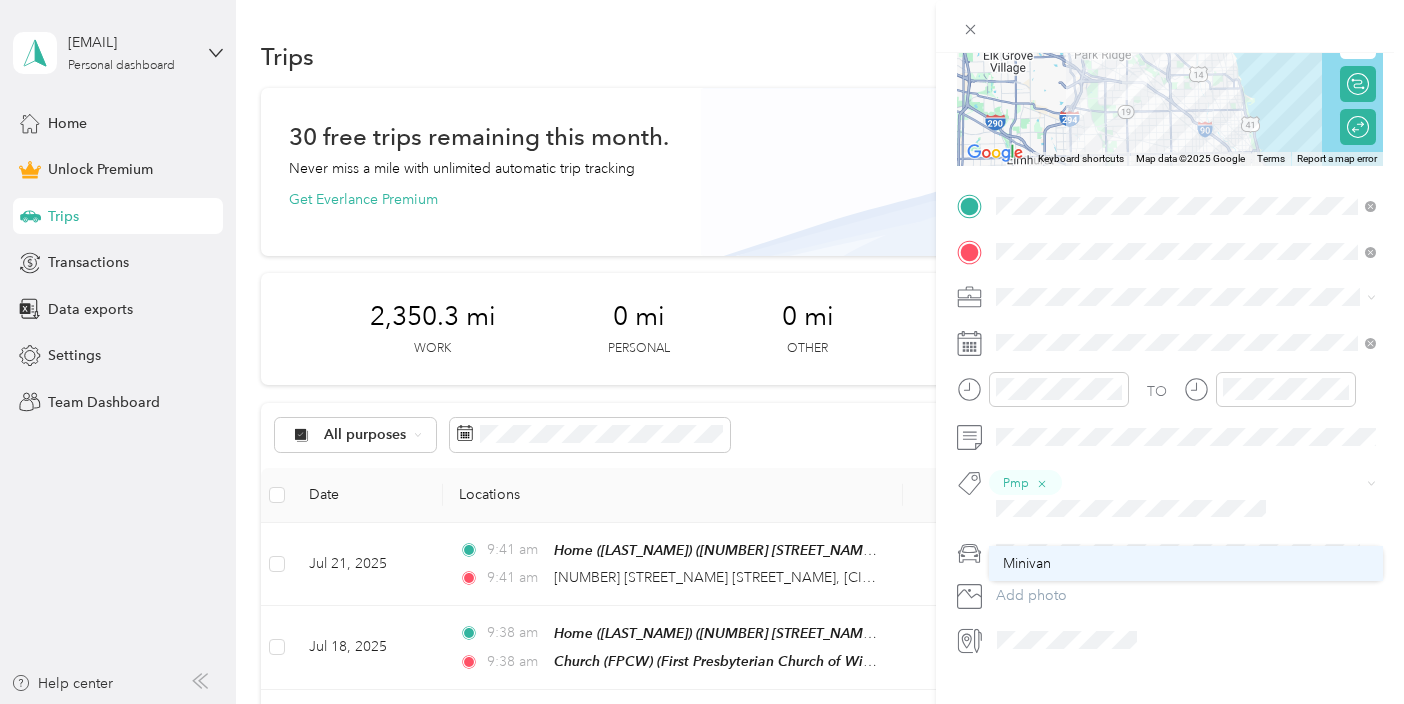click on "Minivan" at bounding box center [1027, 563] 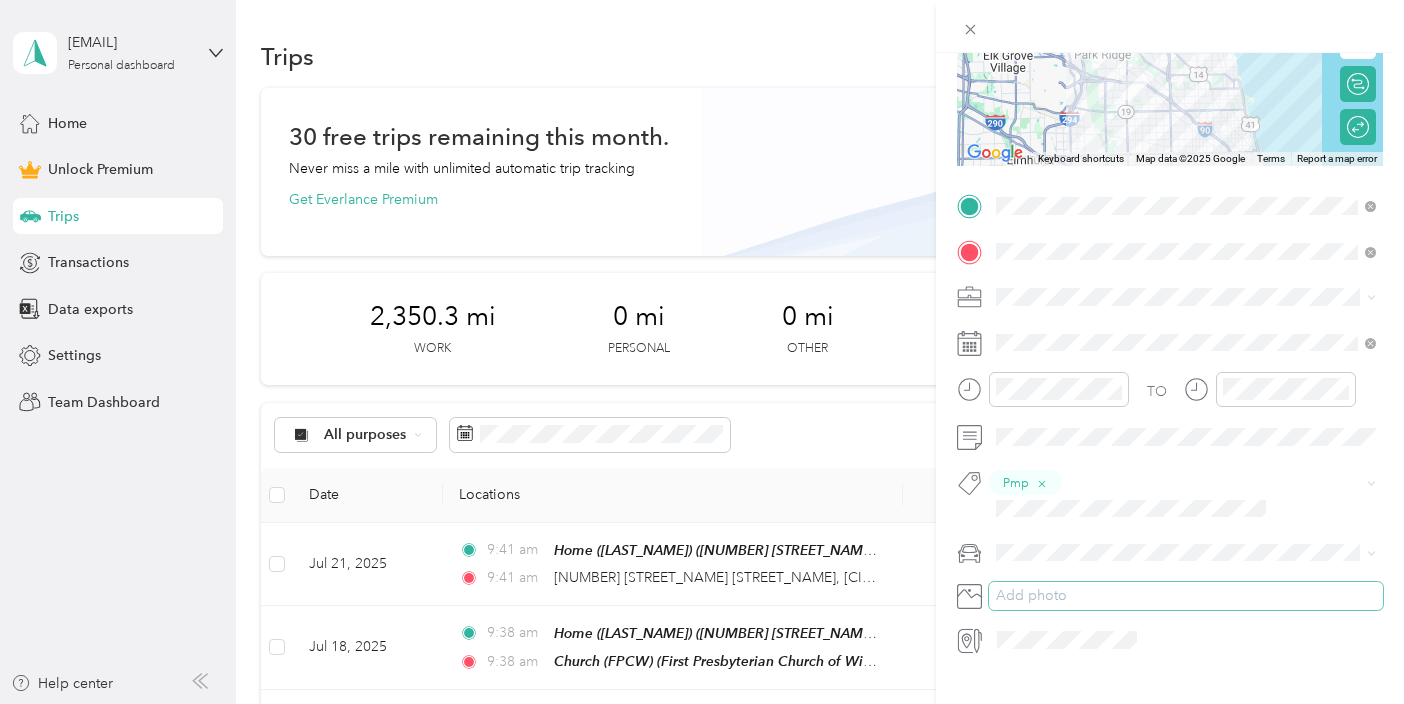 scroll, scrollTop: 0, scrollLeft: 0, axis: both 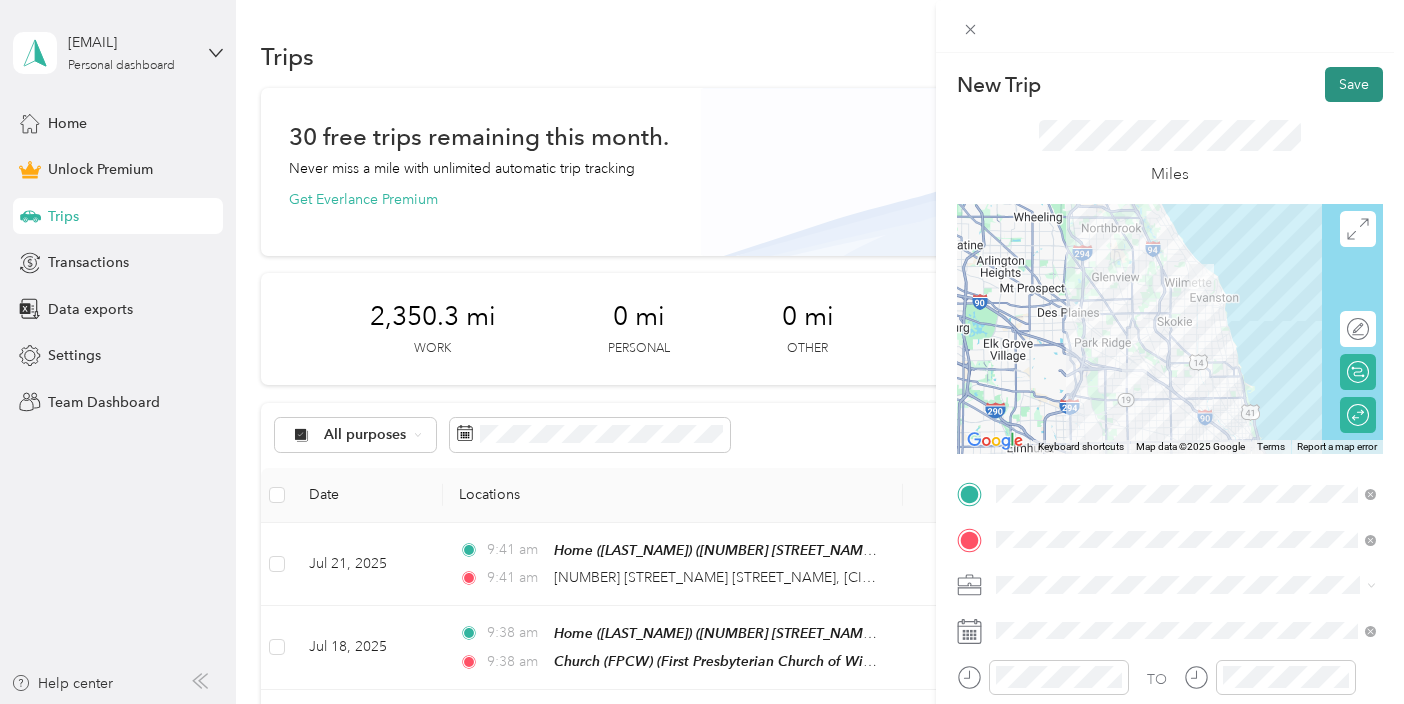 click on "Save" at bounding box center (1354, 84) 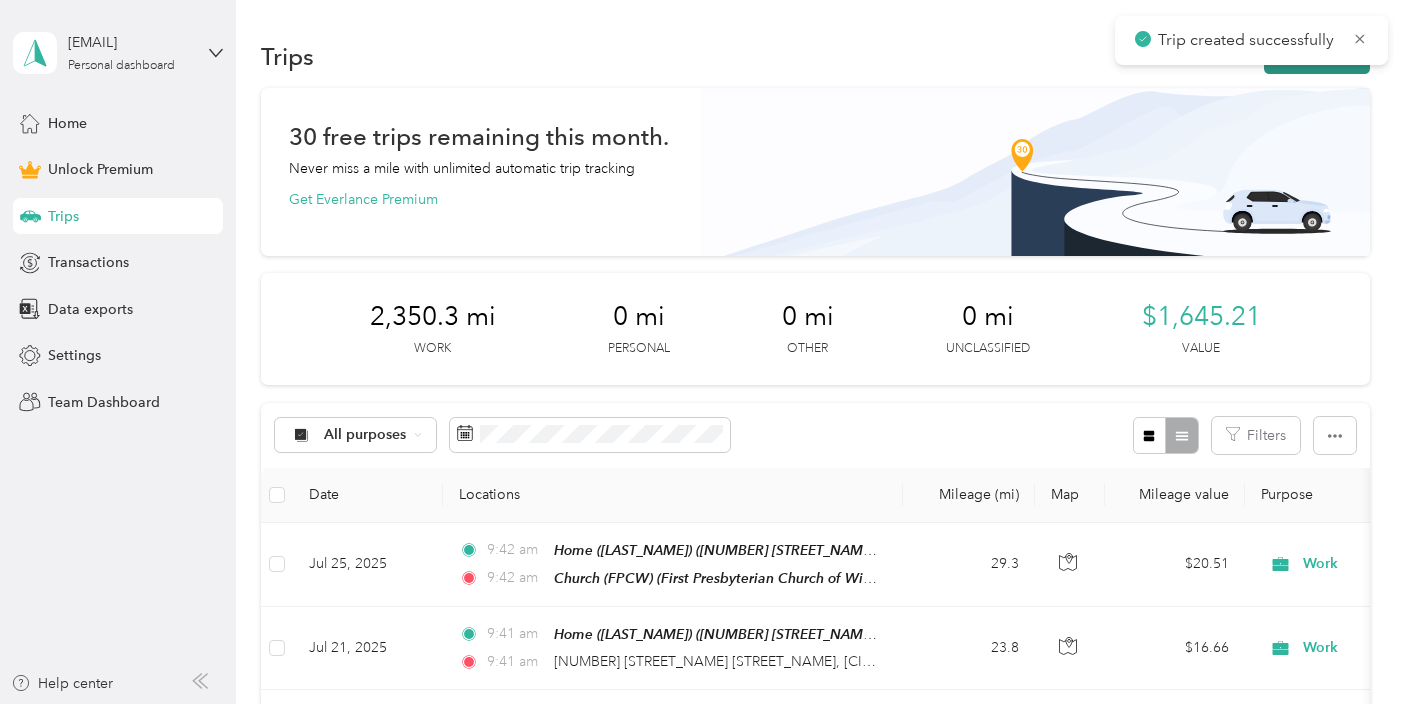 click on "New trip" at bounding box center (1317, 56) 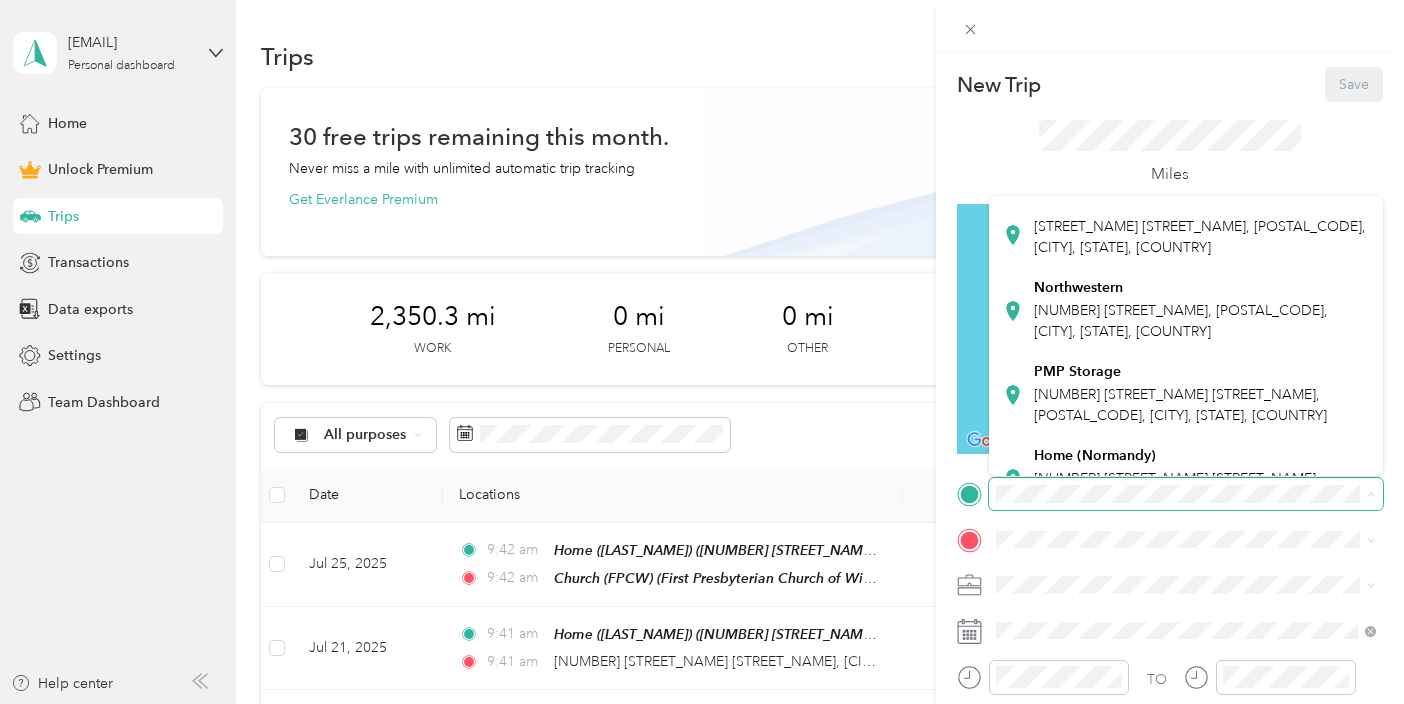 scroll, scrollTop: 332, scrollLeft: 0, axis: vertical 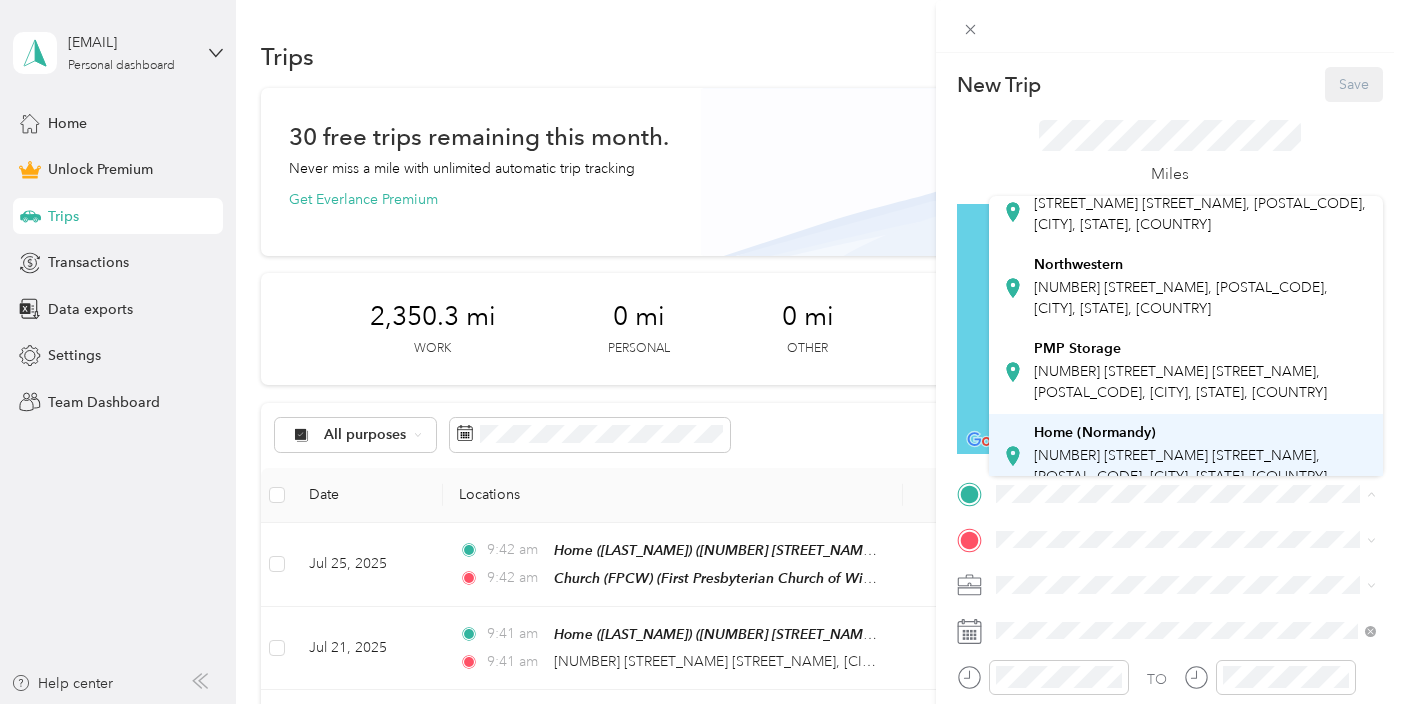 click on "Home (Normandy)" at bounding box center [1095, 433] 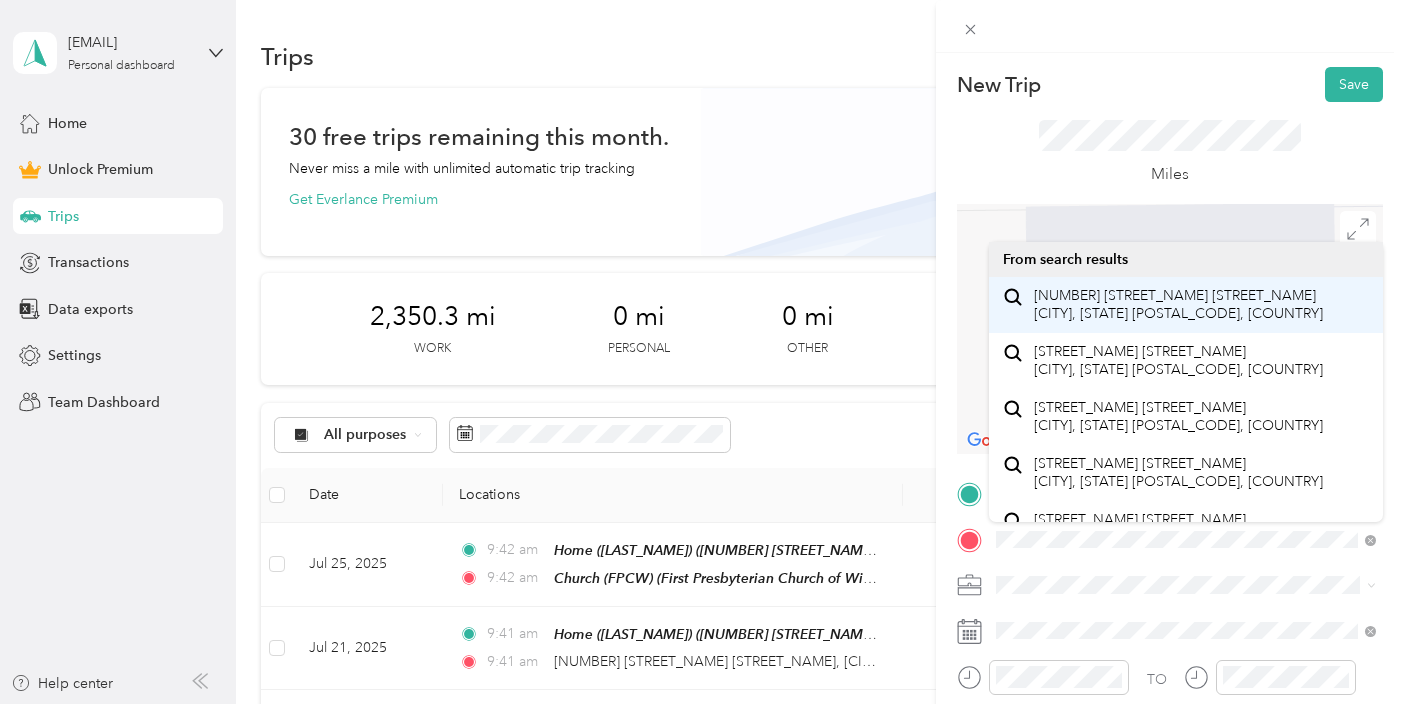 click on "[NUMBER] [STREET_NAME] [STREET_NAME]
[CITY], [STATE] [POSTAL_CODE], [COUNTRY]" at bounding box center [1178, 304] 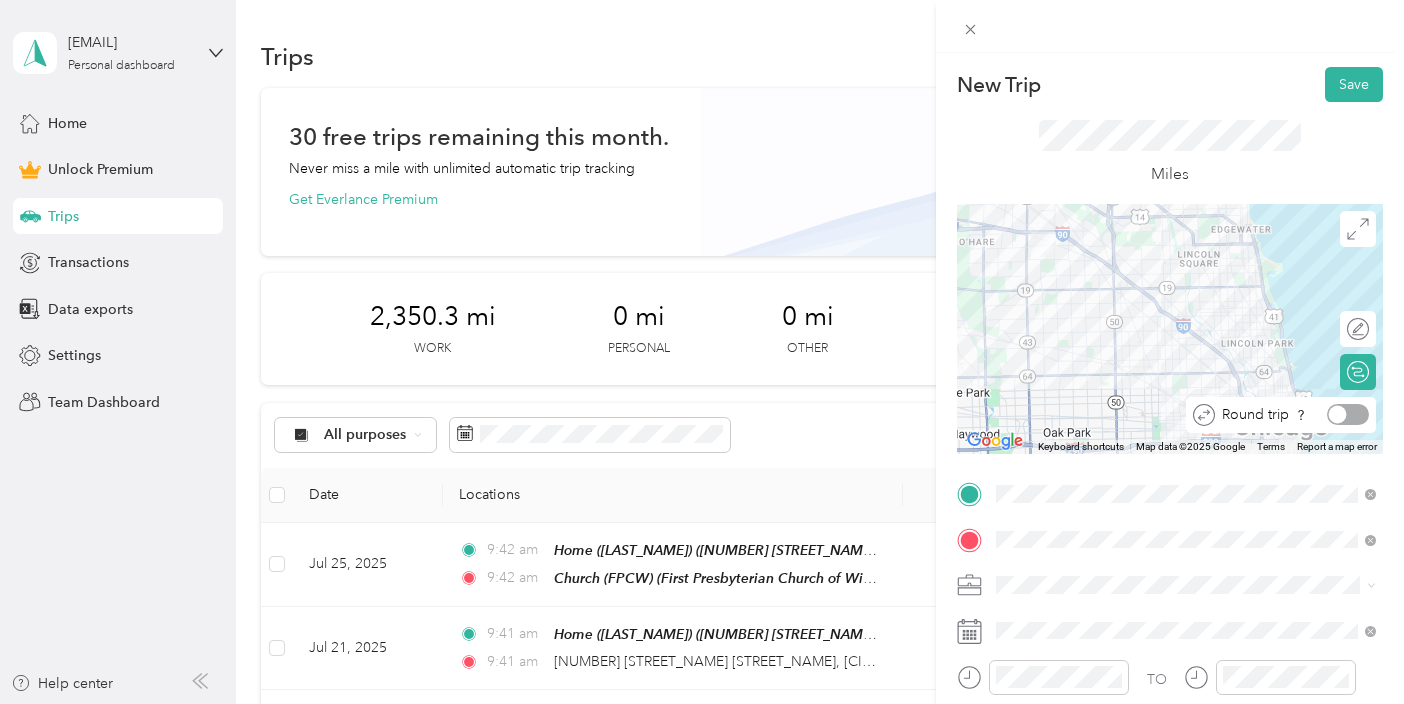 click at bounding box center [1348, 414] 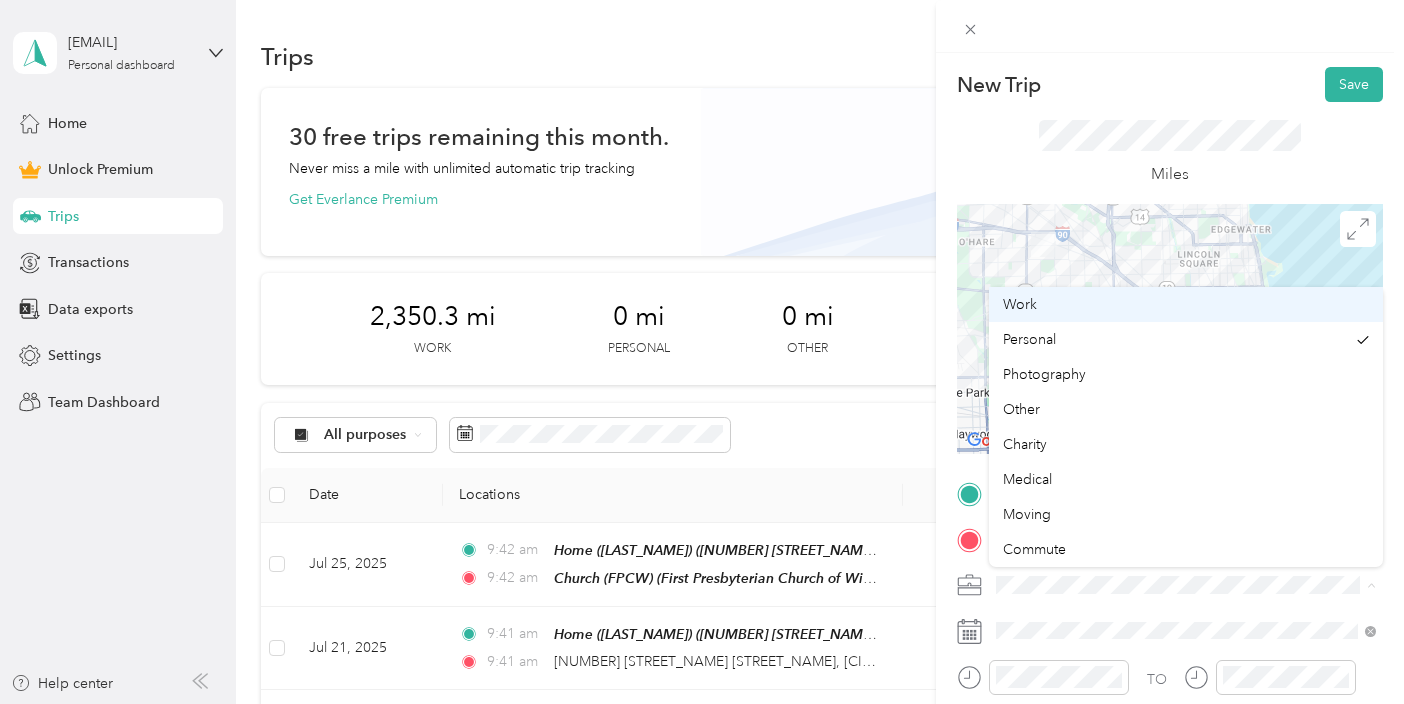 click on "Work" at bounding box center (1186, 304) 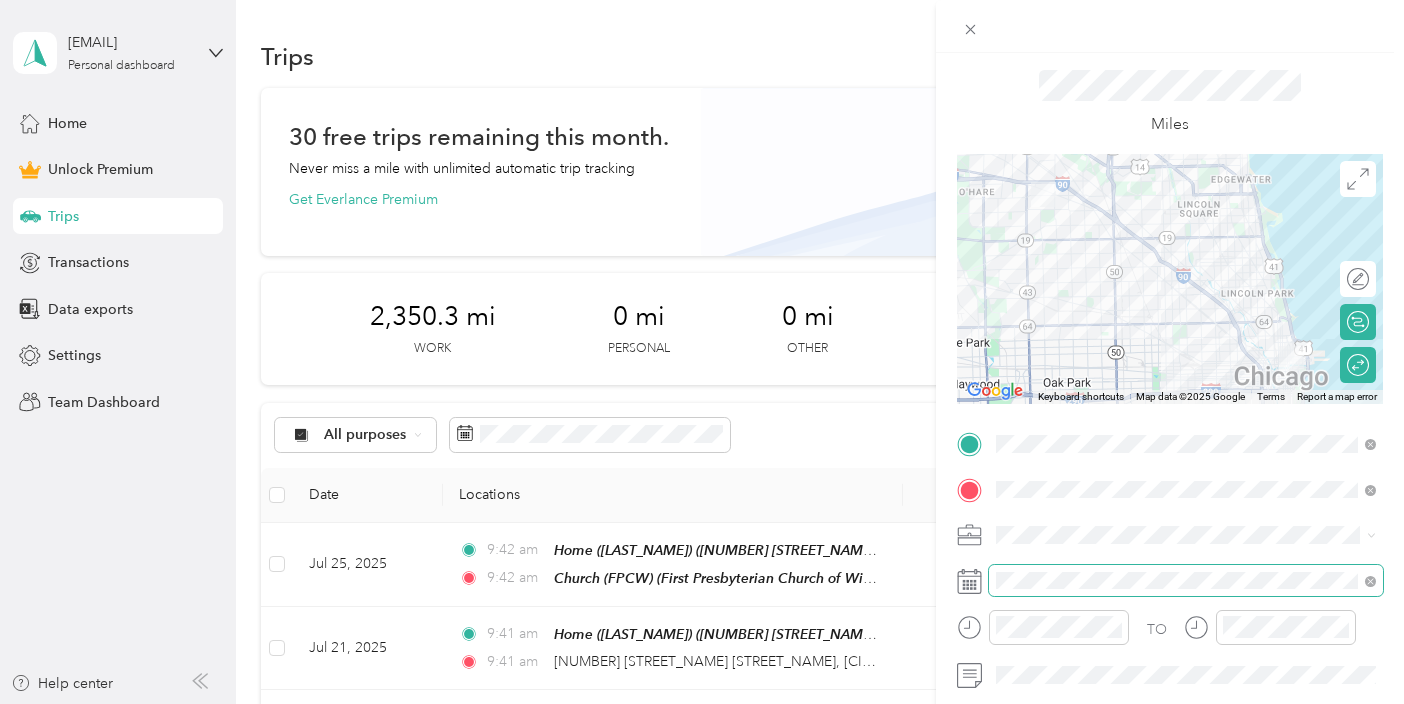 scroll, scrollTop: 51, scrollLeft: 0, axis: vertical 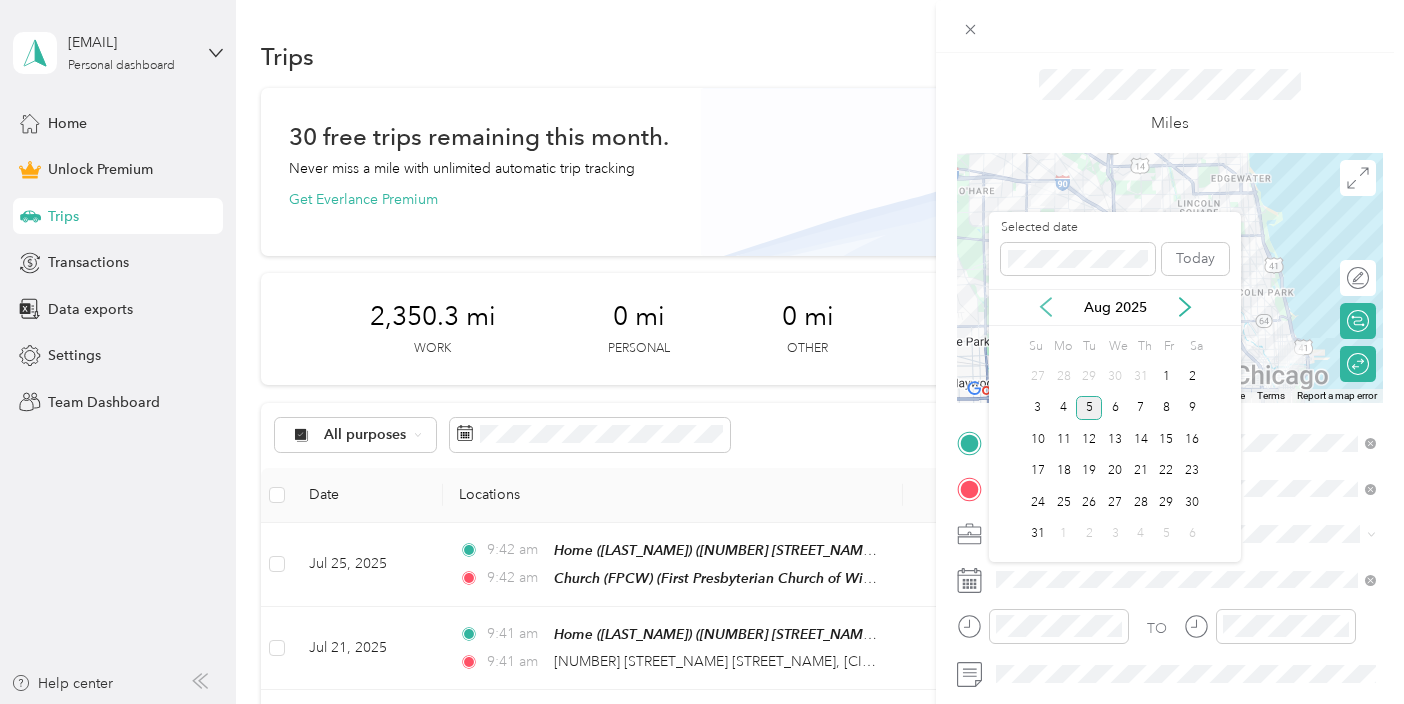 click 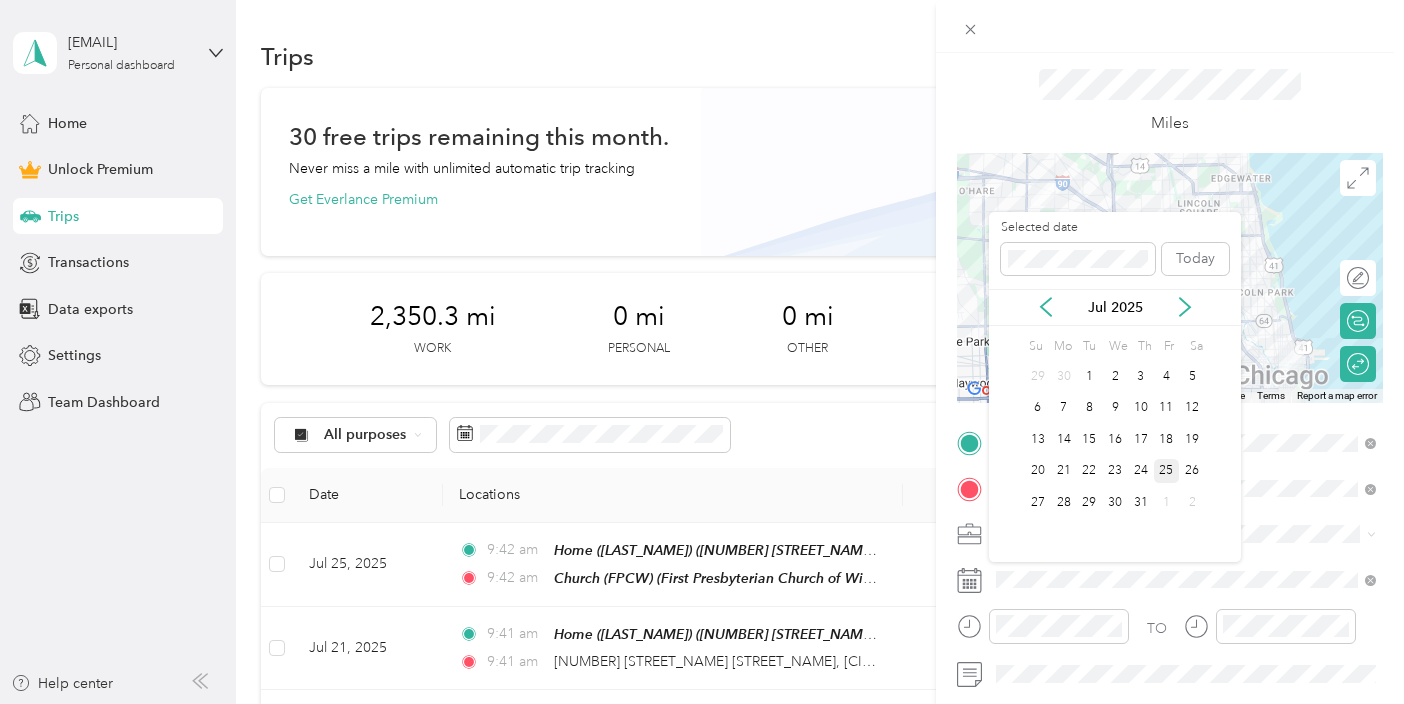 click on "25" at bounding box center (1167, 471) 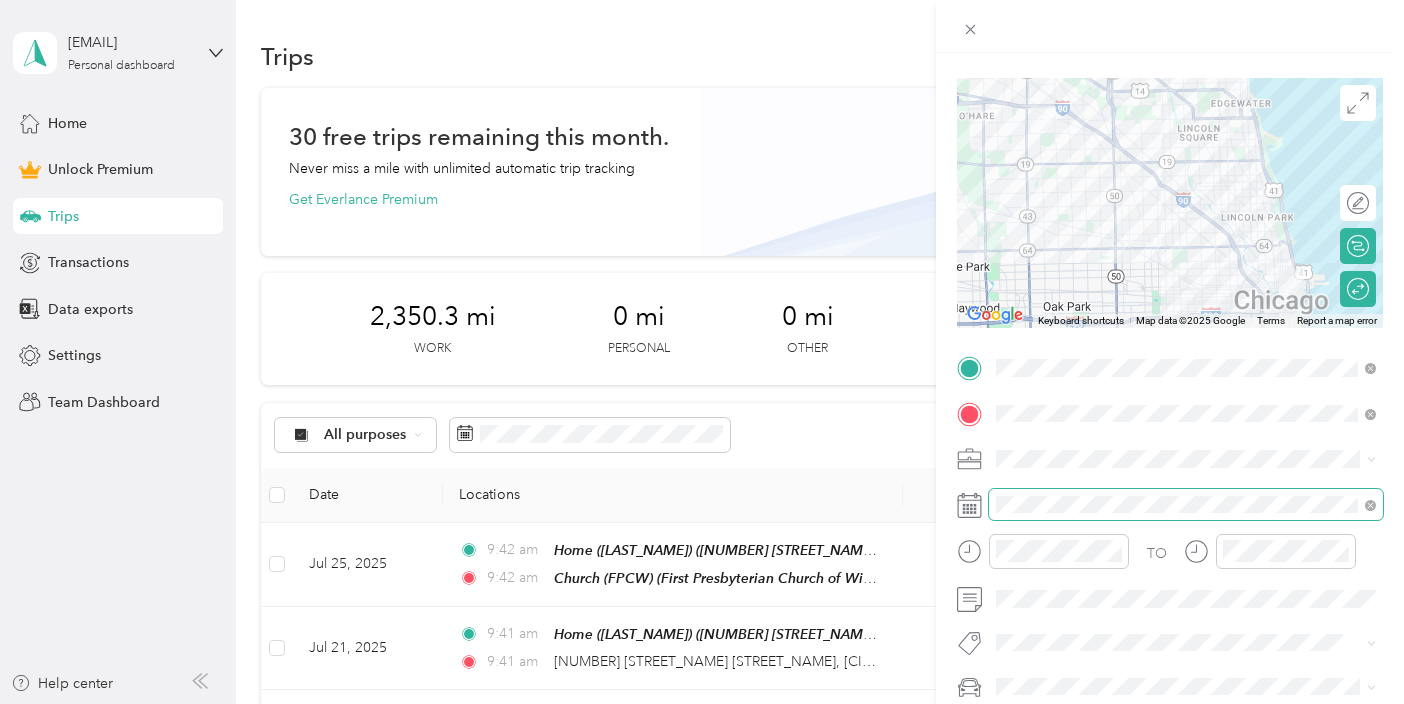 scroll, scrollTop: 127, scrollLeft: 0, axis: vertical 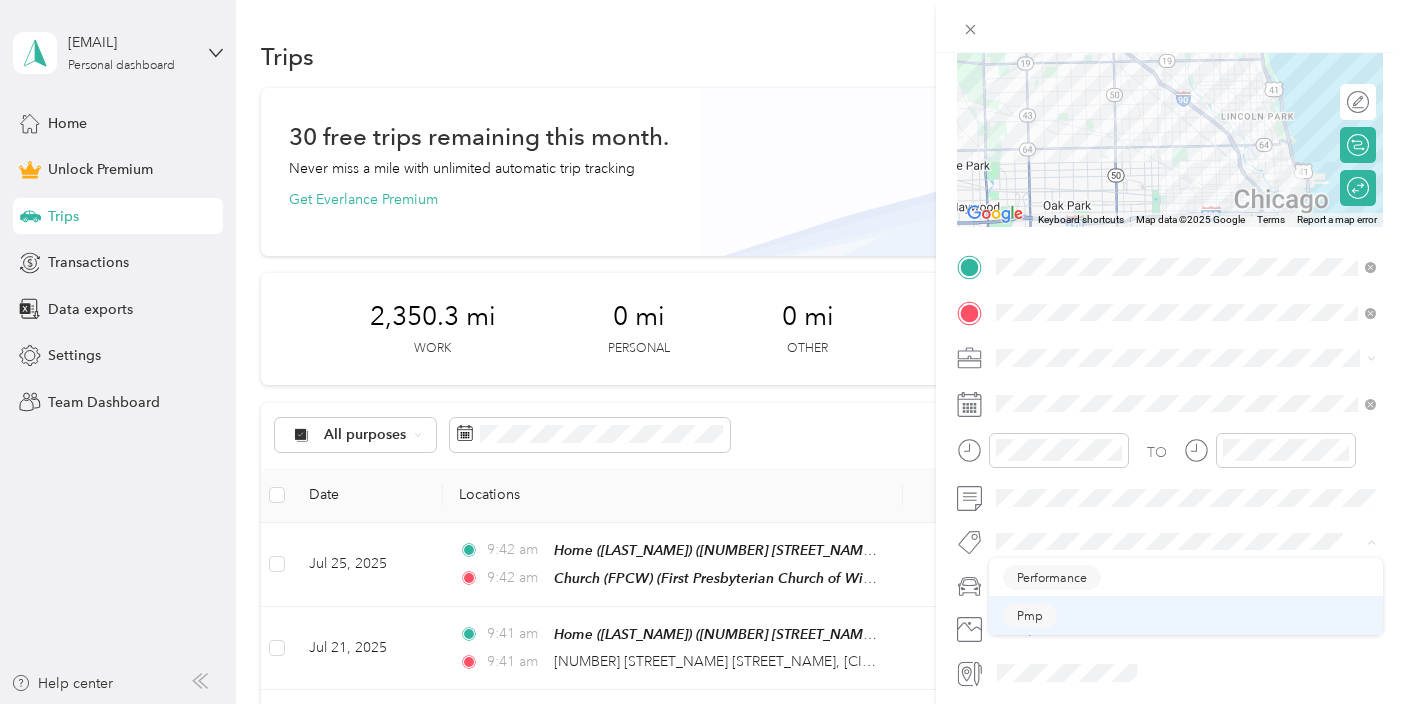 click on "Pmp" at bounding box center [1030, 616] 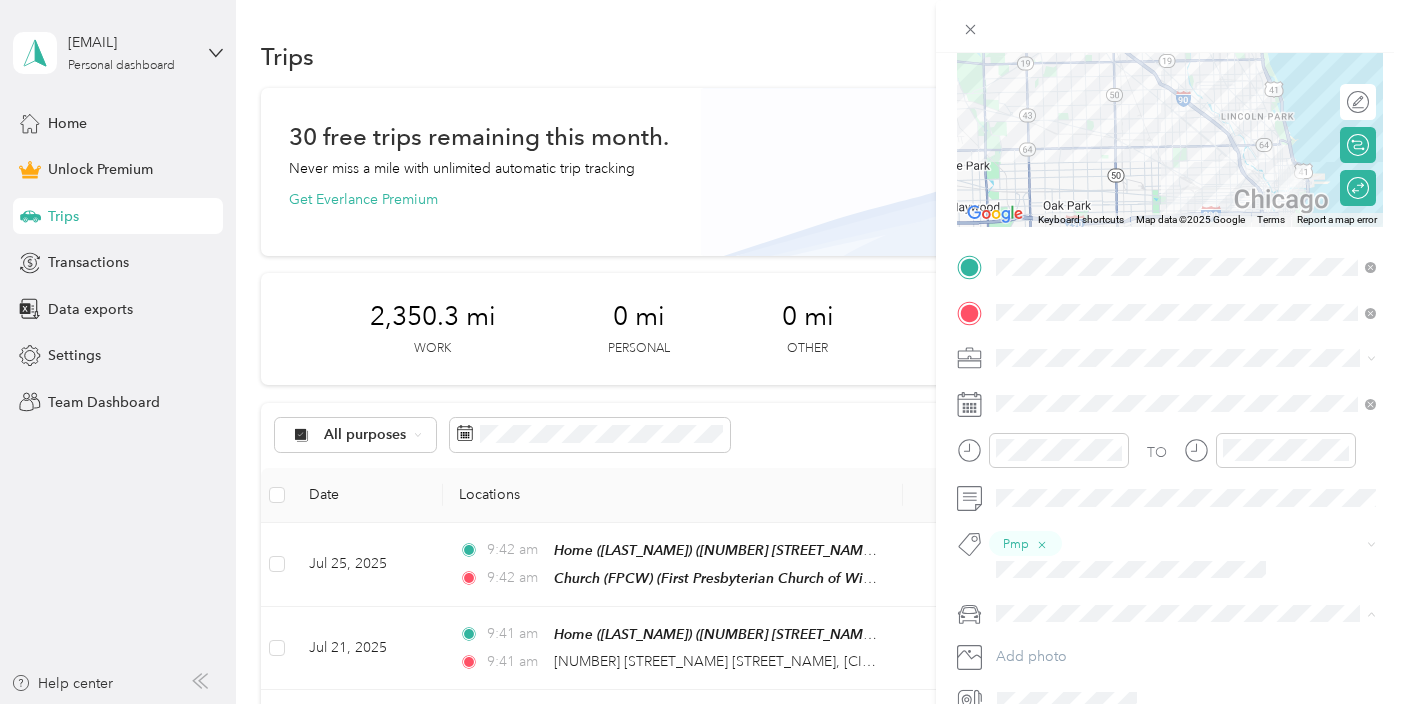 click on "Minivan" at bounding box center (1027, 624) 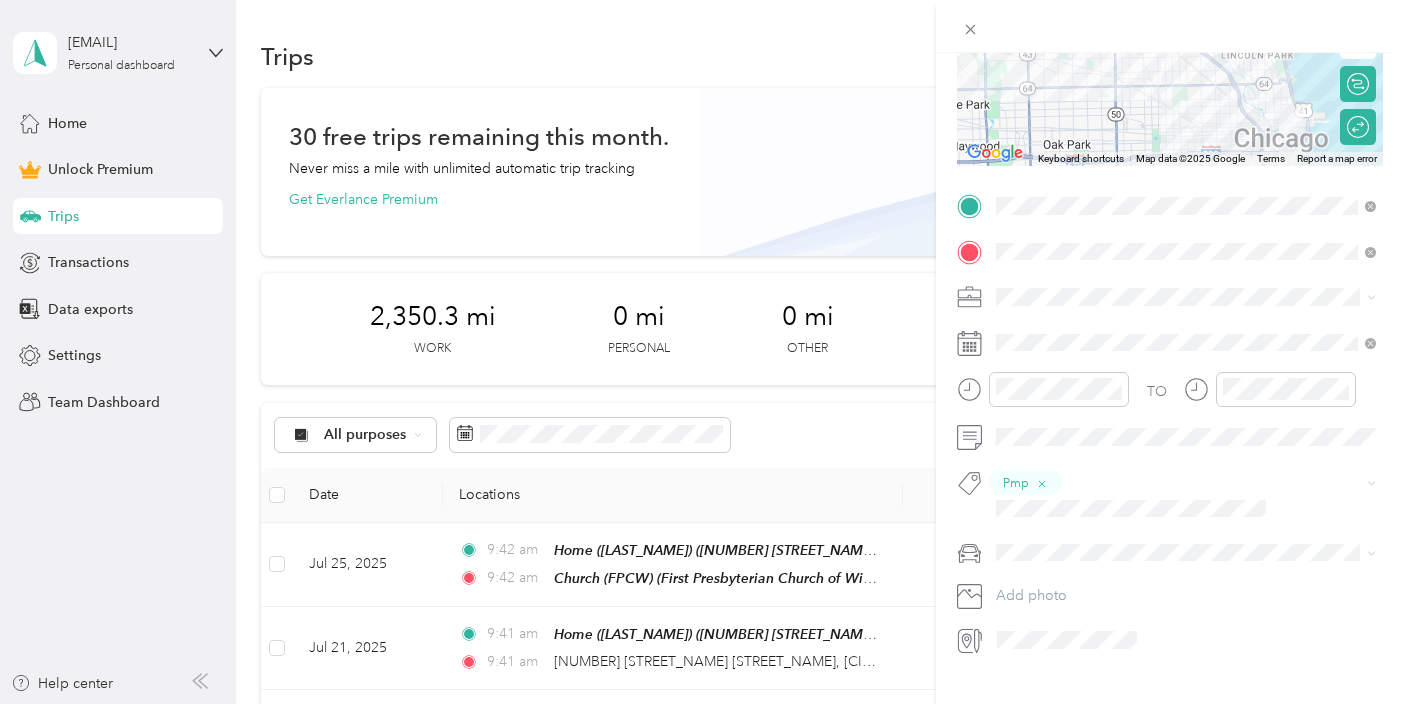 scroll, scrollTop: 0, scrollLeft: 0, axis: both 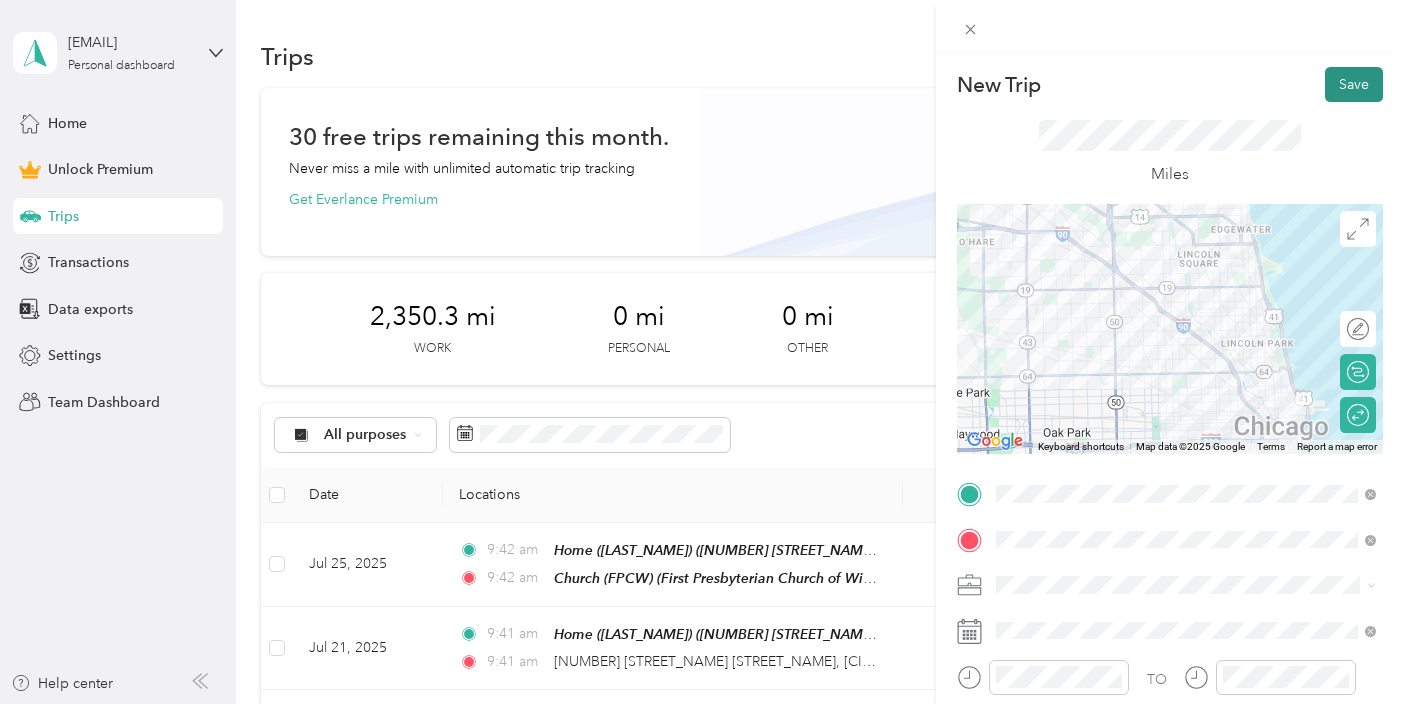 click on "Save" at bounding box center (1354, 84) 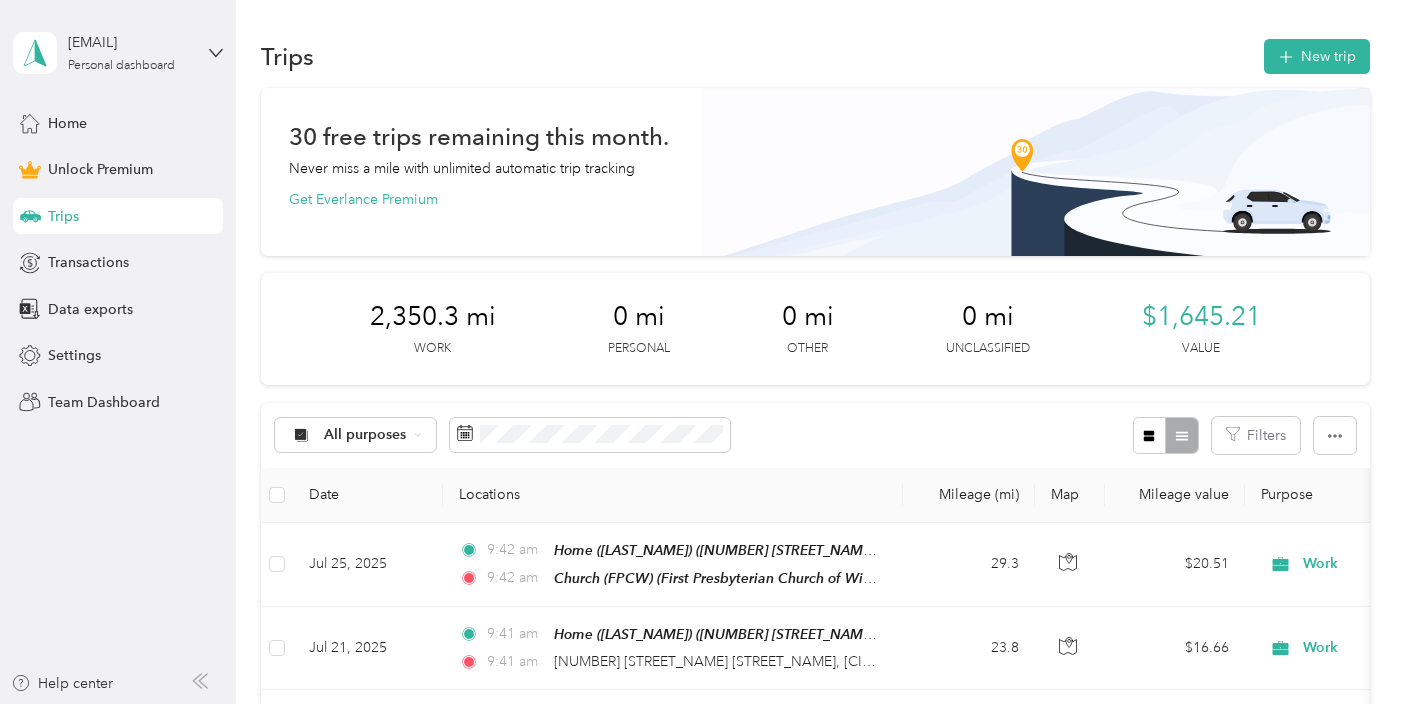 click on "New Trip Save This trip cannot be edited because it is either under review, approved, or paid. Contact your Team Manager to edit it. Miles ← Move left → Move right ↑ Move up ↓ Move down + Zoom in - Zoom out Home Jump left by 75% End Jump right by 75% Page Up Jump up by 75% Page Down Jump down by 75% Keyboard shortcuts Map Data Map data ©2025 Google Map data ©2025 Google 2 km  Click to toggle between metric and imperial units Terms Report a map error Edit route Calculate route Round trip TO Pmp Add photo" at bounding box center [702, 352] 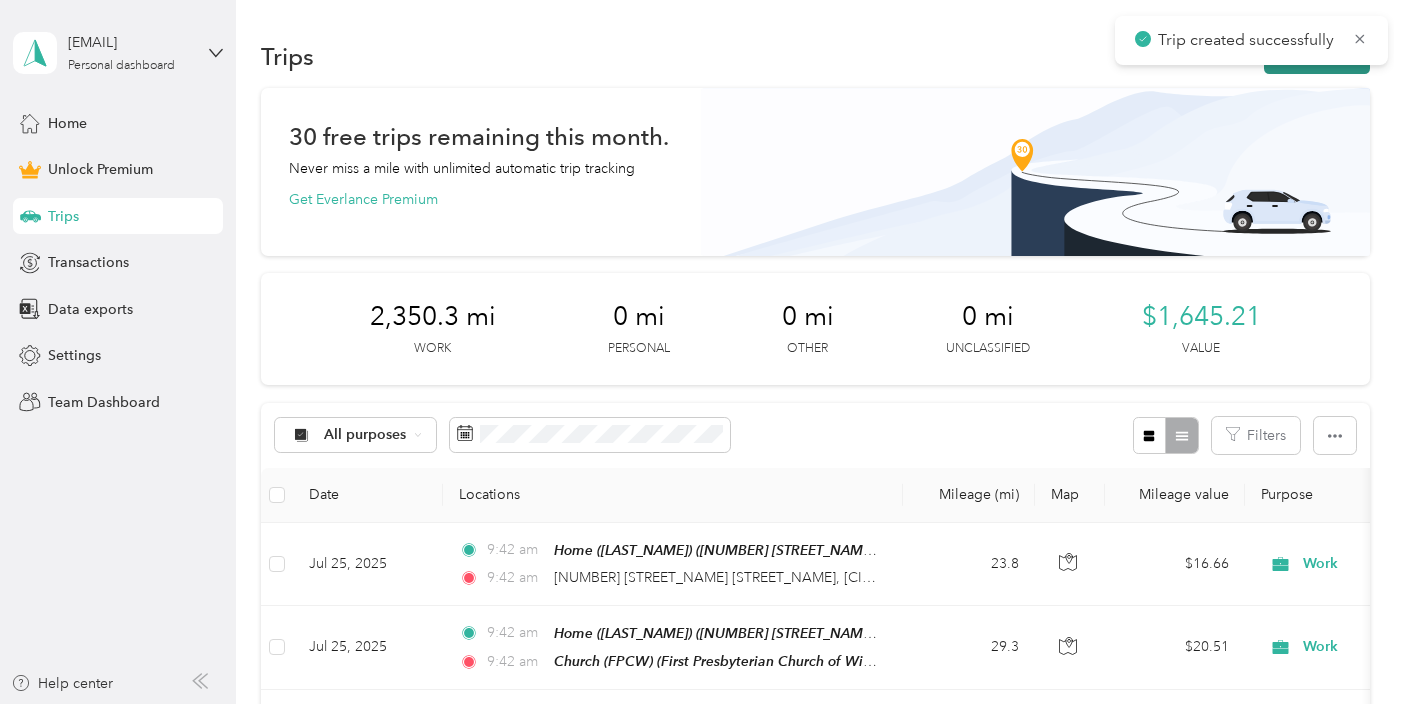 click on "New trip" at bounding box center [1317, 56] 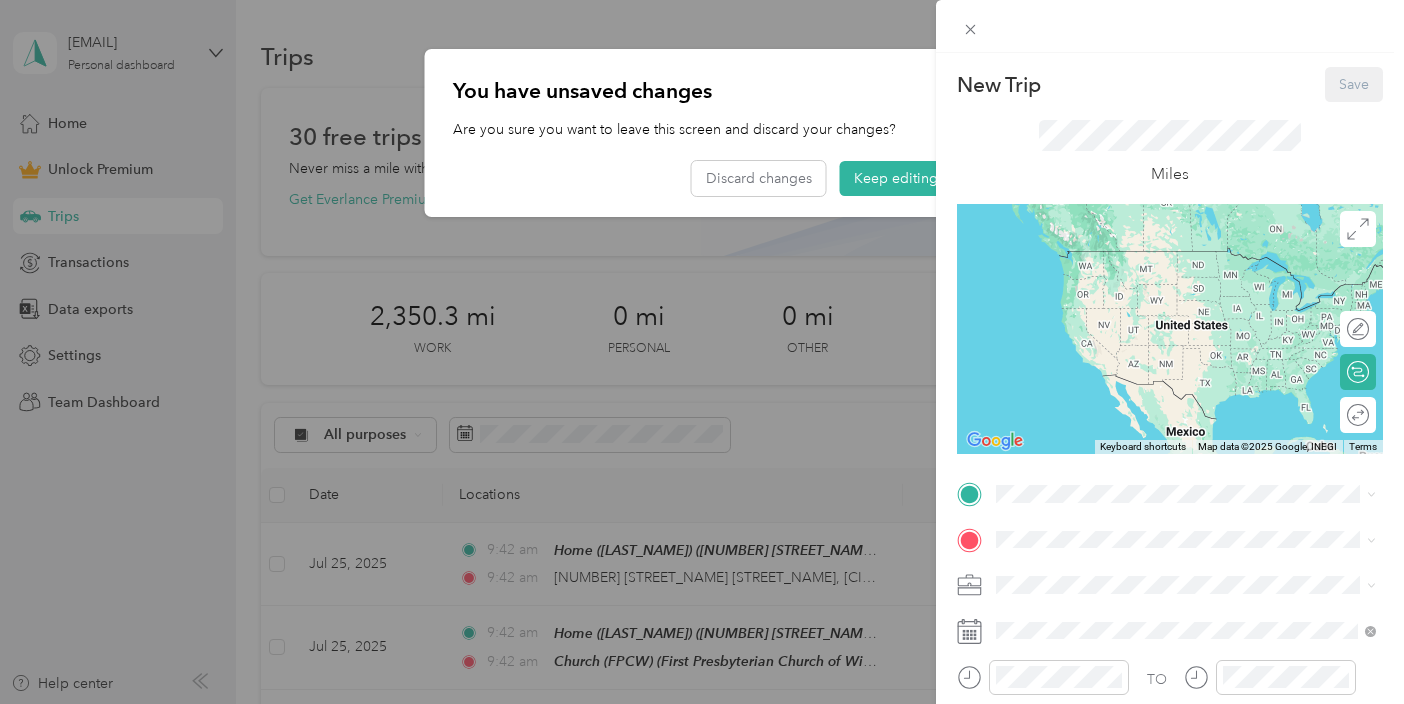 click on "New Trip Save This trip cannot be edited because it is either under review, approved, or paid. Contact your Team Manager to edit it. Miles ← Move left → Move right ↑ Move up ↓ Move down + Zoom in - Zoom out Home Jump left by 75% End Jump right by 75% Page Up Jump up by 75% Page Down Jump down by 75% Keyboard shortcuts Map Data Map data ©2025 Google, INEGI Map data ©2025 Google, INEGI 1000 km  Click to toggle between metric and imperial units Terms Report a map error Edit route Calculate route Round trip TO Add photo" at bounding box center (702, 352) 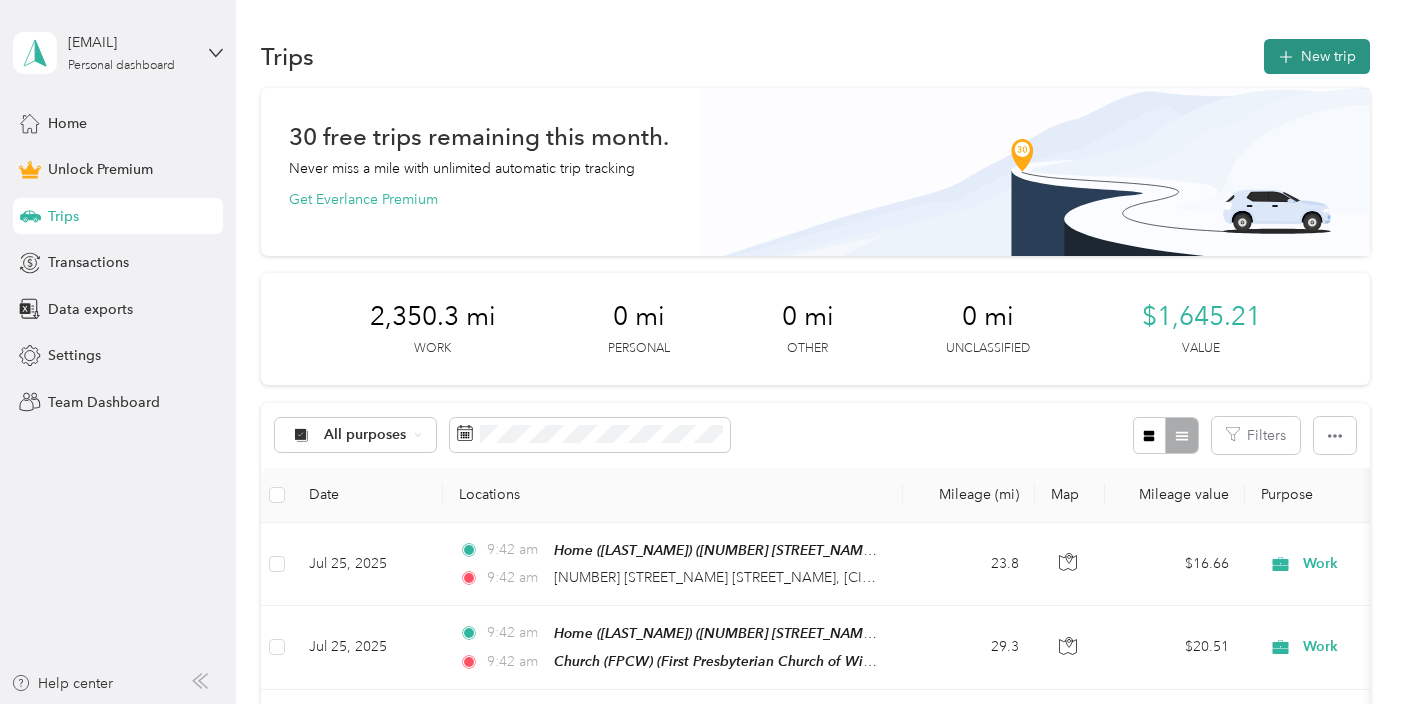 click 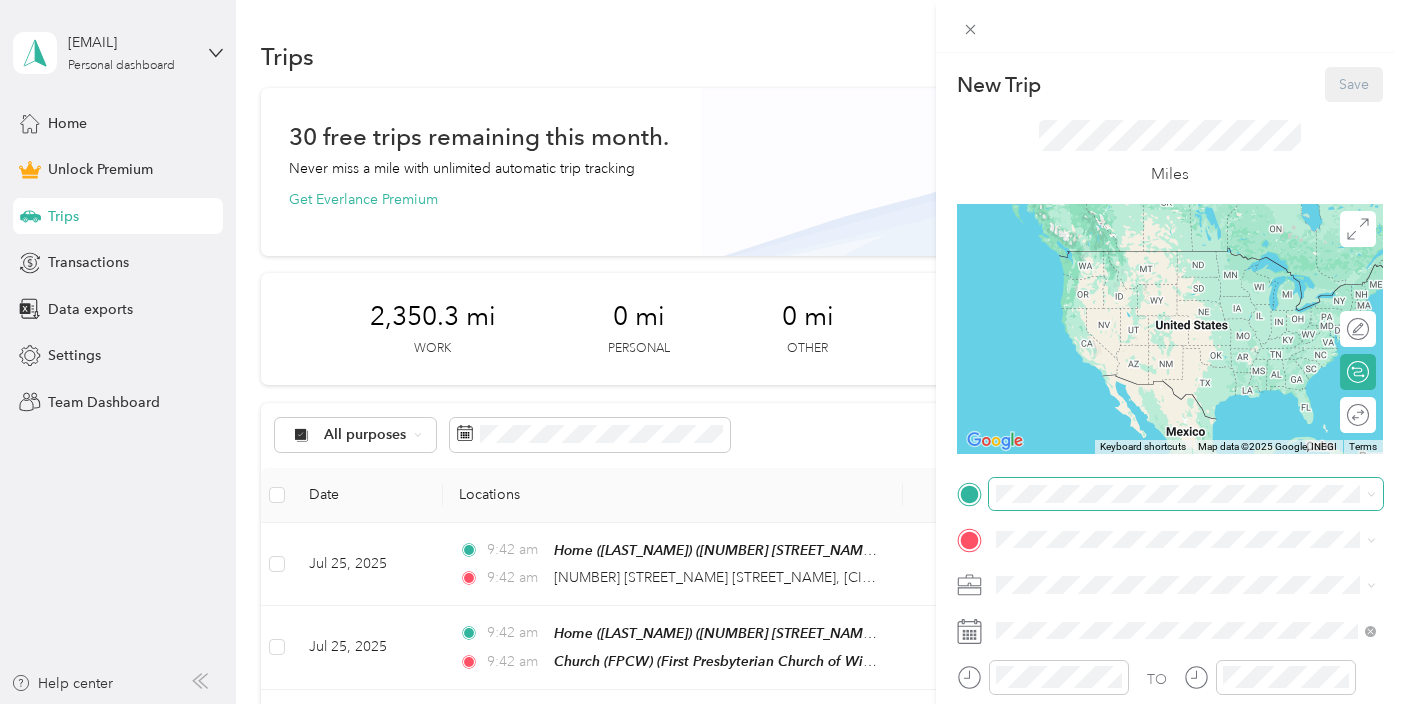 click at bounding box center (1186, 494) 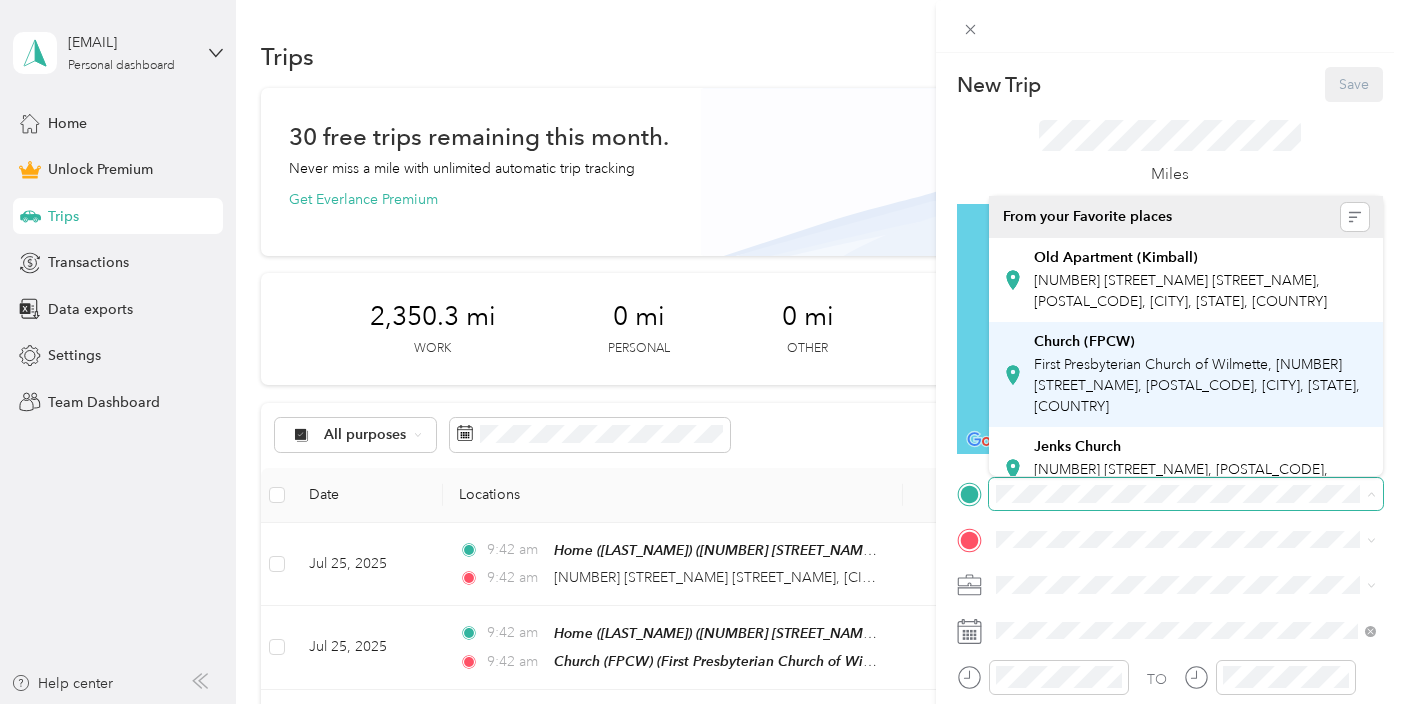 scroll, scrollTop: 332, scrollLeft: 0, axis: vertical 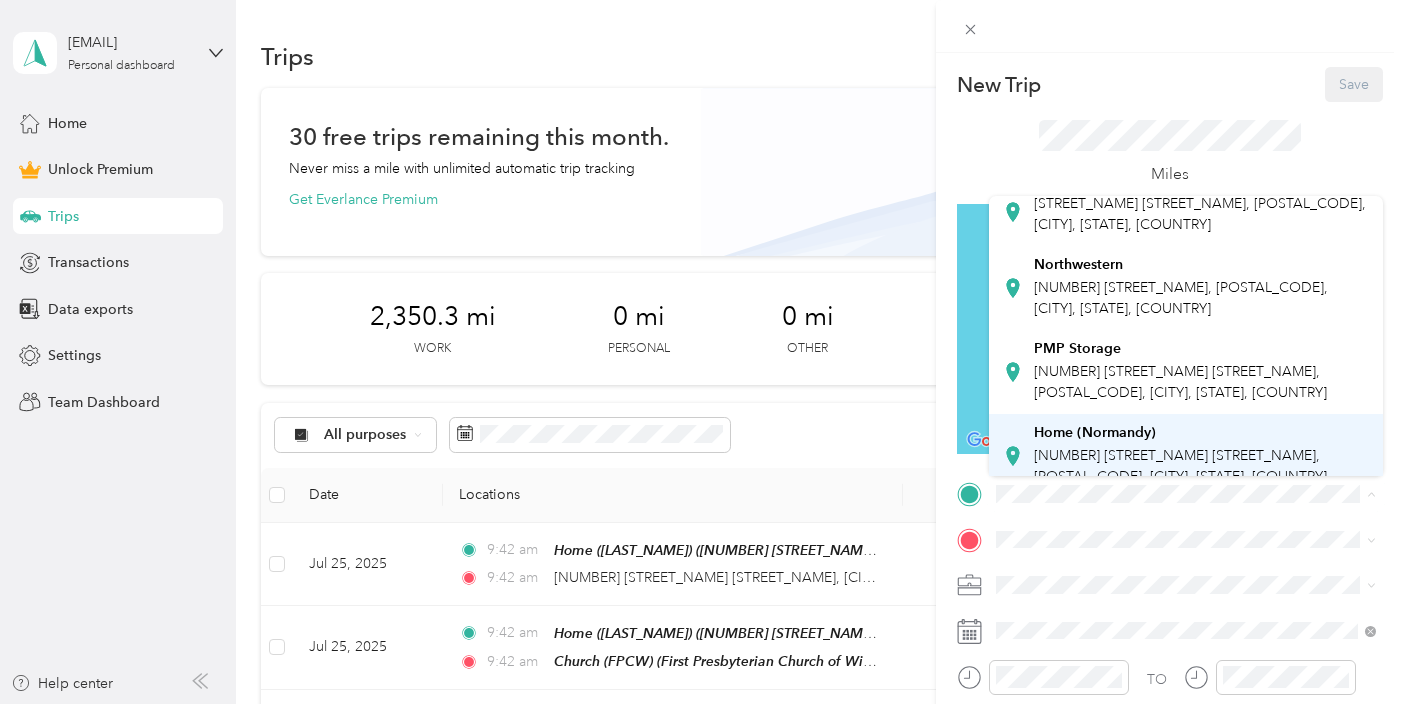click on "Home ([LAST_NAME]) [NUMBER] [STREET_NAME] [STREET_NAME], [POSTAL_CODE], [CITY], [STATE]" at bounding box center [1202, 455] 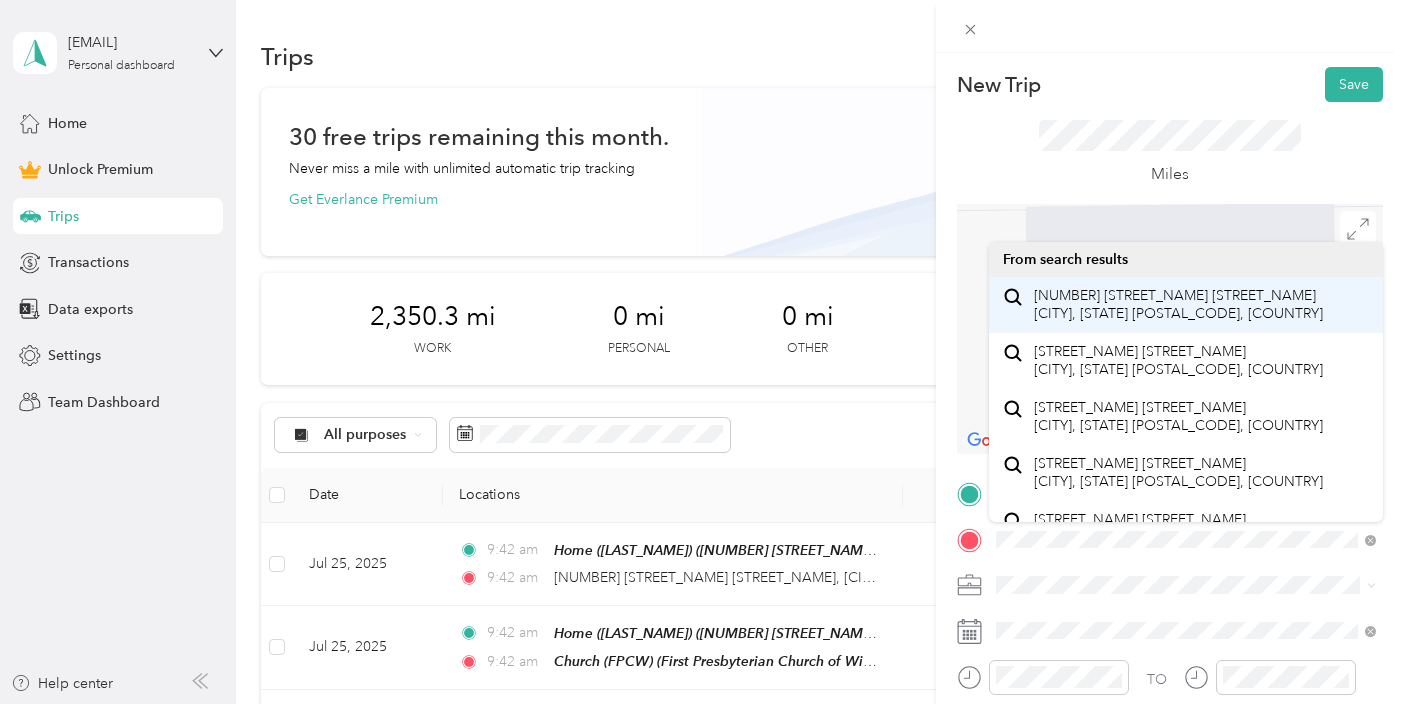 click on "[NUMBER] [STREET_NAME] [STREET_NAME]
[CITY], [STATE] [POSTAL_CODE], [COUNTRY]" at bounding box center [1178, 304] 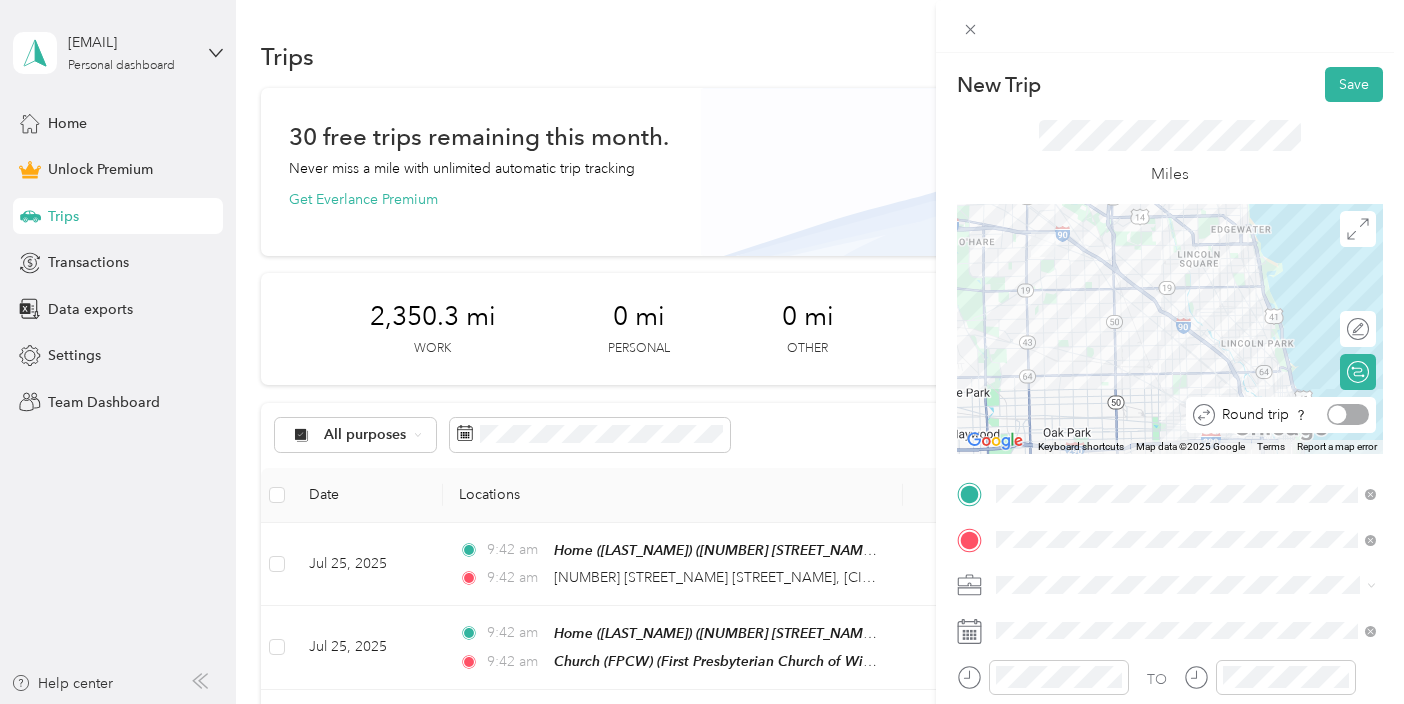 click at bounding box center [1348, 414] 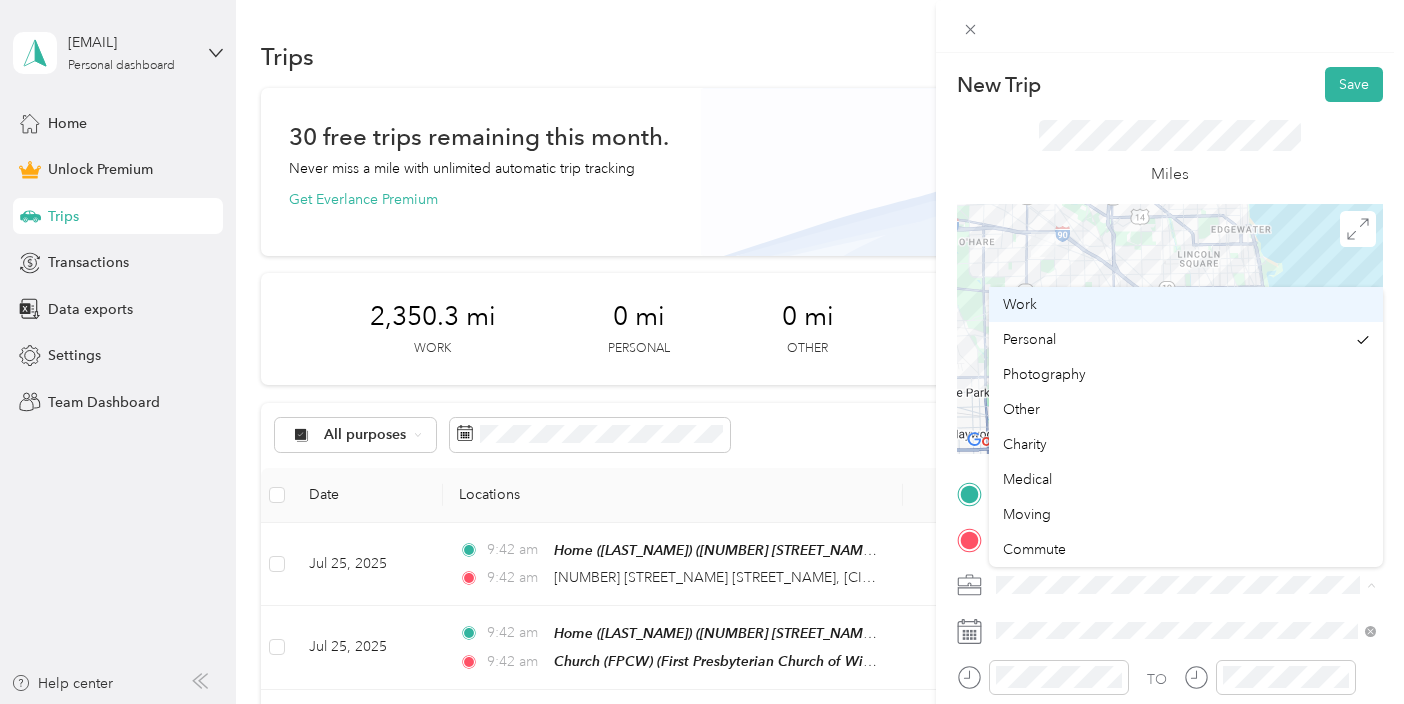 click on "Work" at bounding box center (1186, 304) 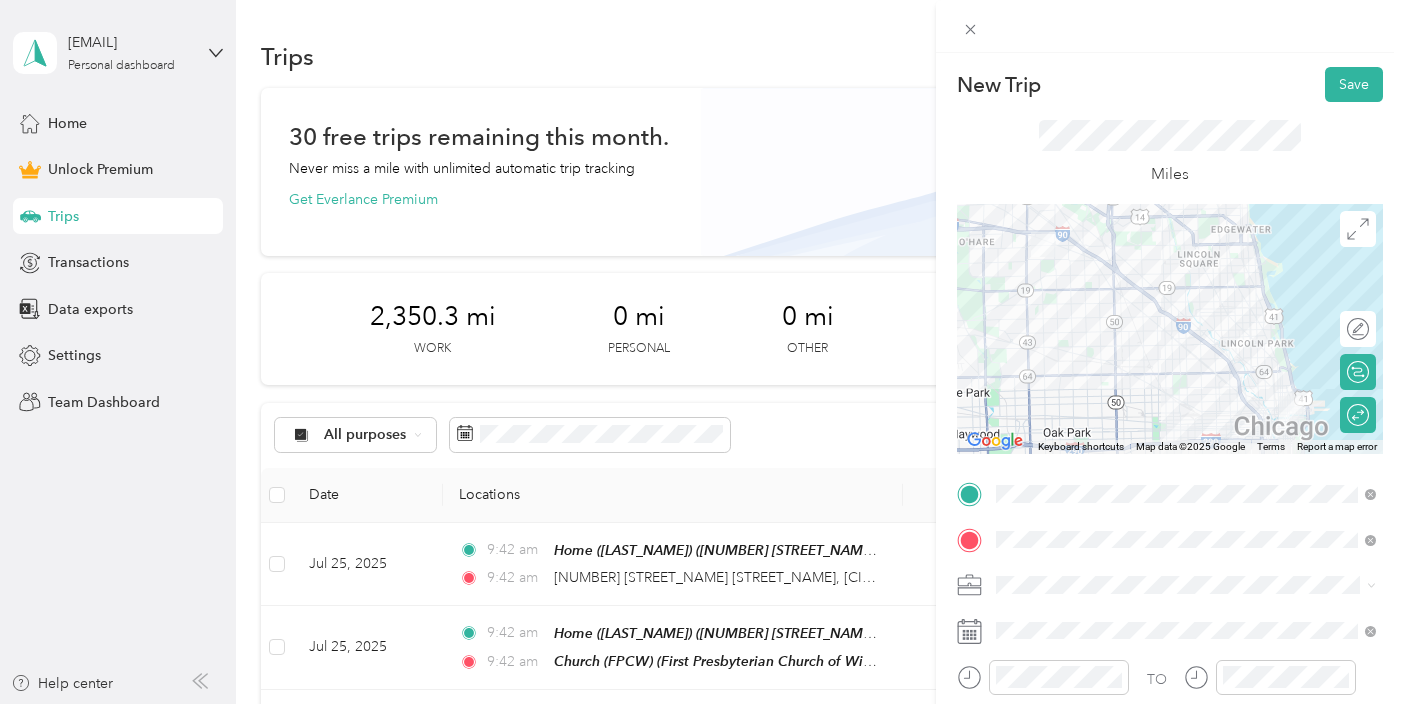 scroll, scrollTop: 56, scrollLeft: 0, axis: vertical 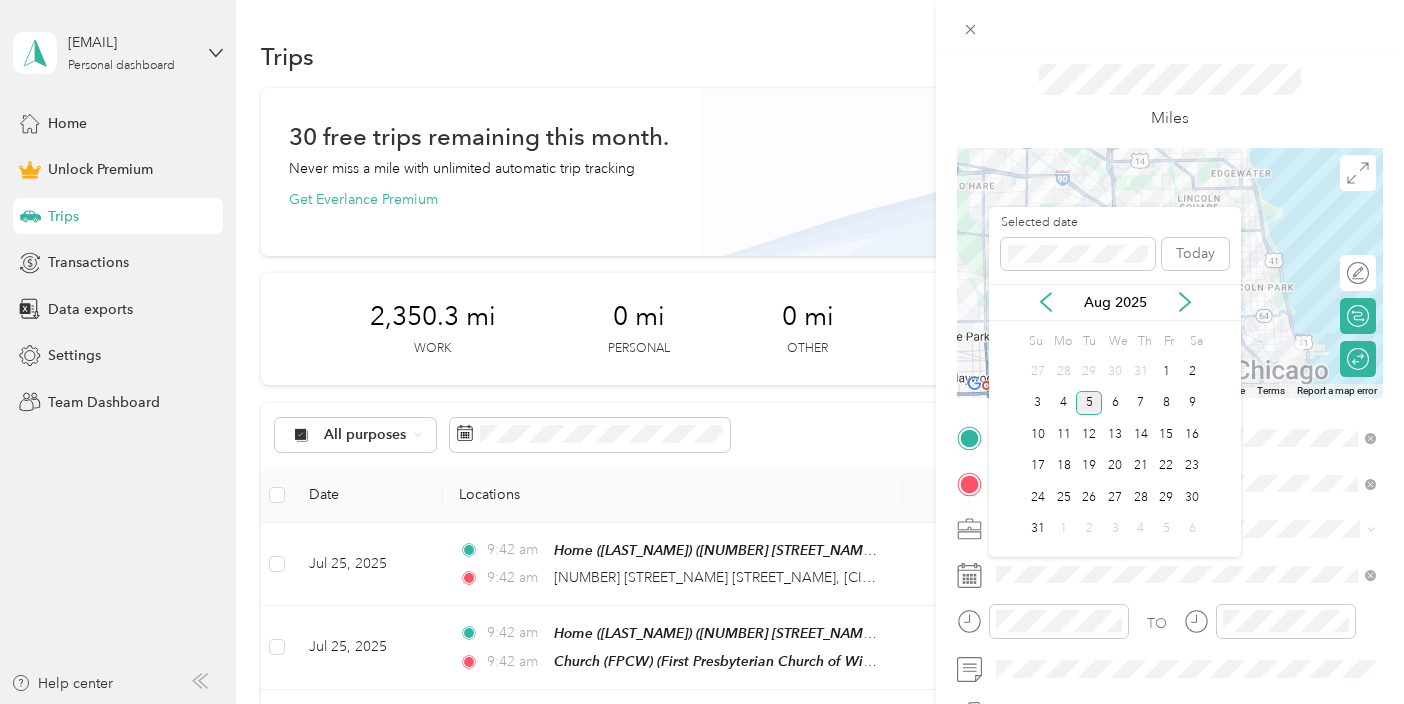 click on "Aug 2025" at bounding box center [1115, 302] 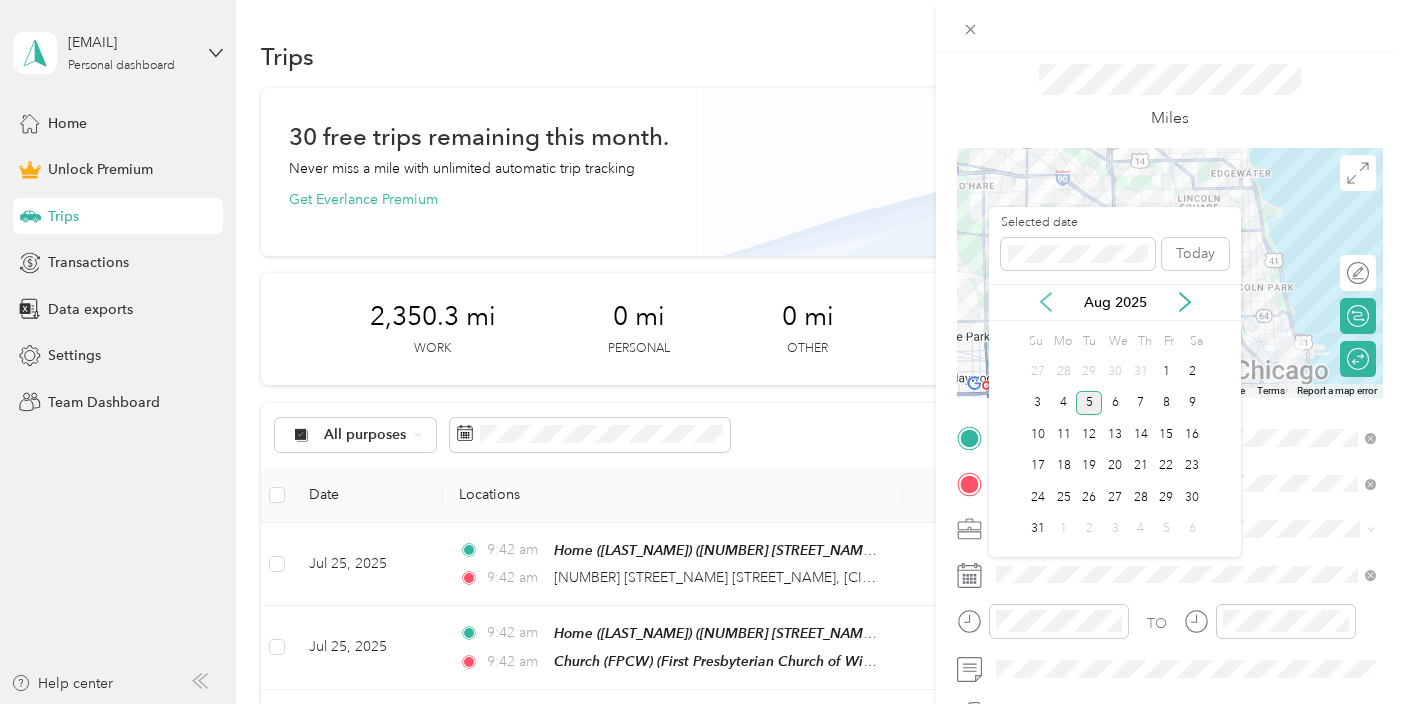 click 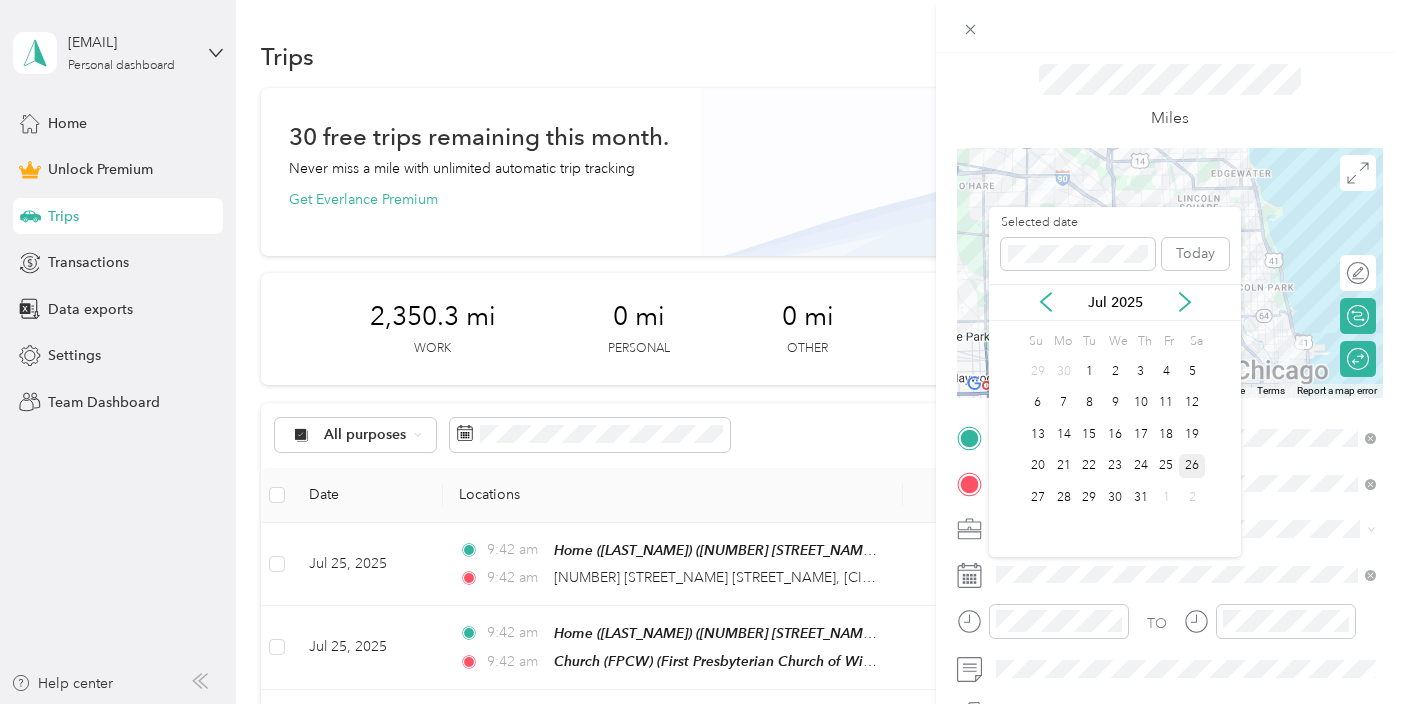 click on "26" at bounding box center (1192, 466) 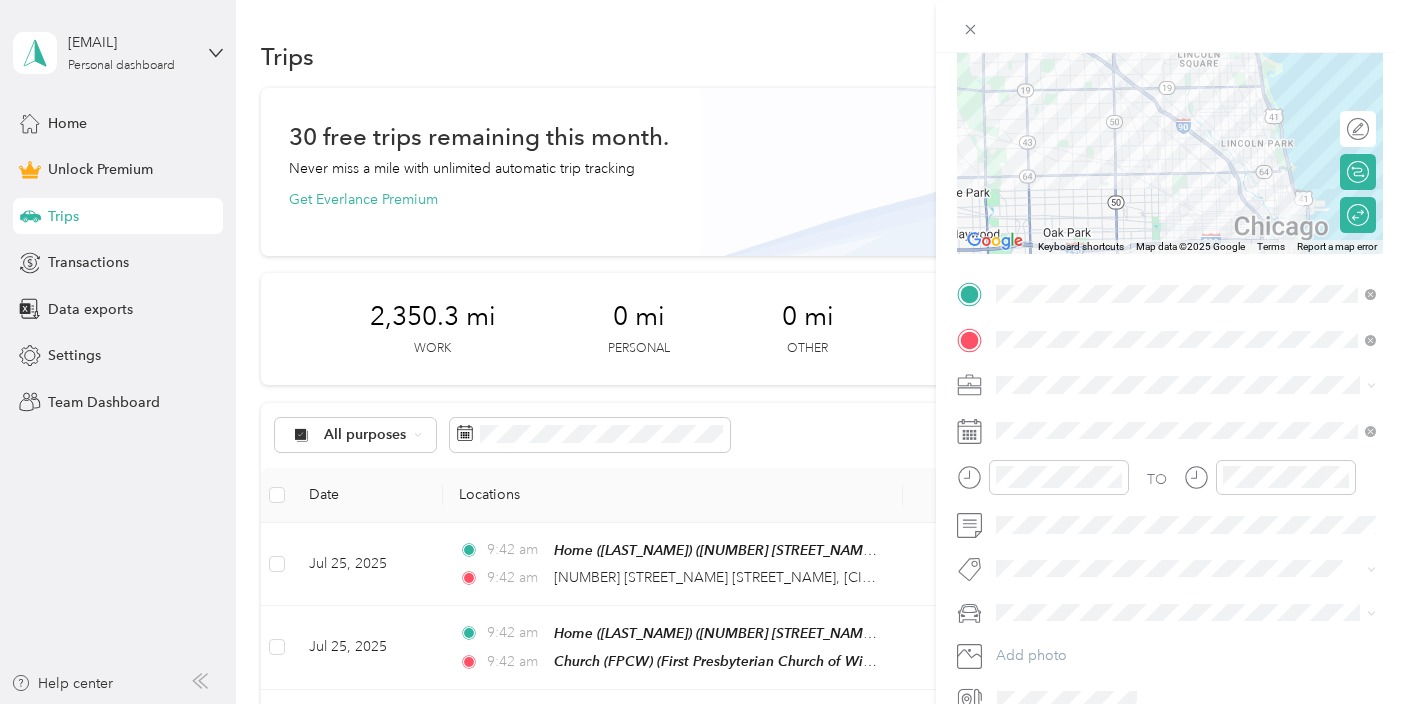 scroll, scrollTop: 222, scrollLeft: 0, axis: vertical 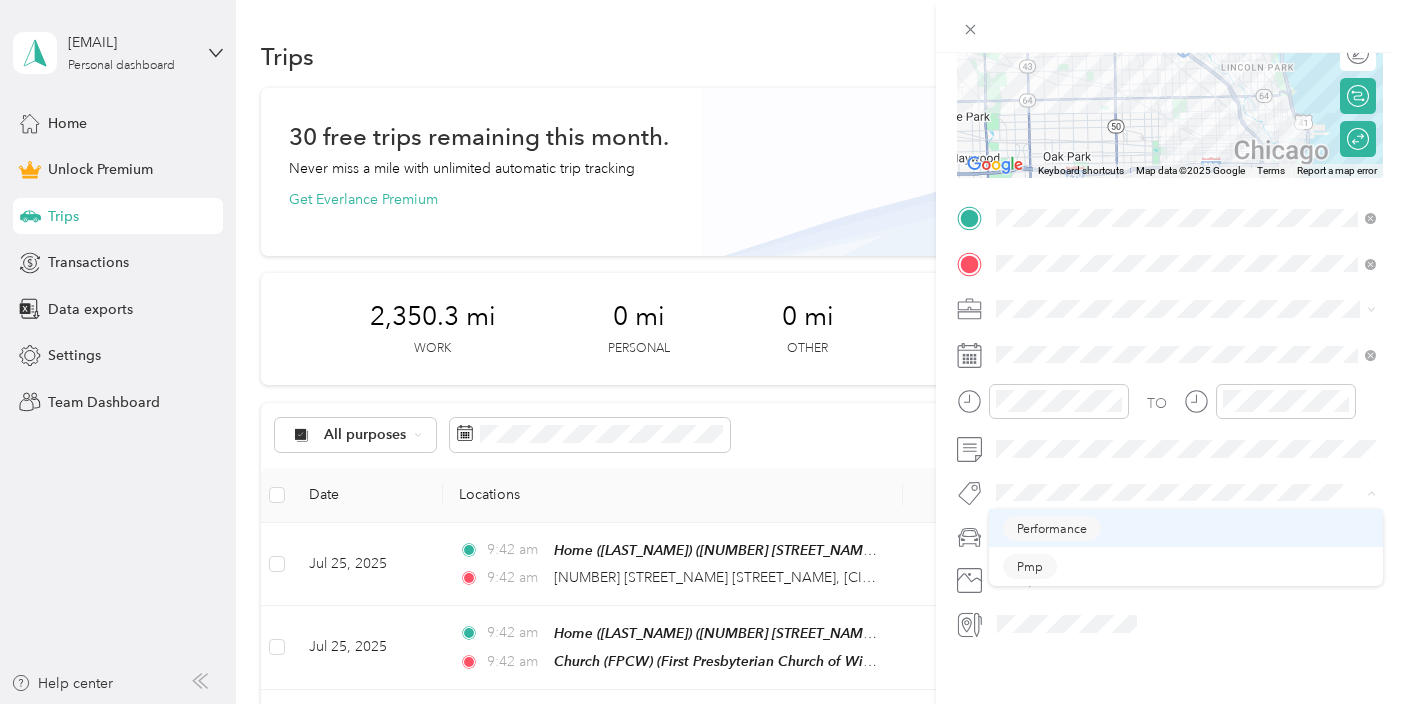 click on "Performance" at bounding box center (1052, 528) 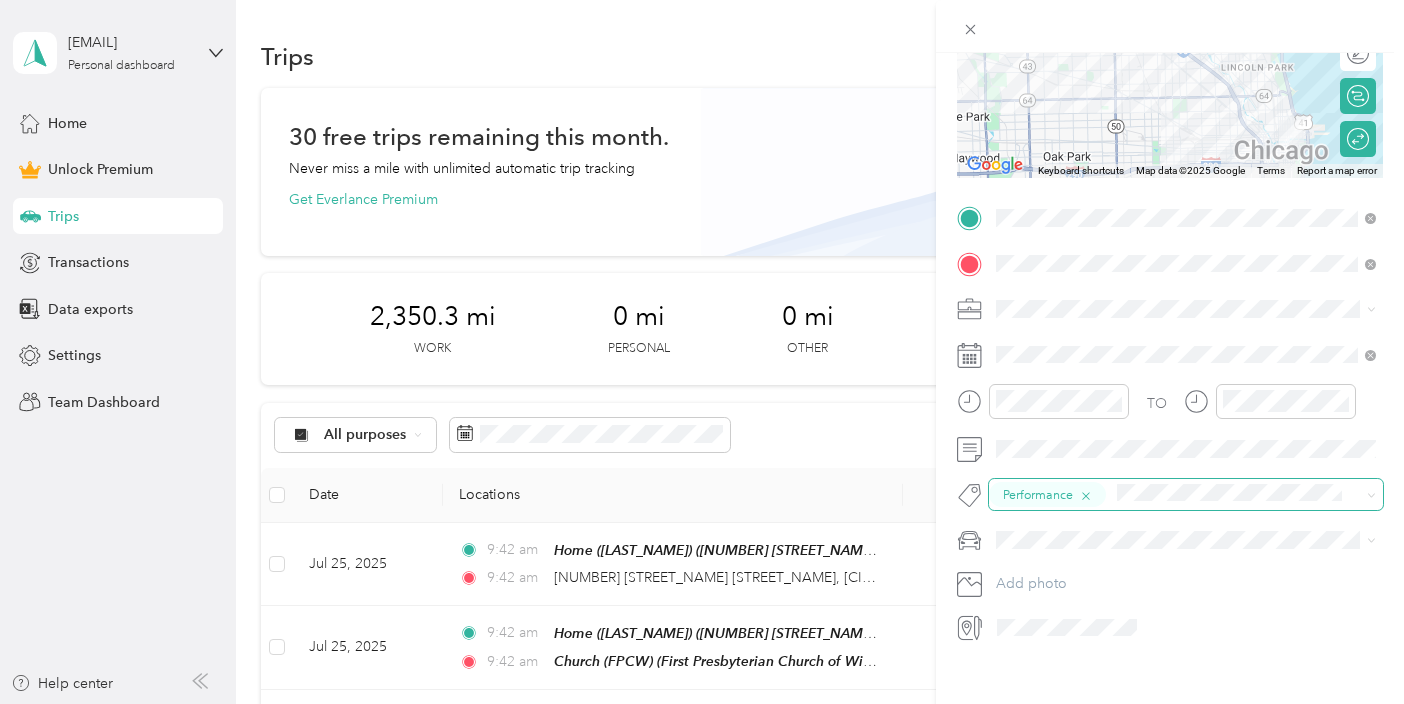 click 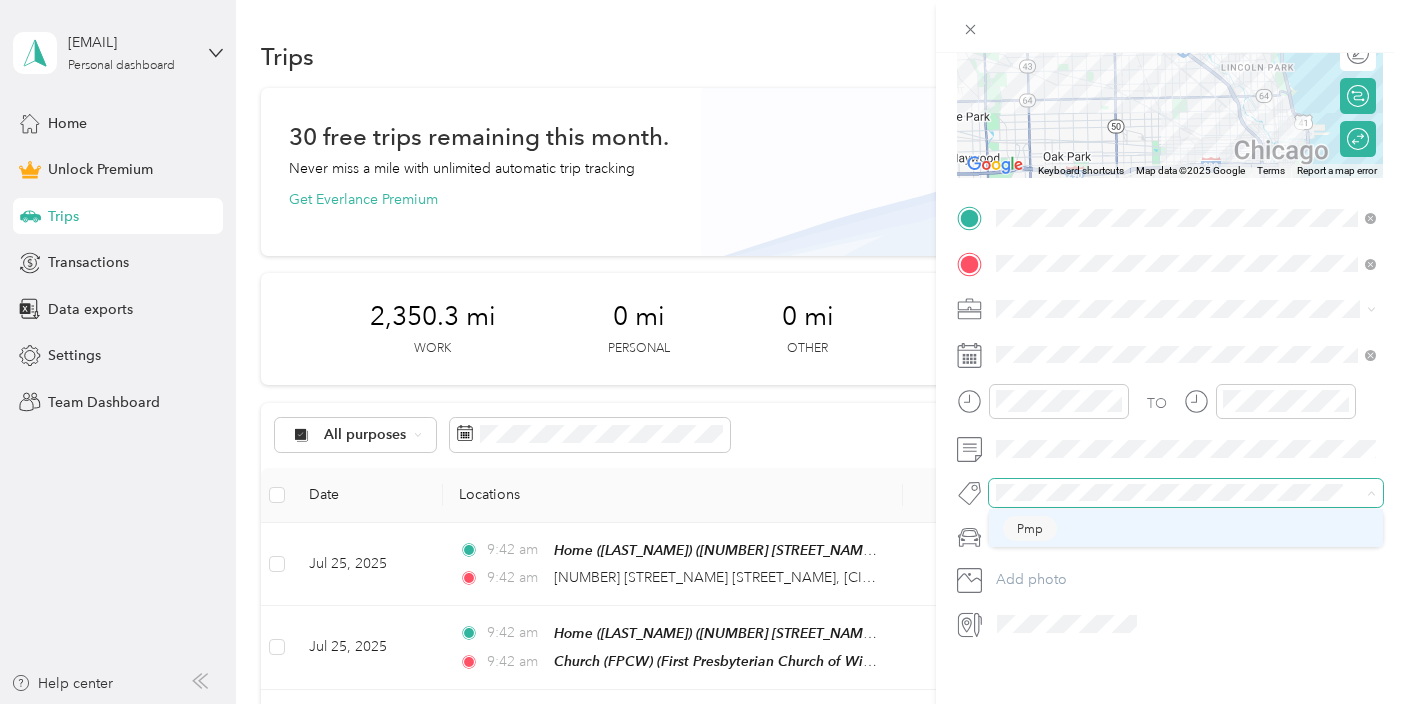 click on "Pmp" at bounding box center [1186, 528] 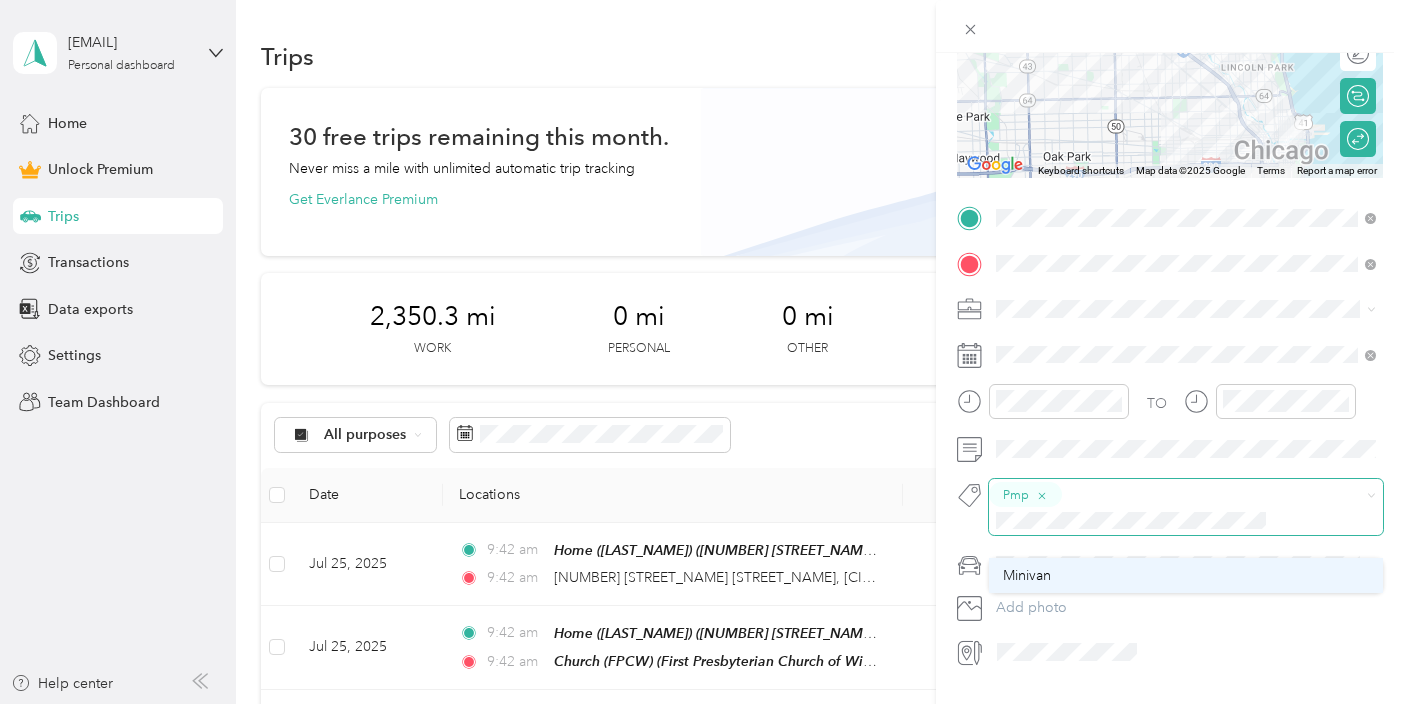 click on "Minivan" at bounding box center (1027, 575) 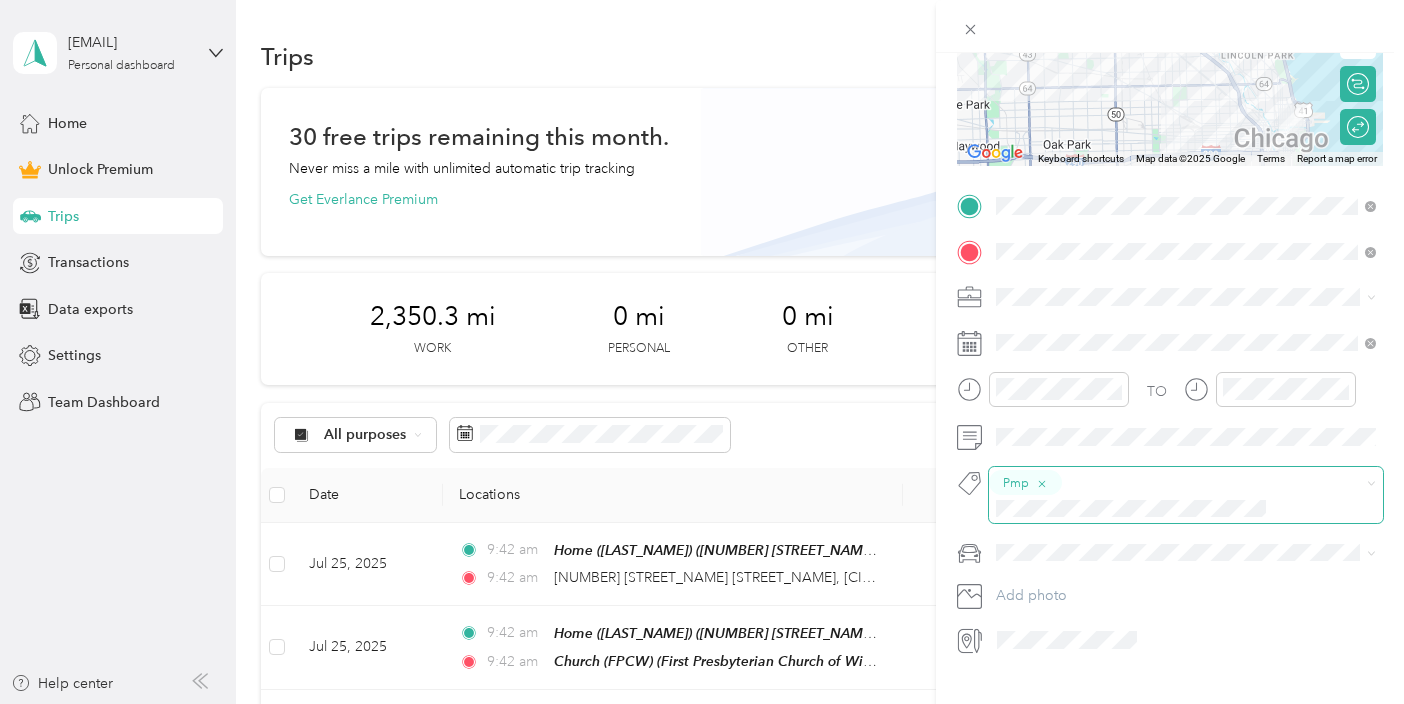 scroll, scrollTop: 0, scrollLeft: 0, axis: both 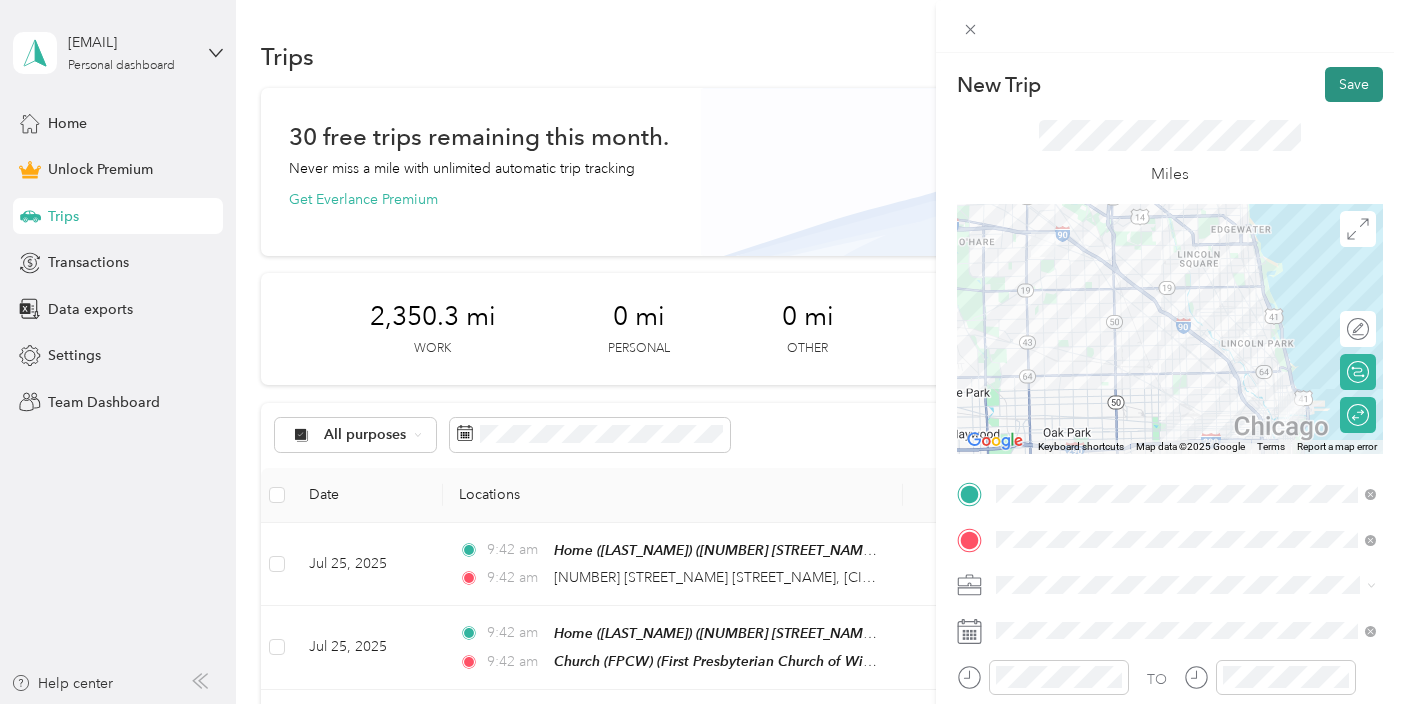 click on "Save" at bounding box center (1354, 84) 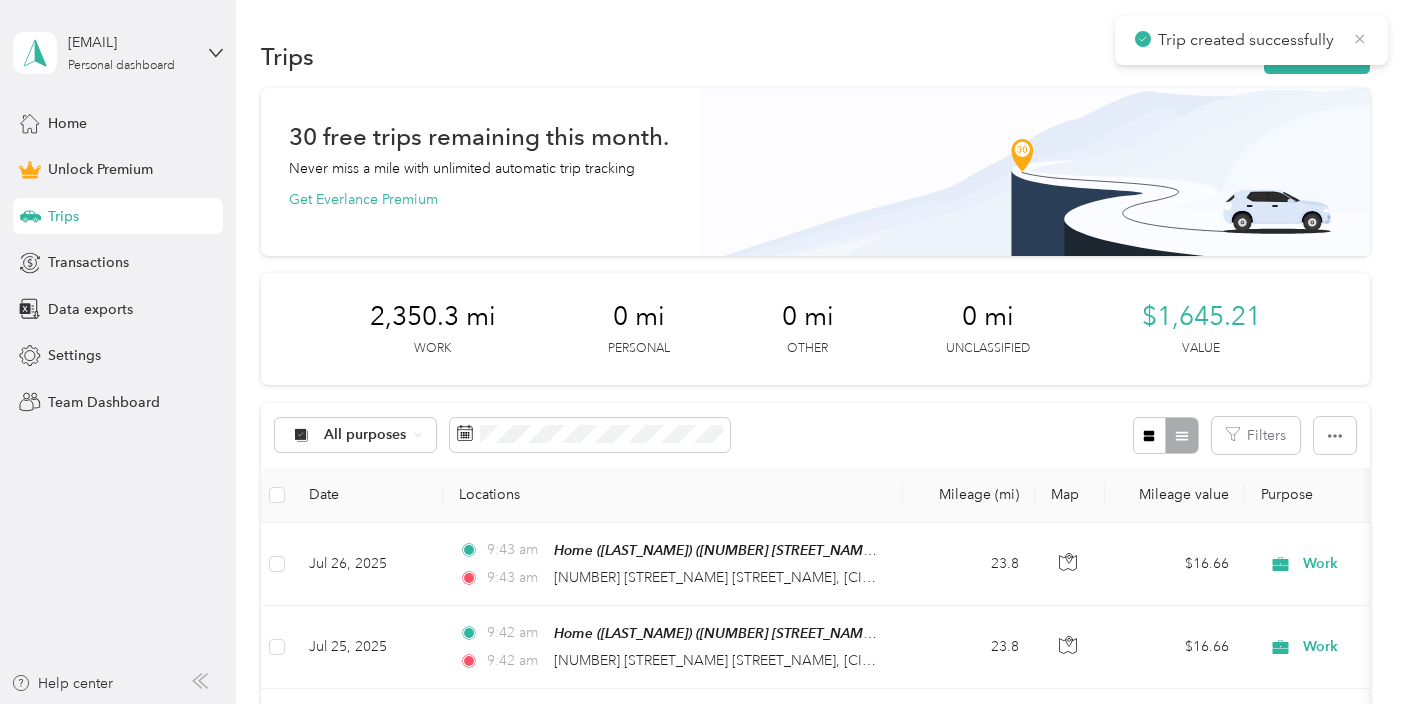 click 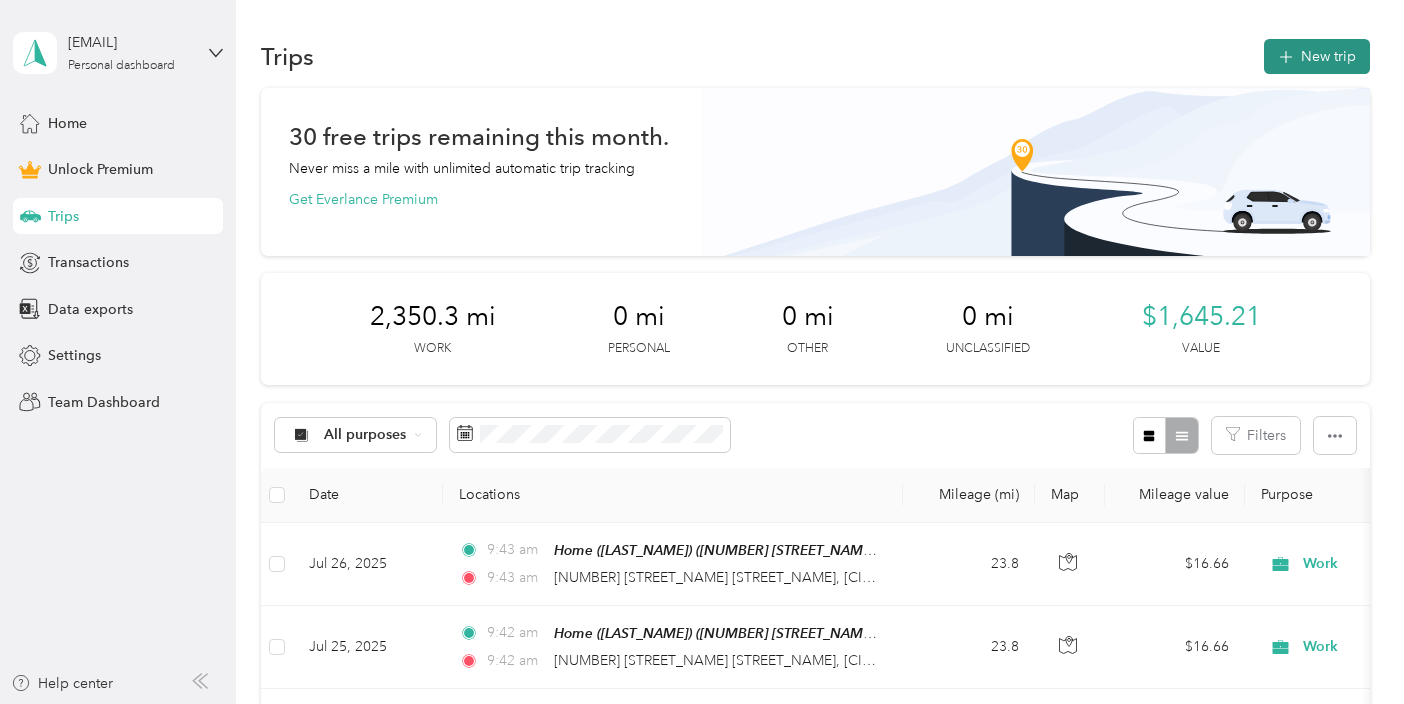 click on "New trip" at bounding box center (1317, 56) 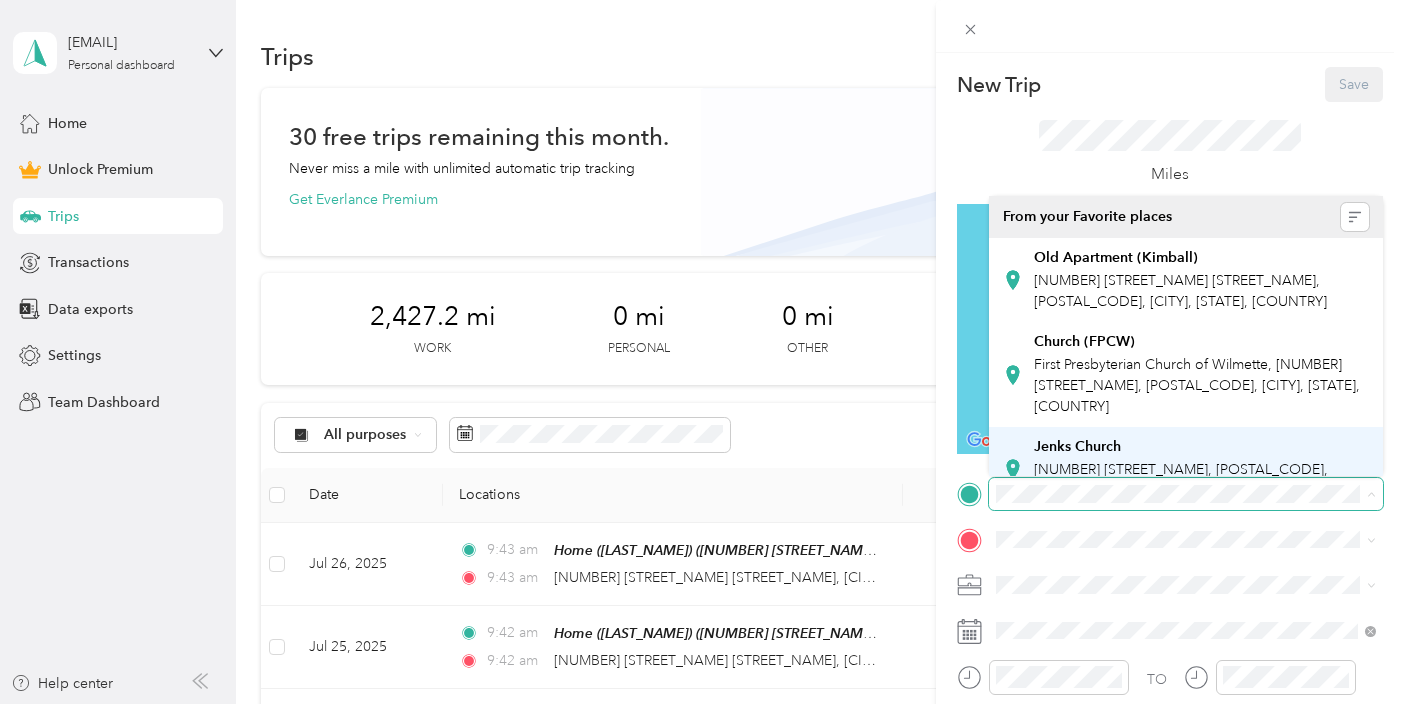 scroll, scrollTop: 332, scrollLeft: 0, axis: vertical 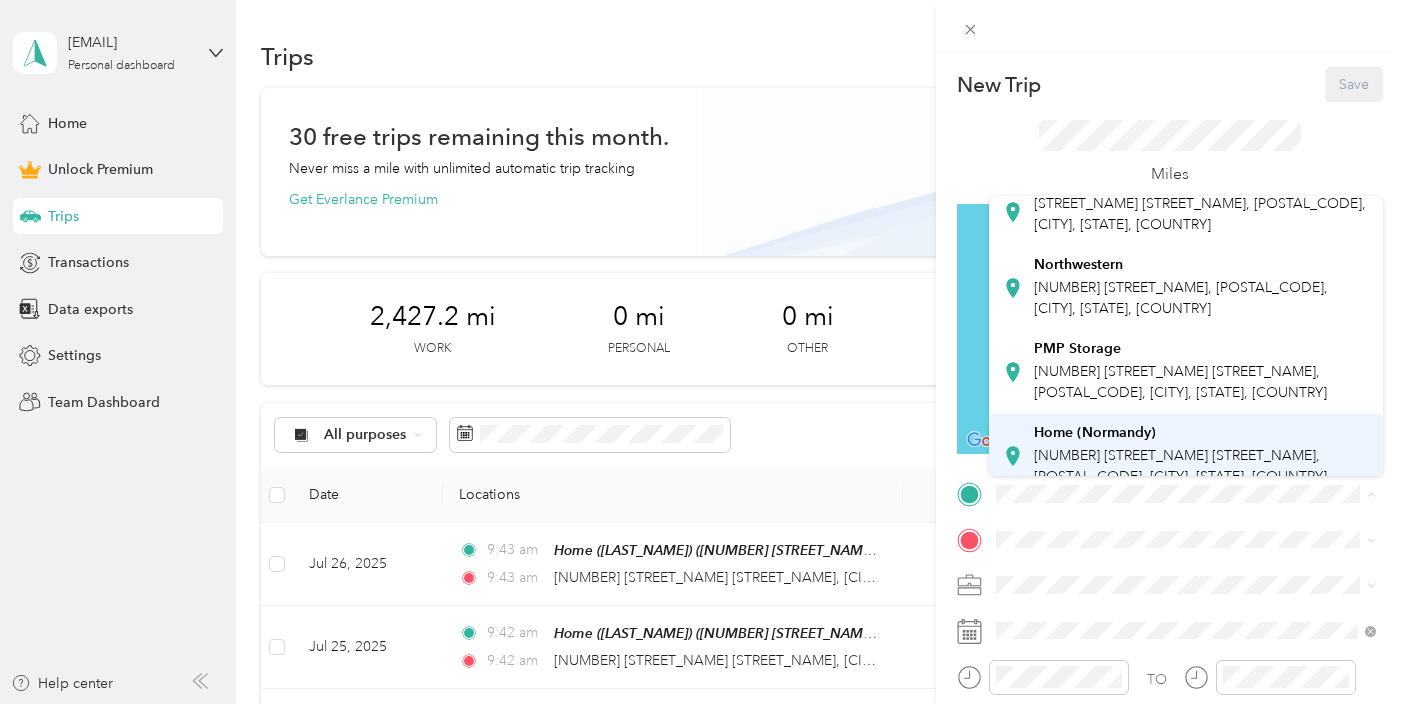 click on "[NUMBER] [STREET_NAME] [STREET_NAME], [POSTAL_CODE], [CITY], [STATE], [COUNTRY]" at bounding box center [1180, 466] 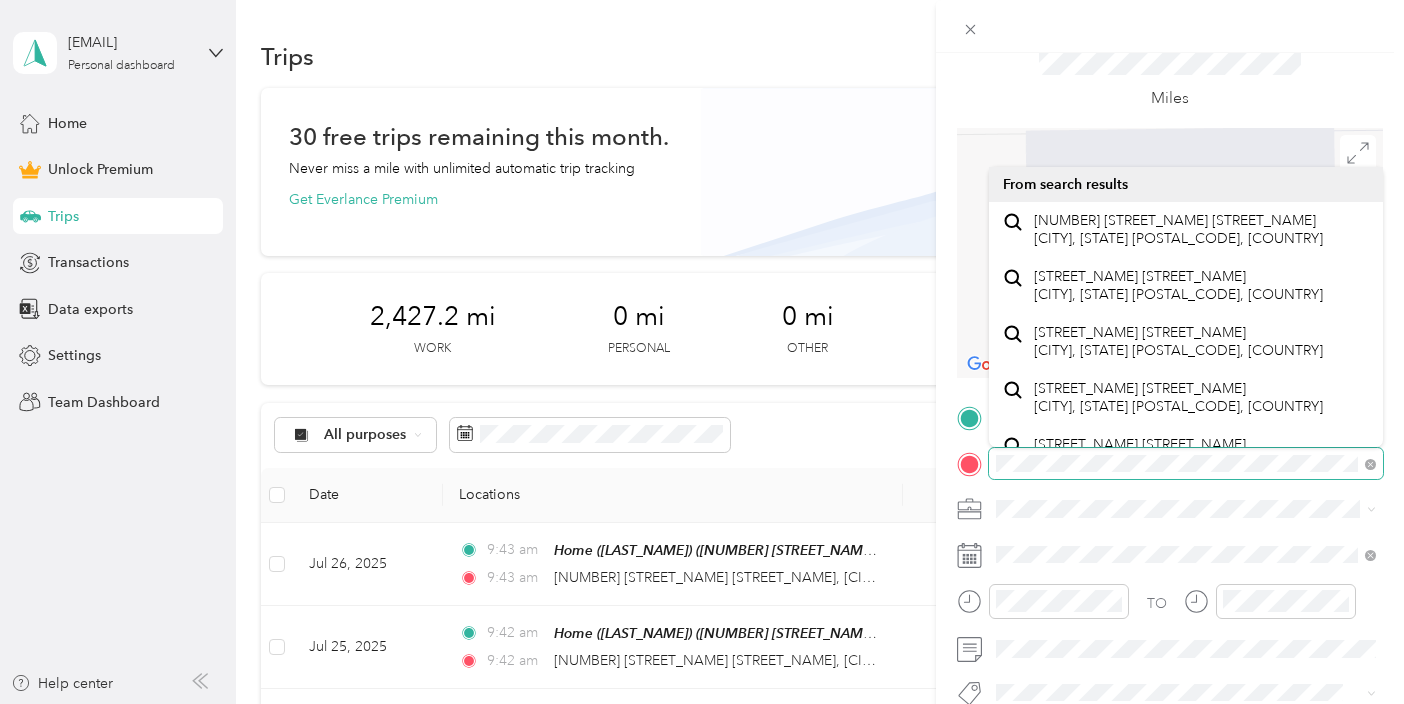 scroll, scrollTop: 80, scrollLeft: 0, axis: vertical 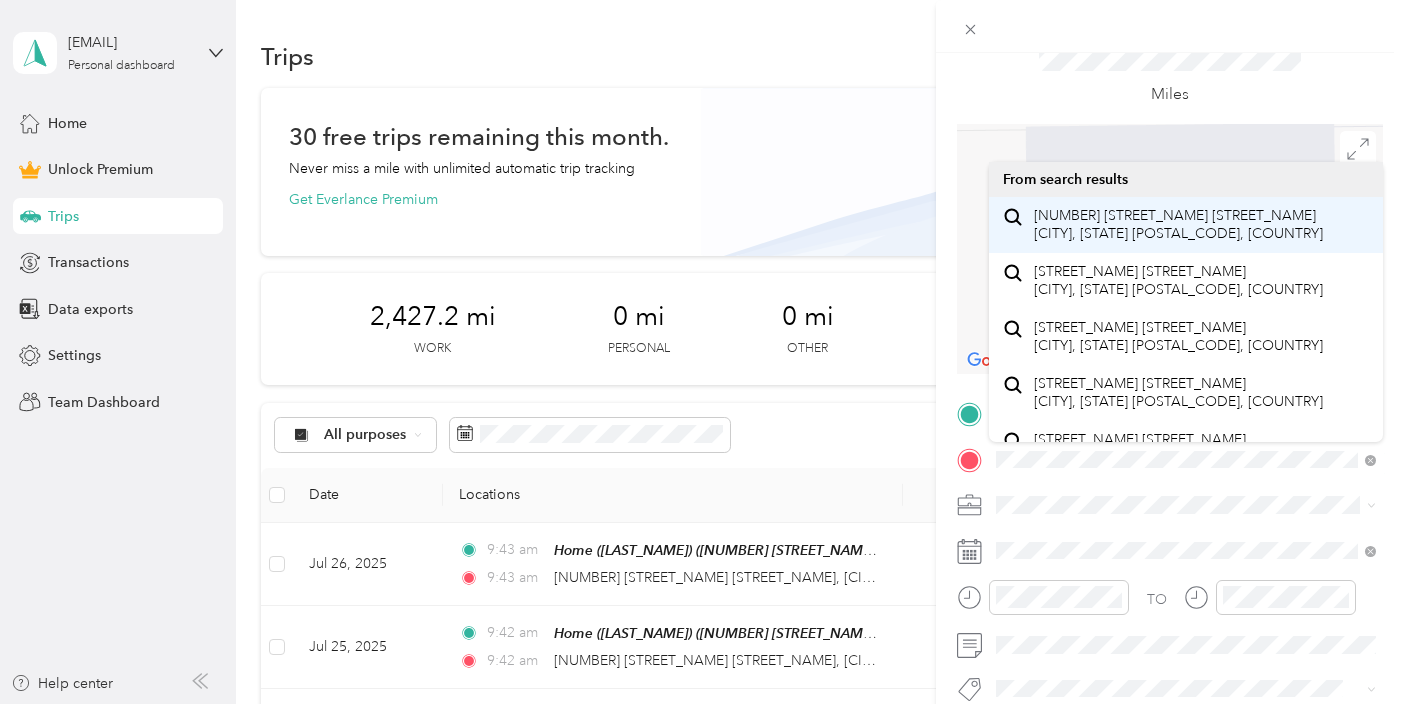 click on "[NUMBER] [STREET_NAME] [STREET_NAME]
[CITY], [STATE] [POSTAL_CODE], [COUNTRY]" at bounding box center [1178, 224] 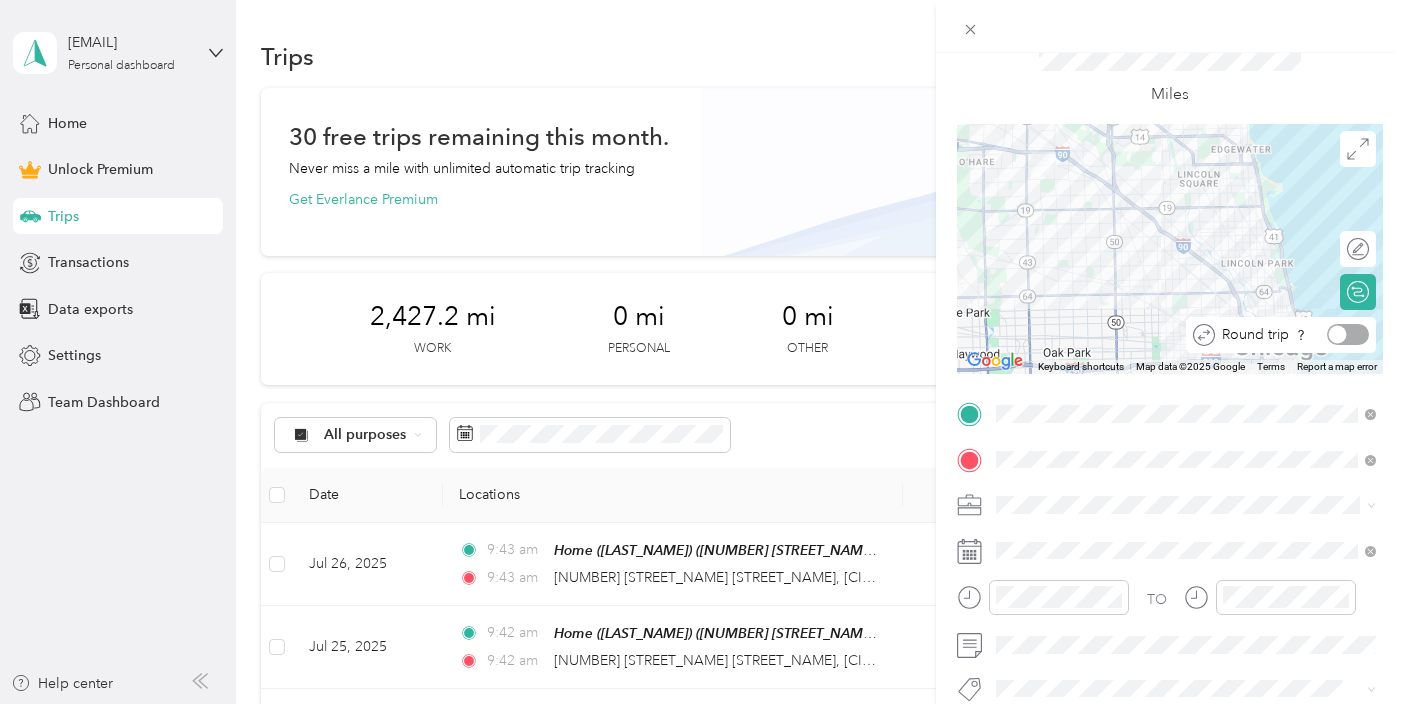 click at bounding box center [1348, 334] 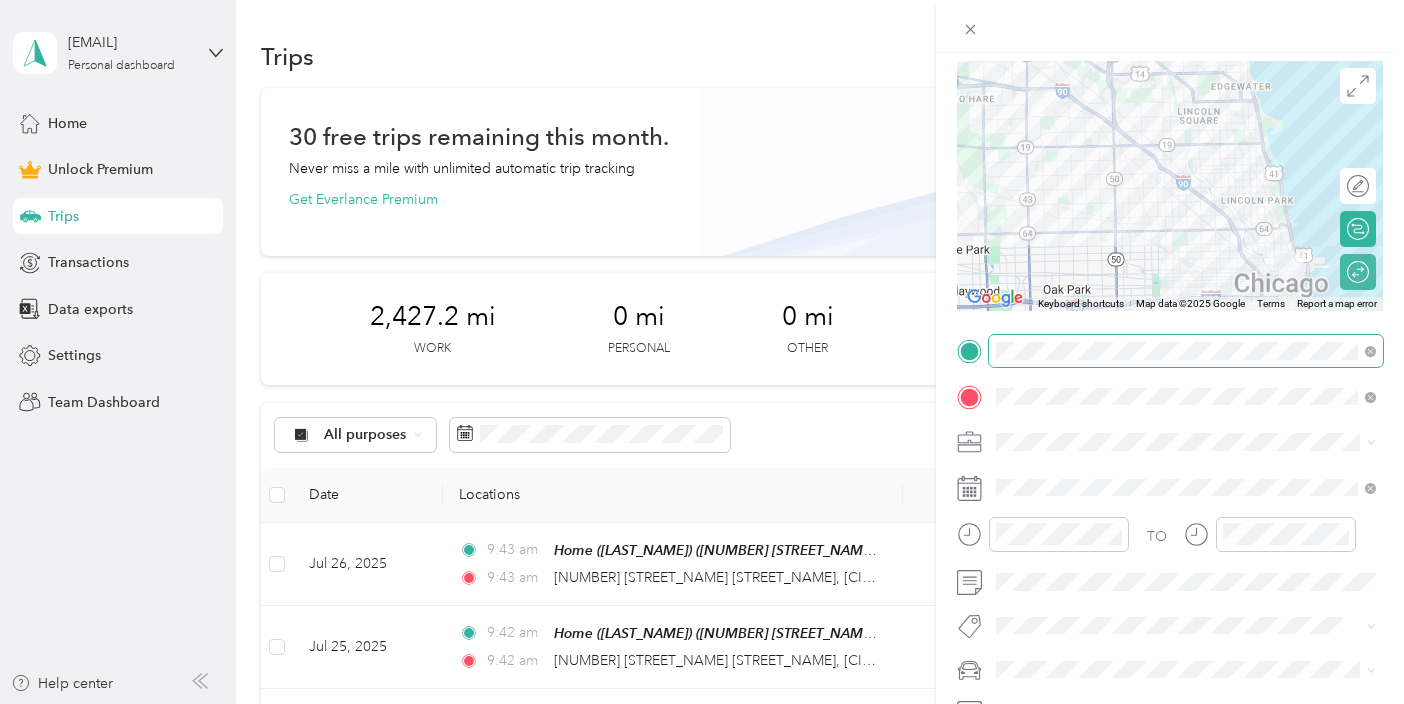scroll, scrollTop: 156, scrollLeft: 0, axis: vertical 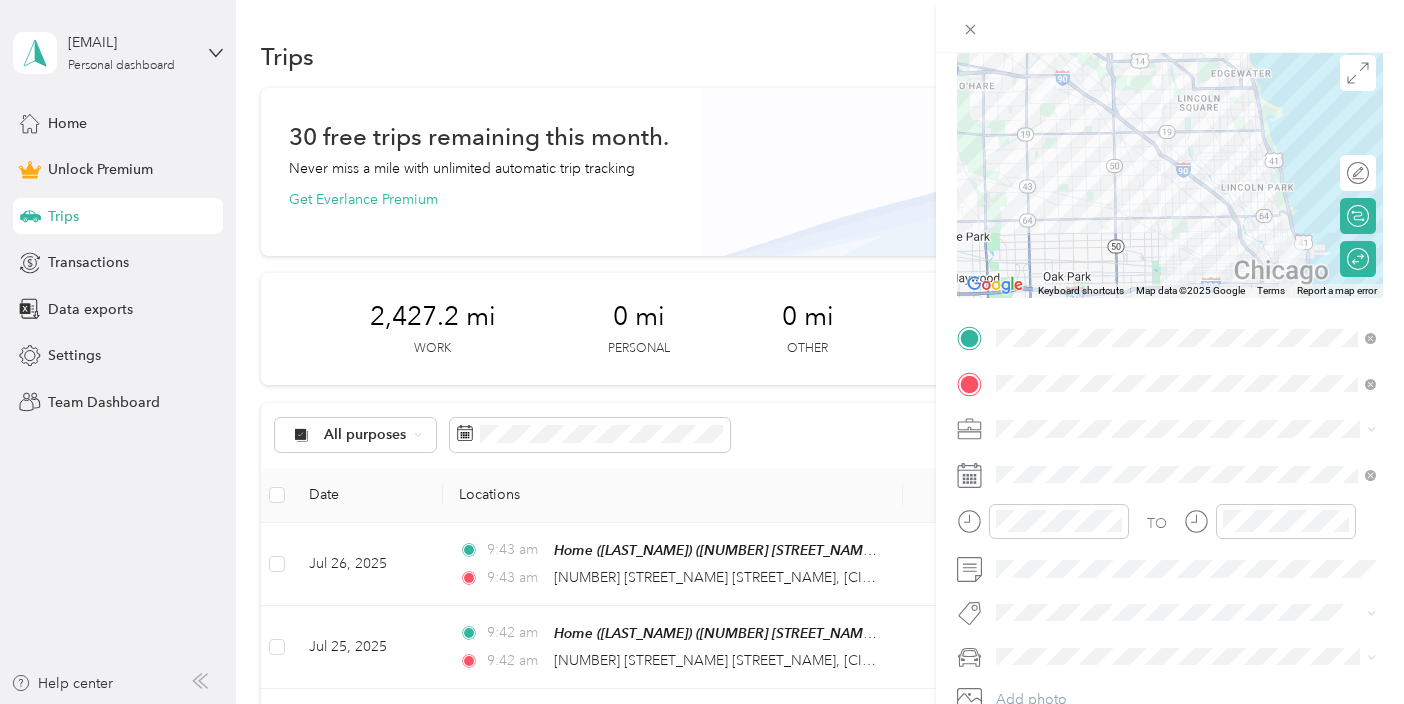 click at bounding box center [1186, 429] 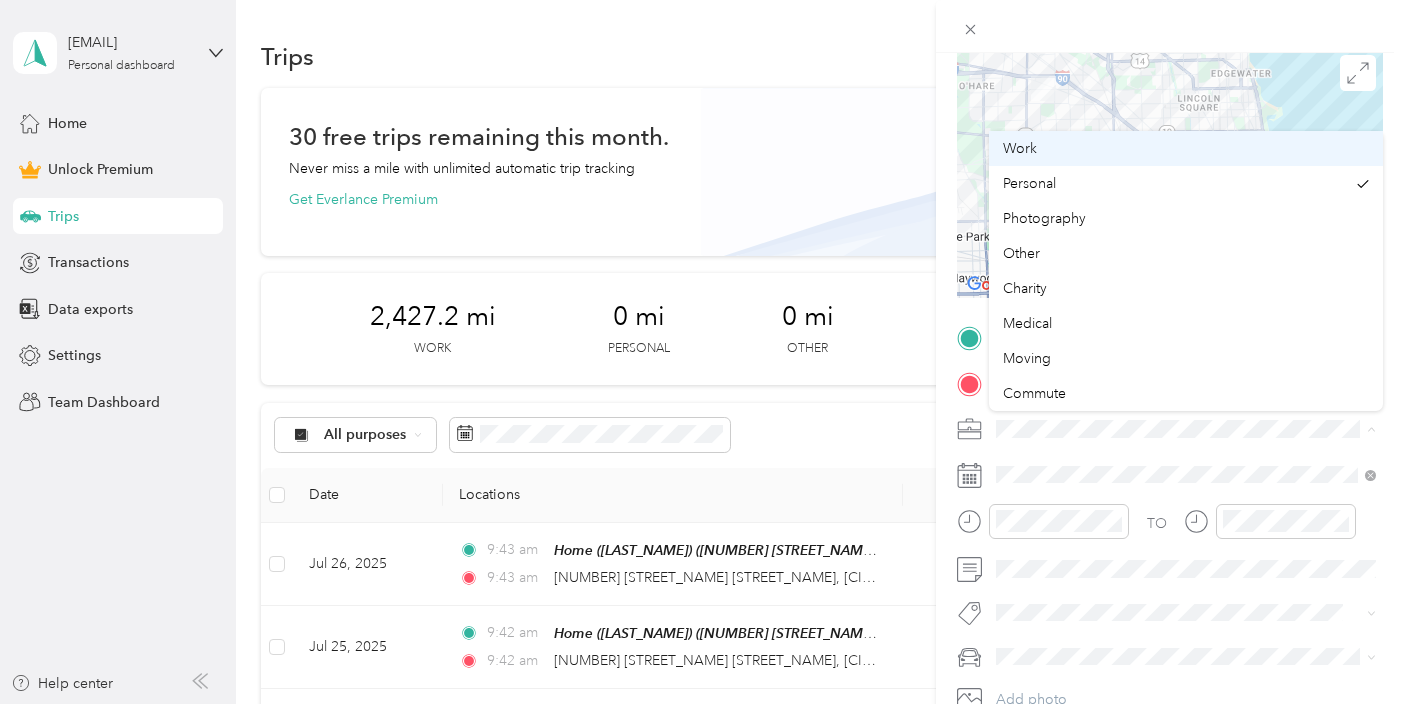 click on "Work" at bounding box center (1186, 148) 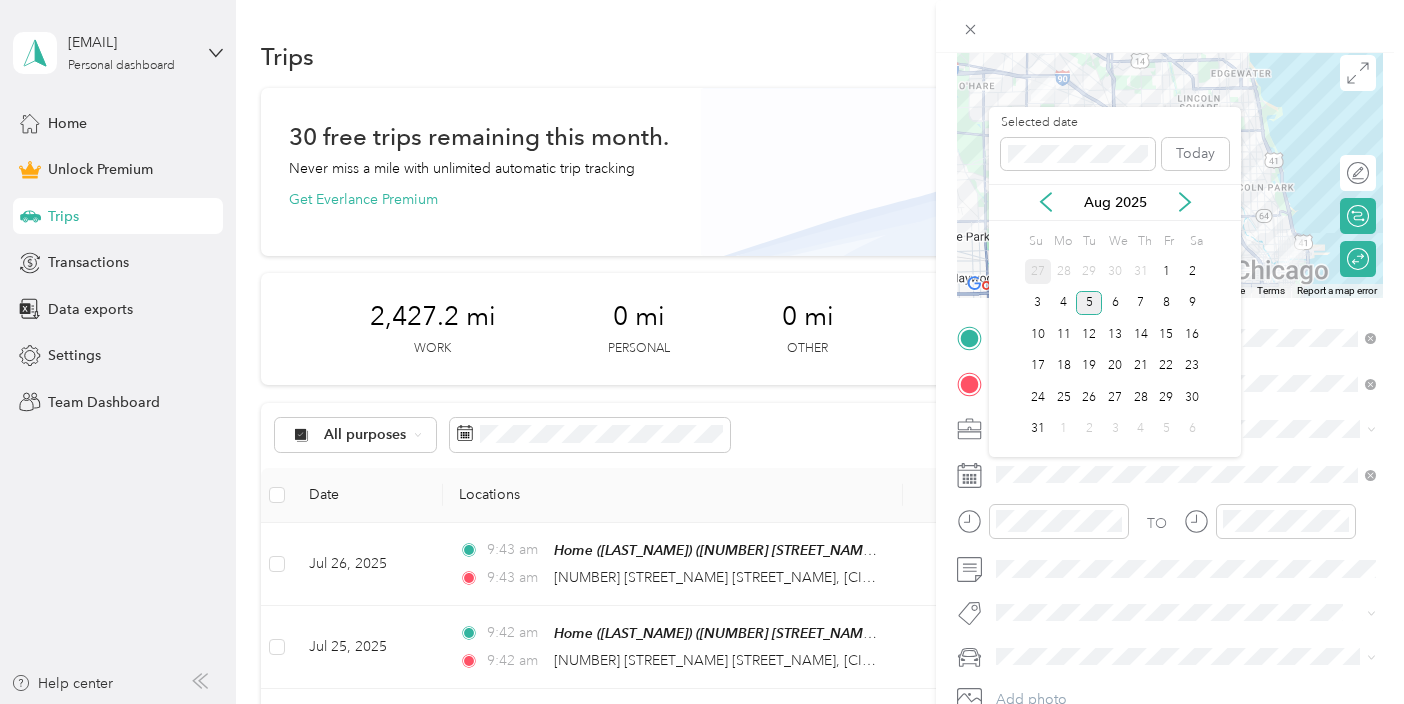 click on "27" at bounding box center (1038, 271) 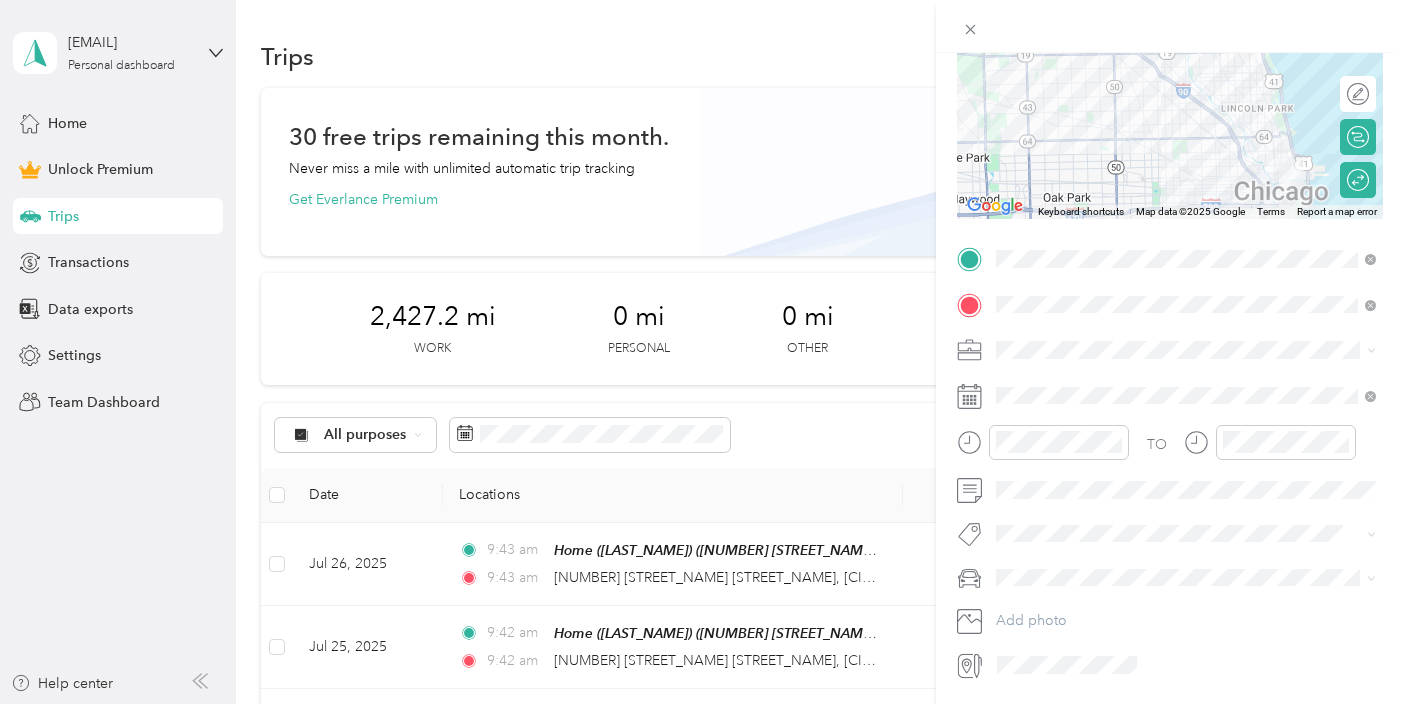 scroll, scrollTop: 236, scrollLeft: 0, axis: vertical 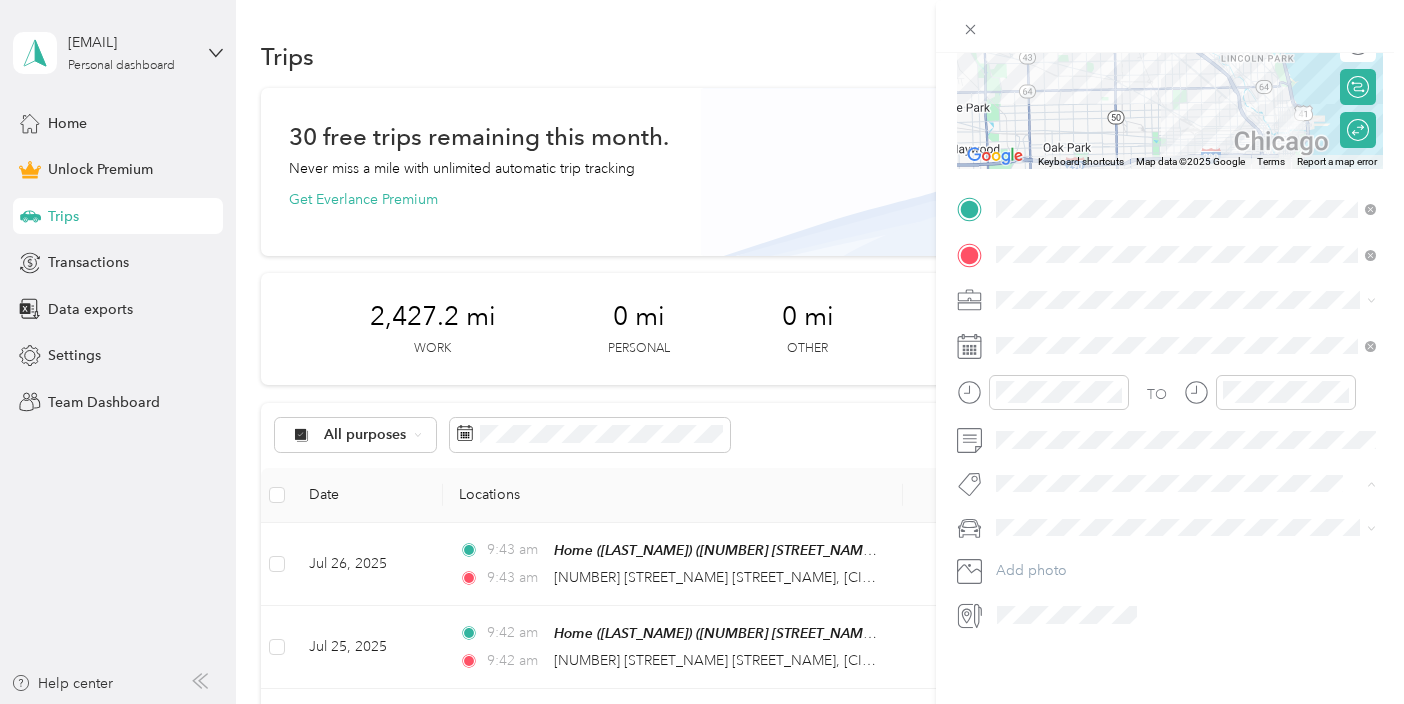 click on "Pmp" at bounding box center (1186, 557) 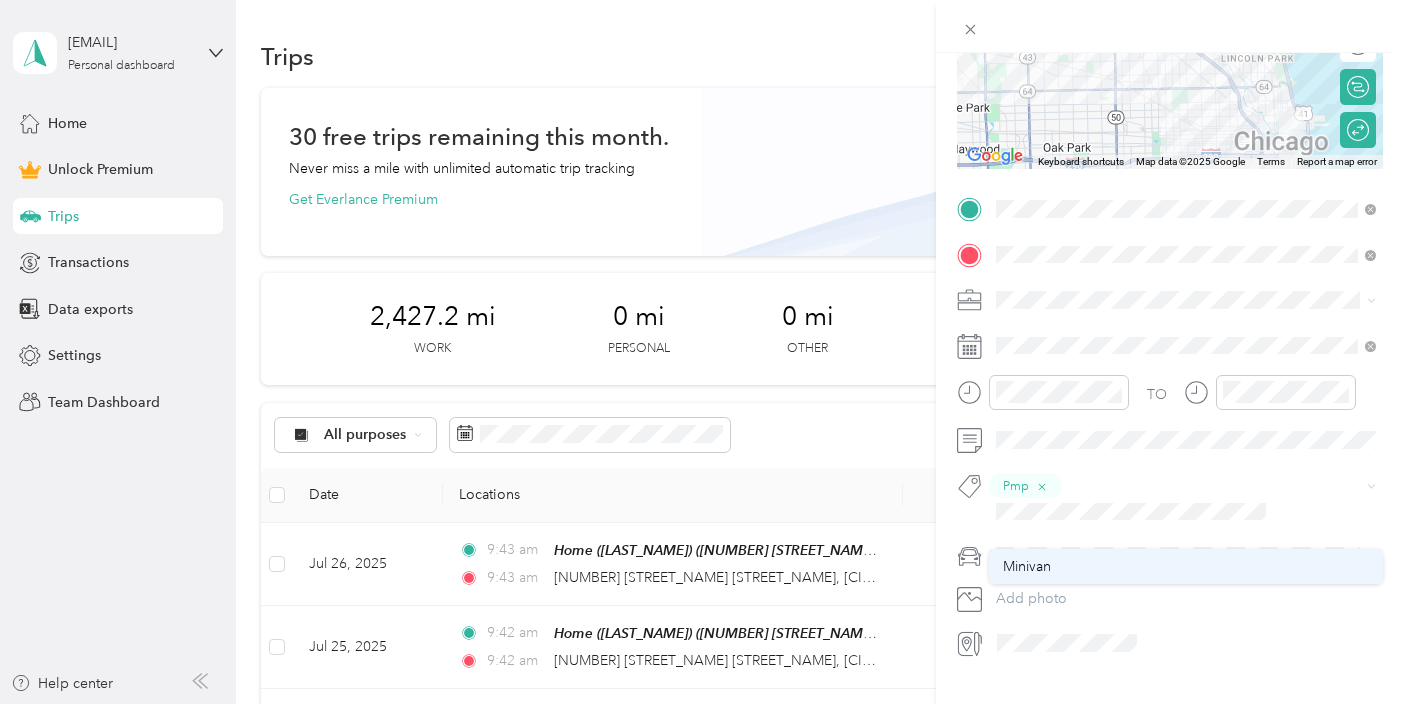 click on "Minivan" at bounding box center [1027, 566] 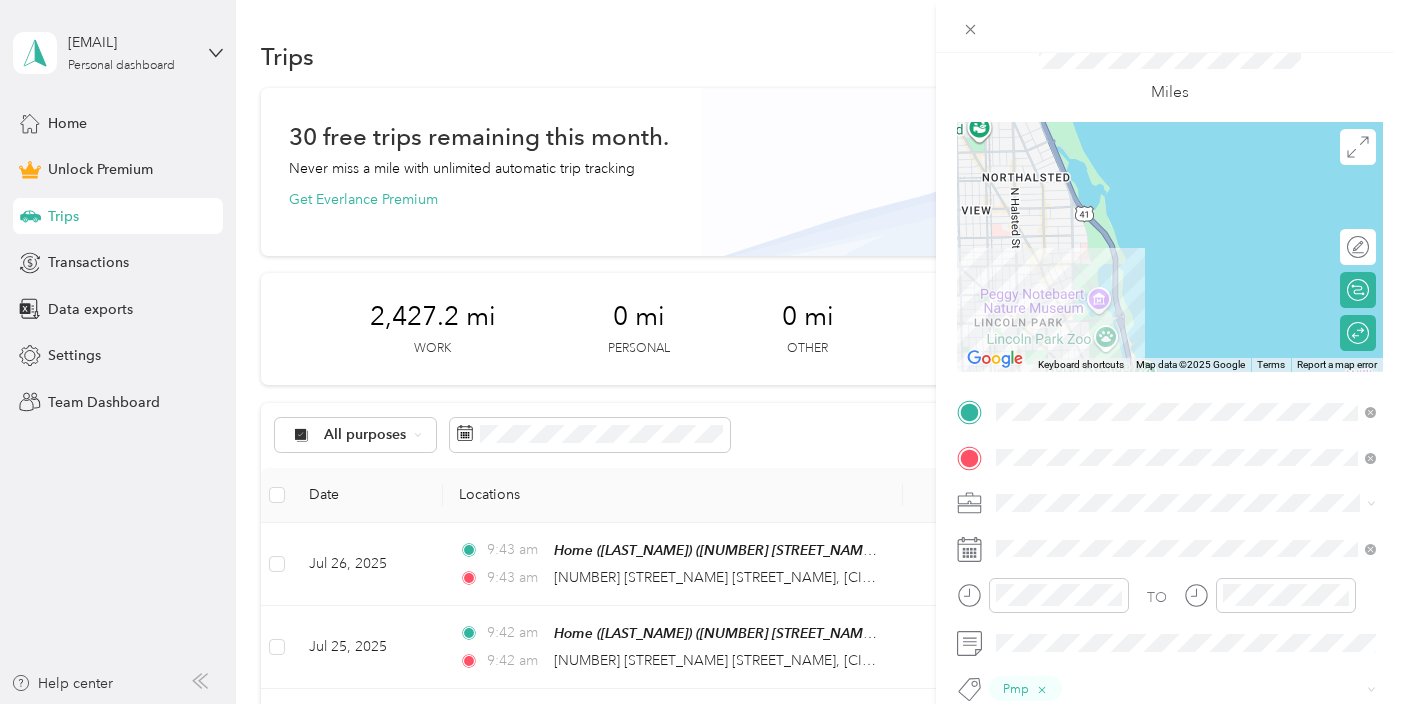 scroll, scrollTop: 0, scrollLeft: 0, axis: both 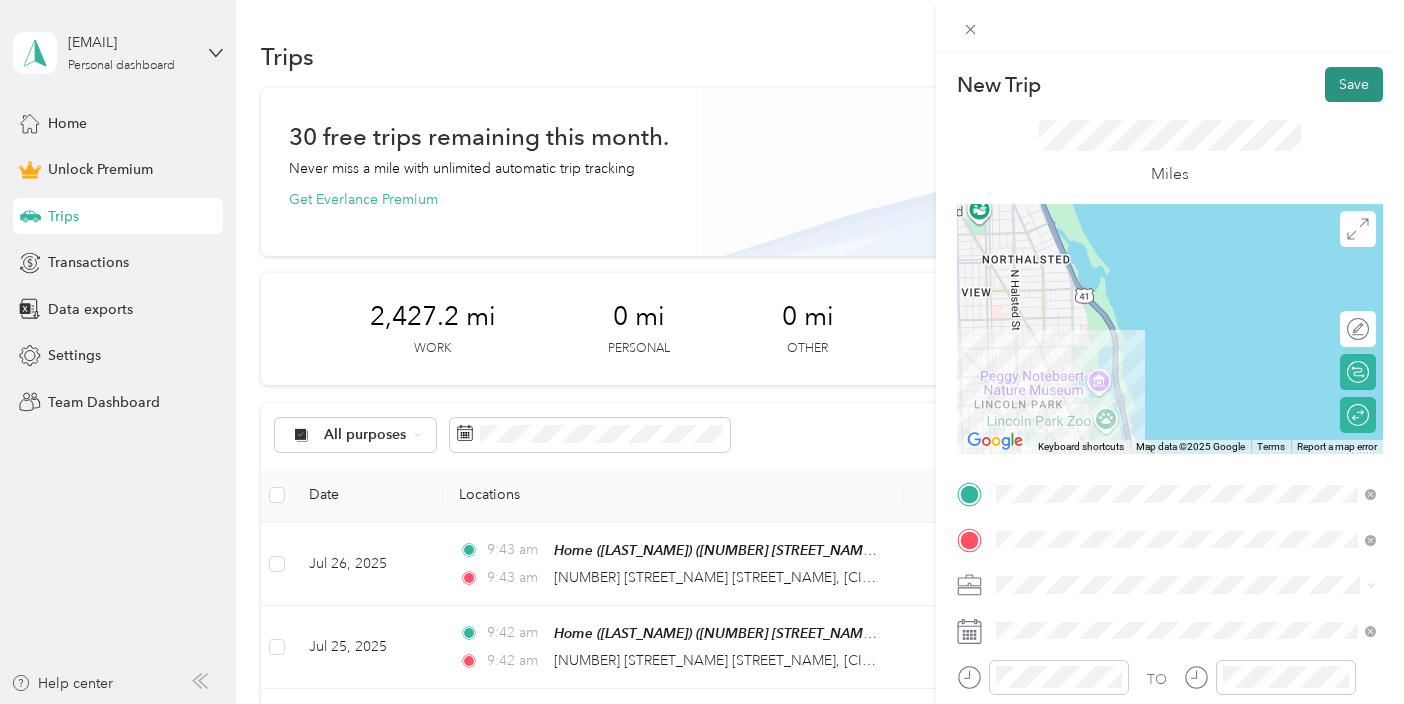 click on "Save" at bounding box center [1354, 84] 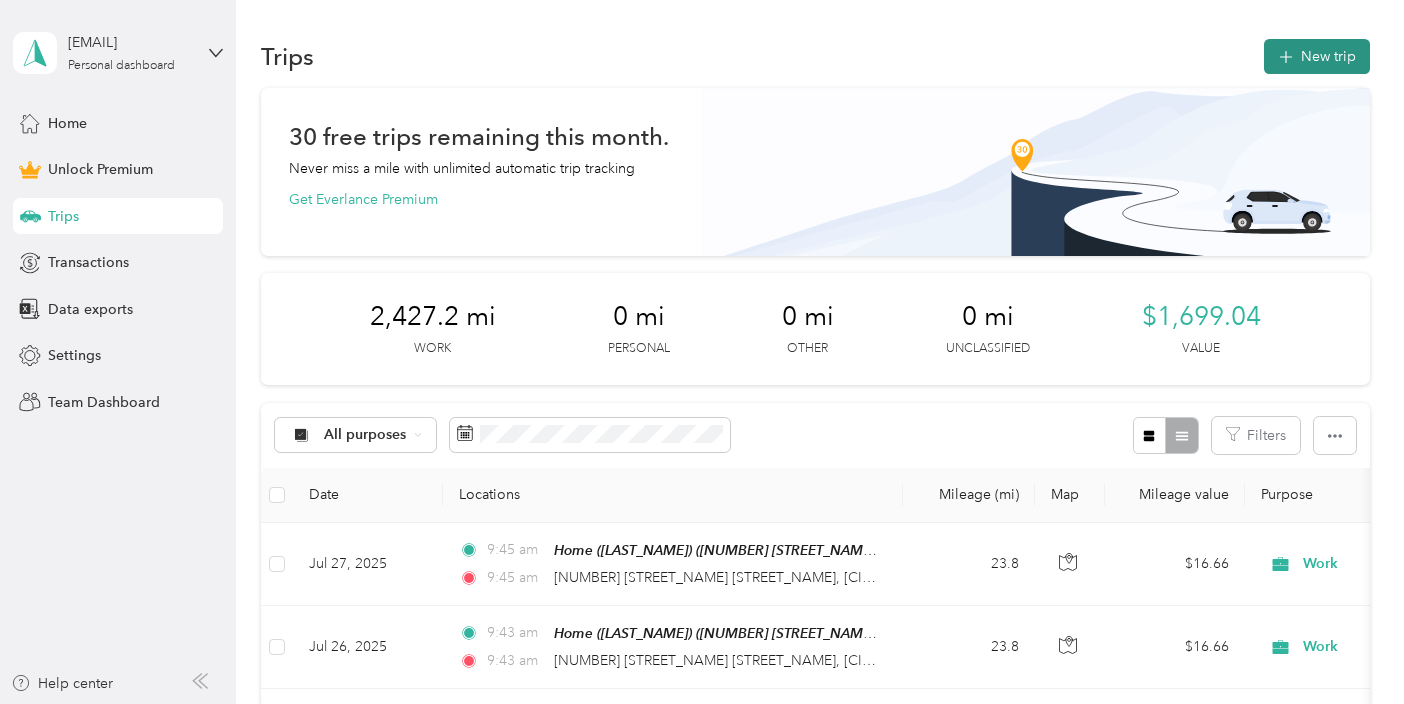 click on "New trip" at bounding box center (1317, 56) 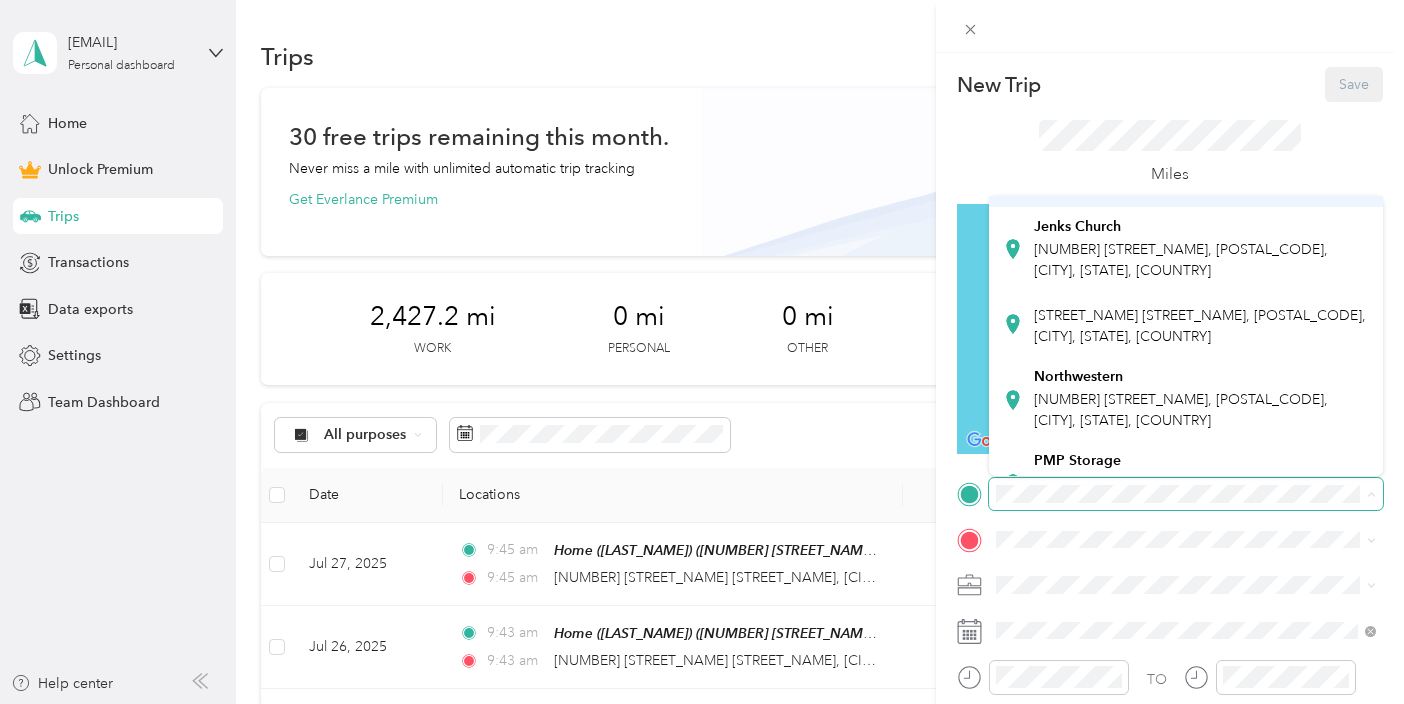 scroll, scrollTop: 332, scrollLeft: 0, axis: vertical 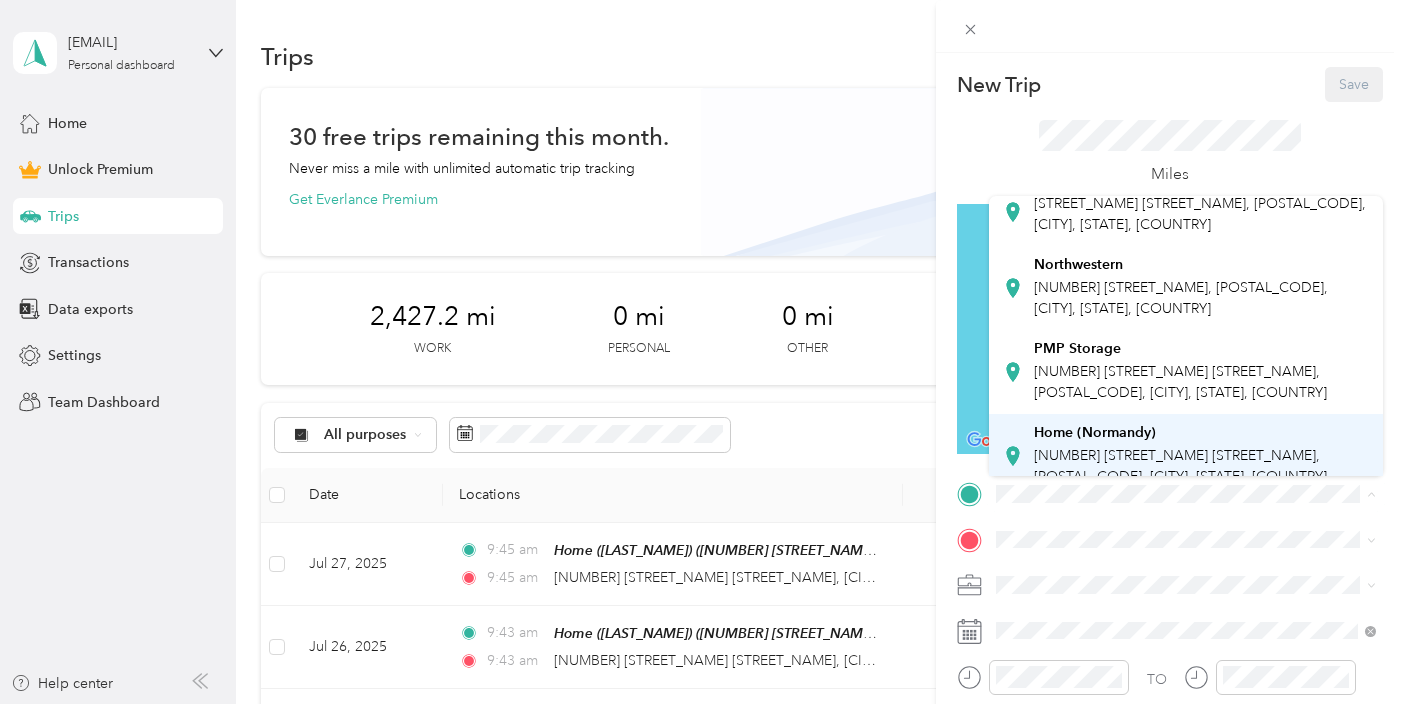click on "Home ([LAST_NAME]) [NUMBER] [STREET_NAME] [STREET_NAME], [POSTAL_CODE], [CITY], [STATE]" at bounding box center [1202, 455] 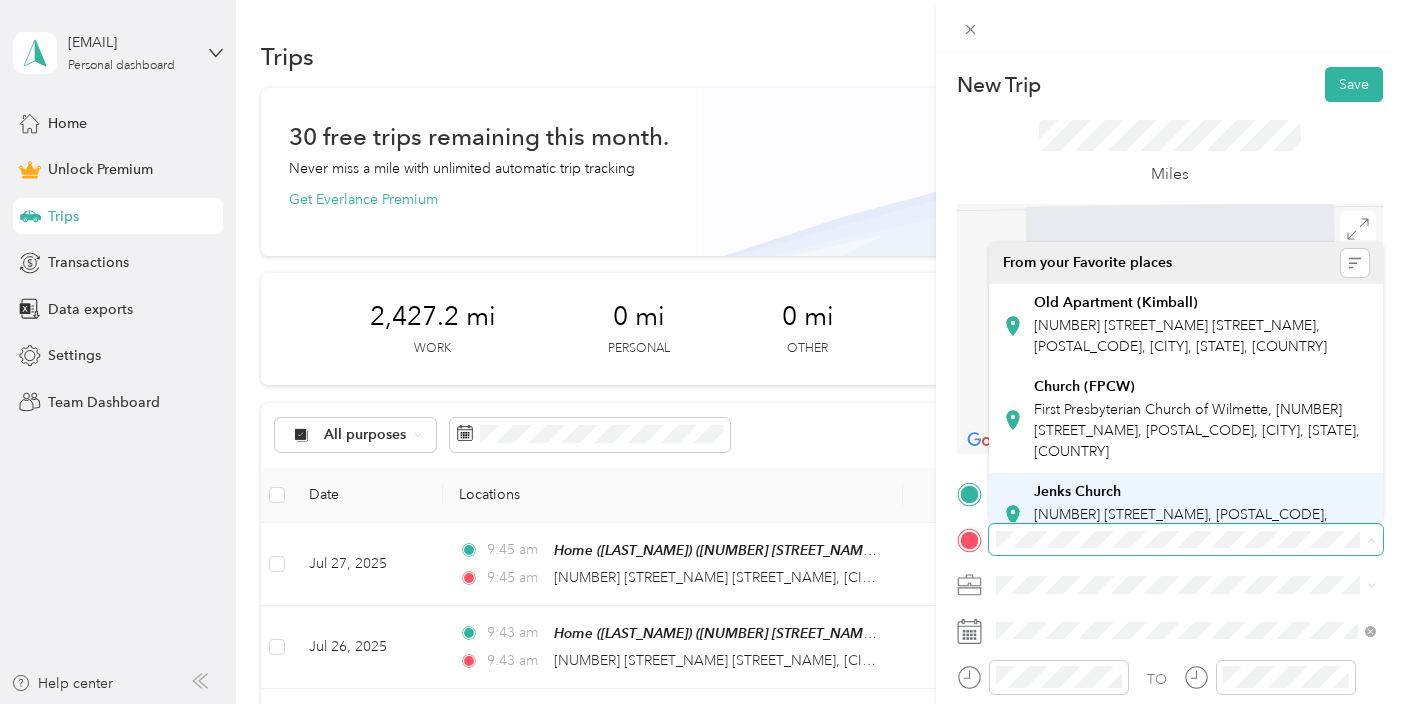 scroll, scrollTop: 332, scrollLeft: 0, axis: vertical 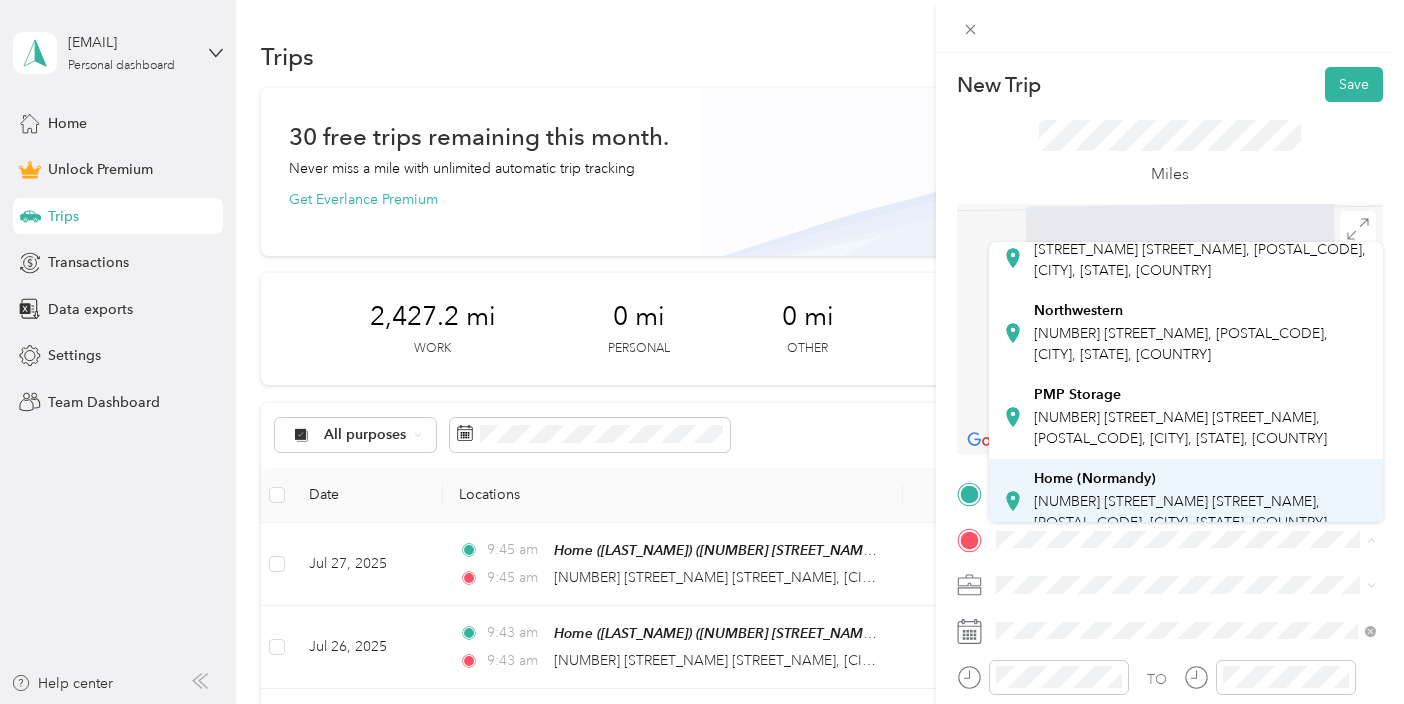 click on "Home (Normandy)" at bounding box center [1095, 479] 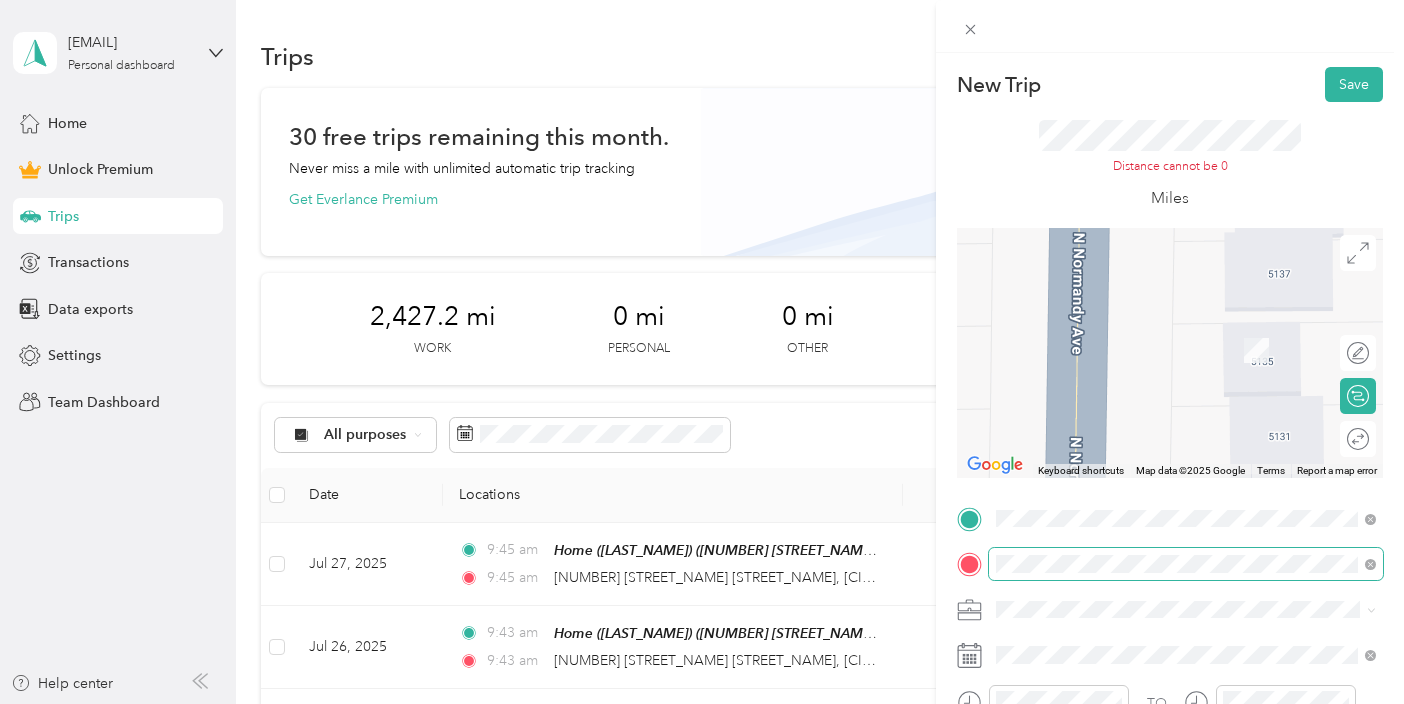 click at bounding box center [1186, 564] 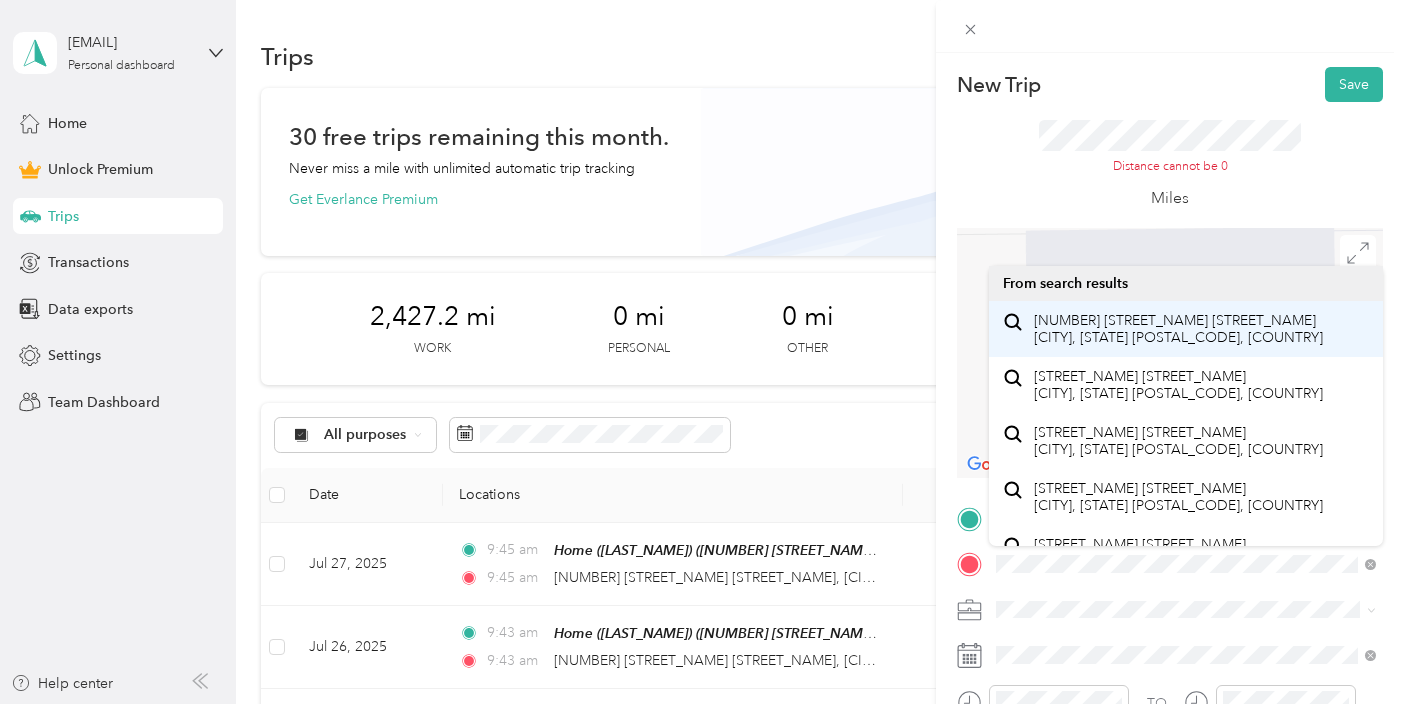 click on "[NUMBER] [STREET_NAME] [STREET_NAME]
[CITY], [STATE] [POSTAL_CODE], [COUNTRY]" at bounding box center [1178, 329] 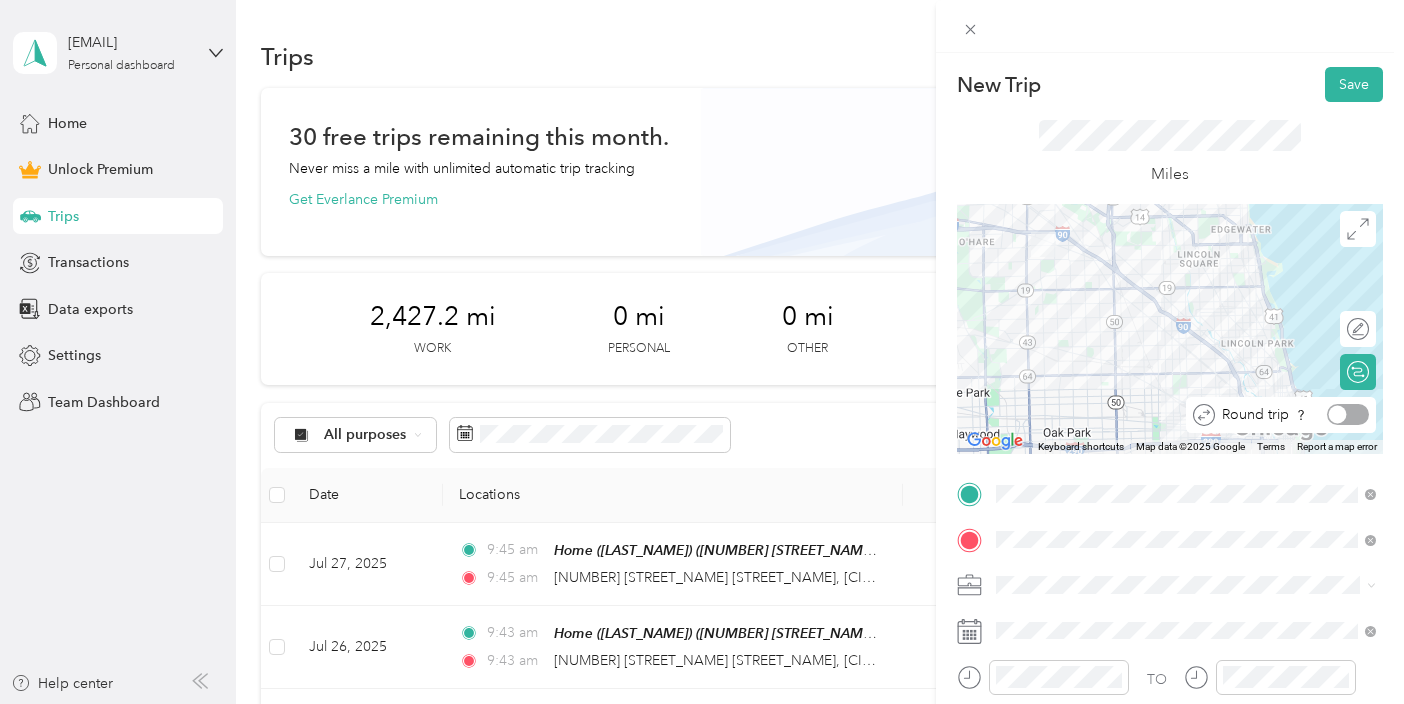click at bounding box center (1348, 414) 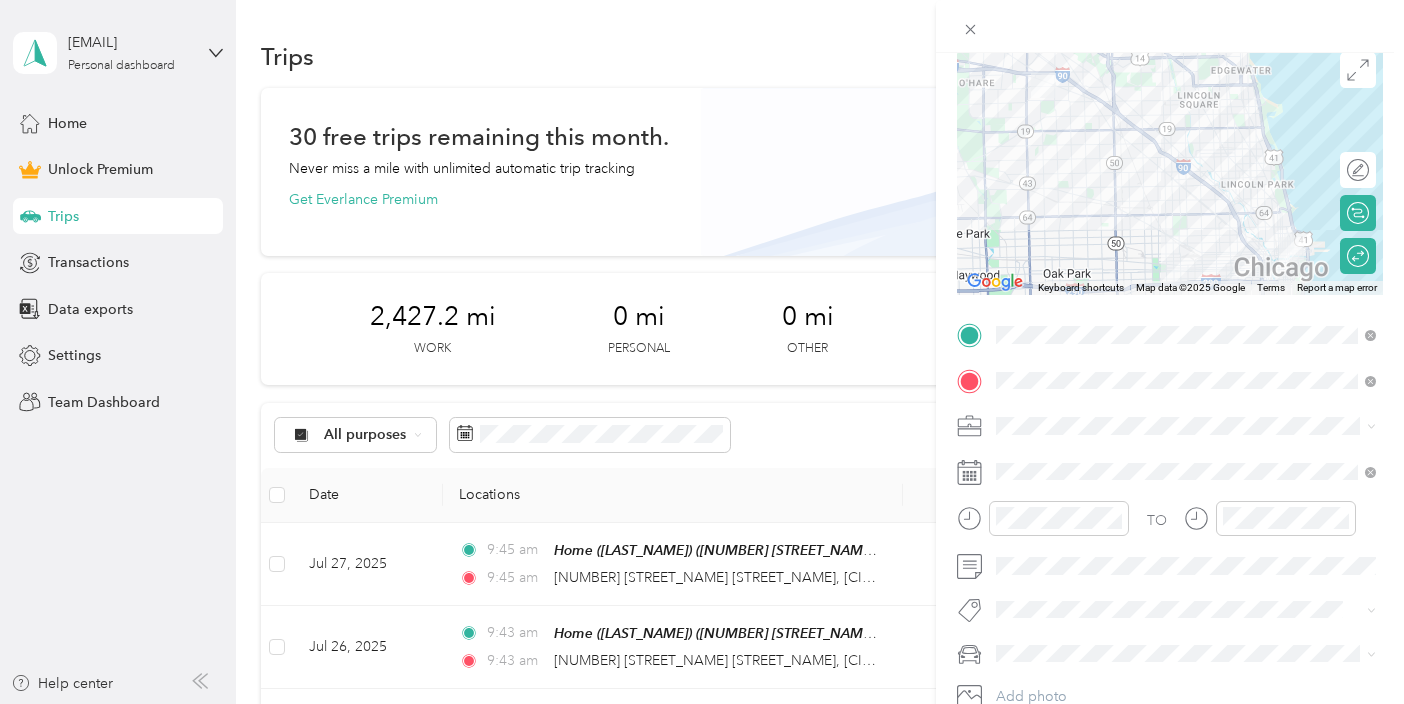 scroll, scrollTop: 180, scrollLeft: 0, axis: vertical 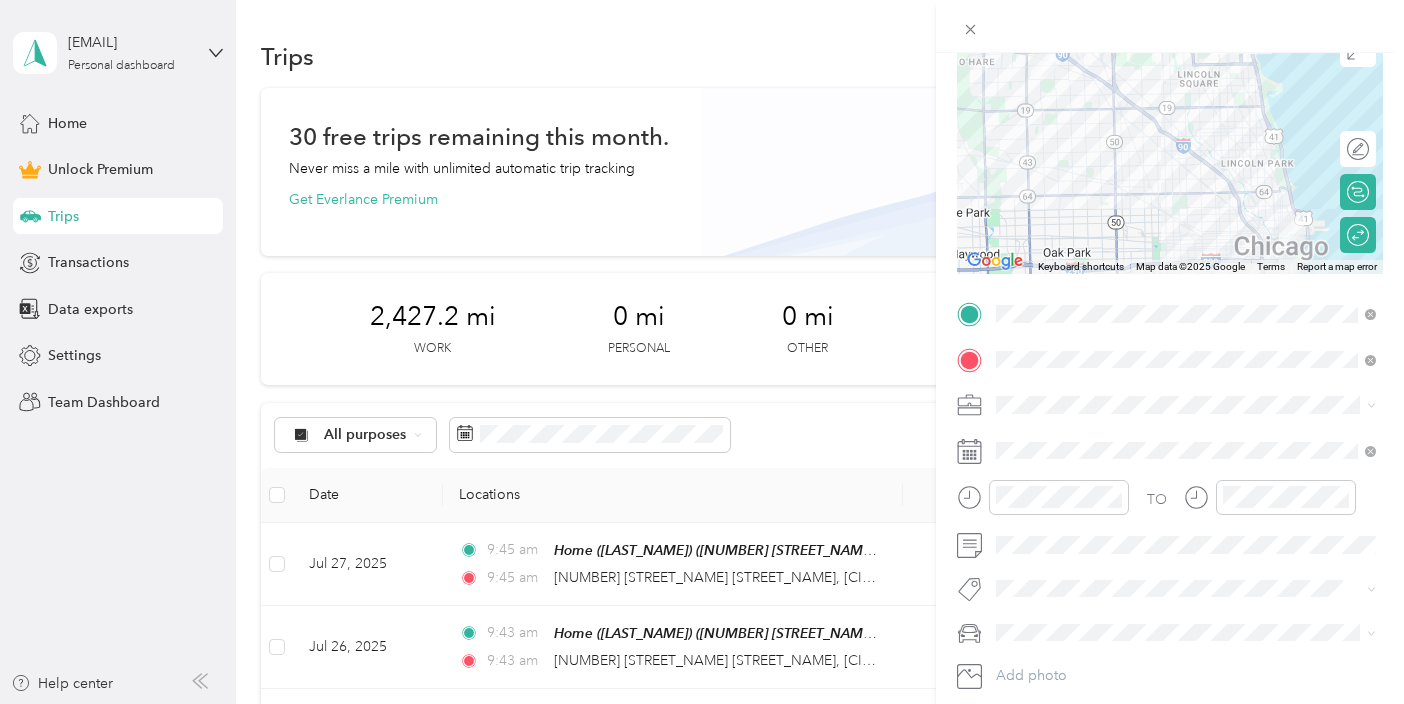 click at bounding box center (1186, 405) 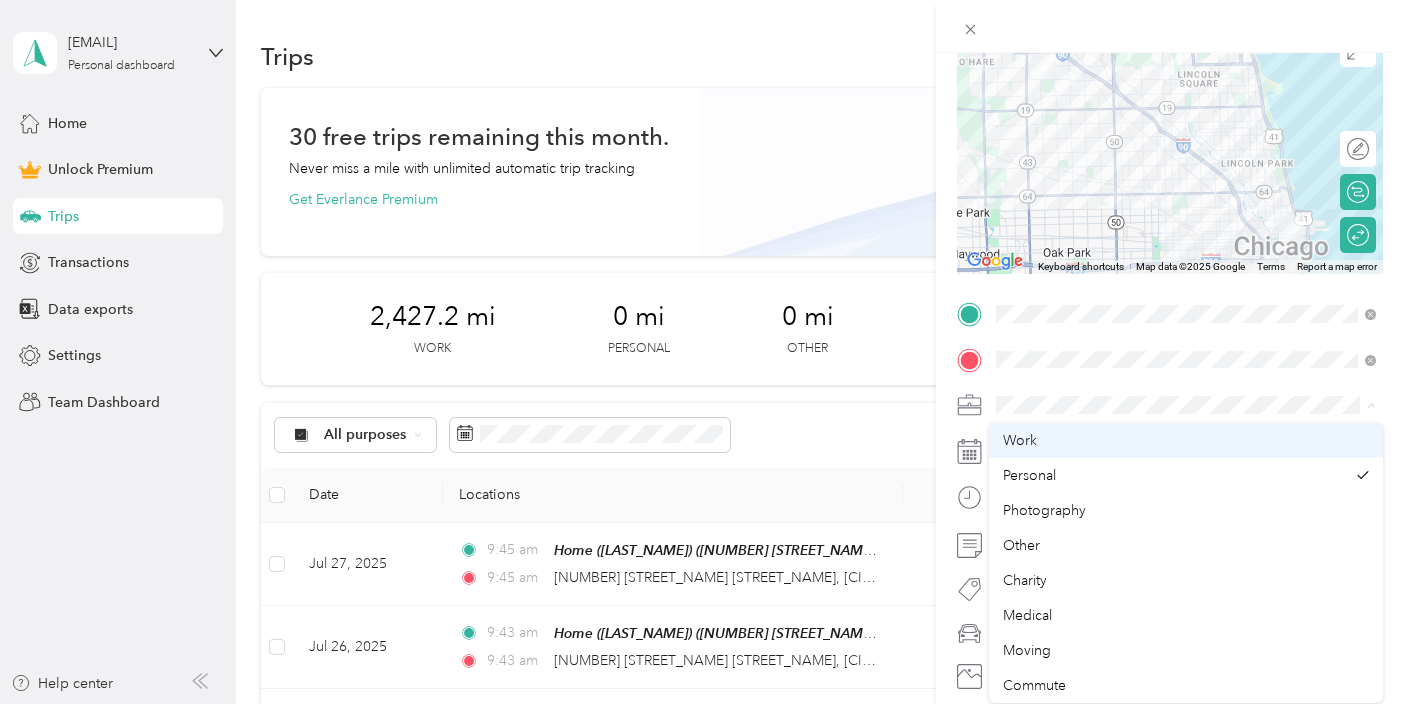 click on "Work" at bounding box center (1186, 440) 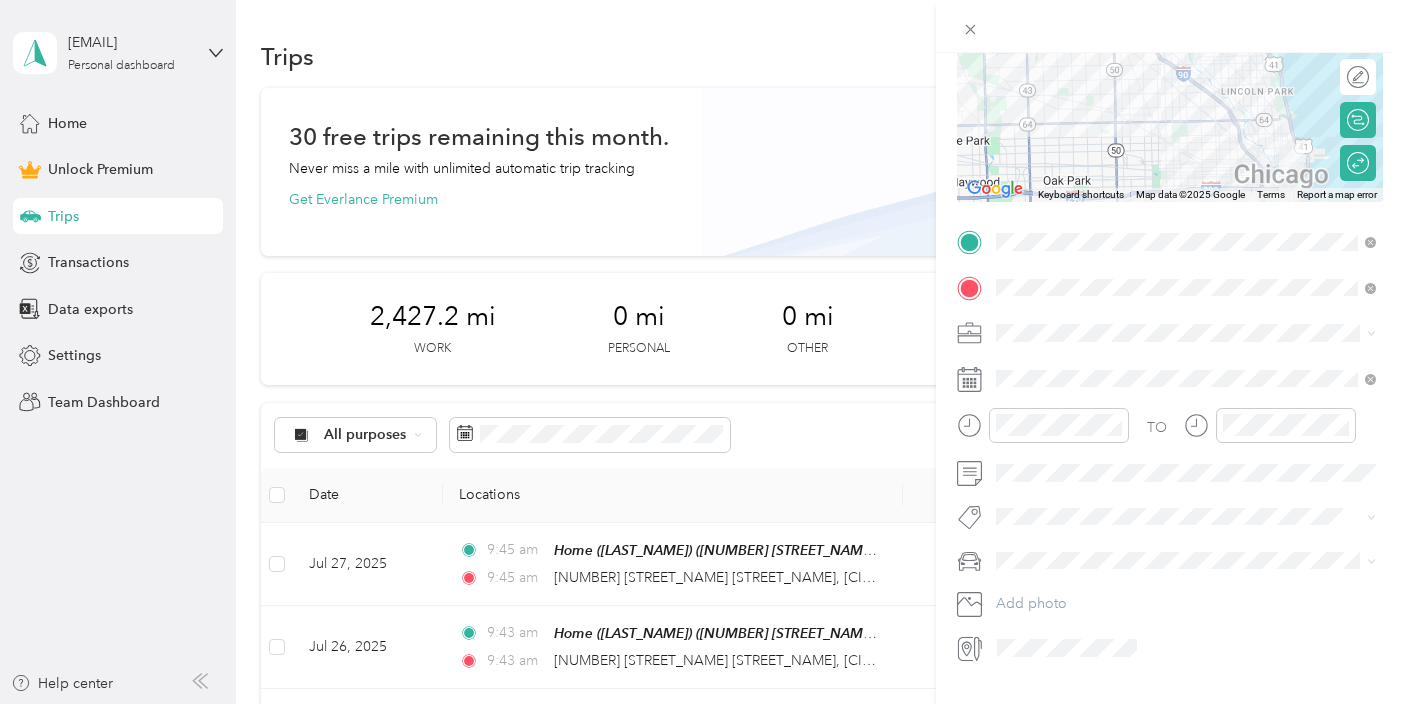 scroll, scrollTop: 255, scrollLeft: 0, axis: vertical 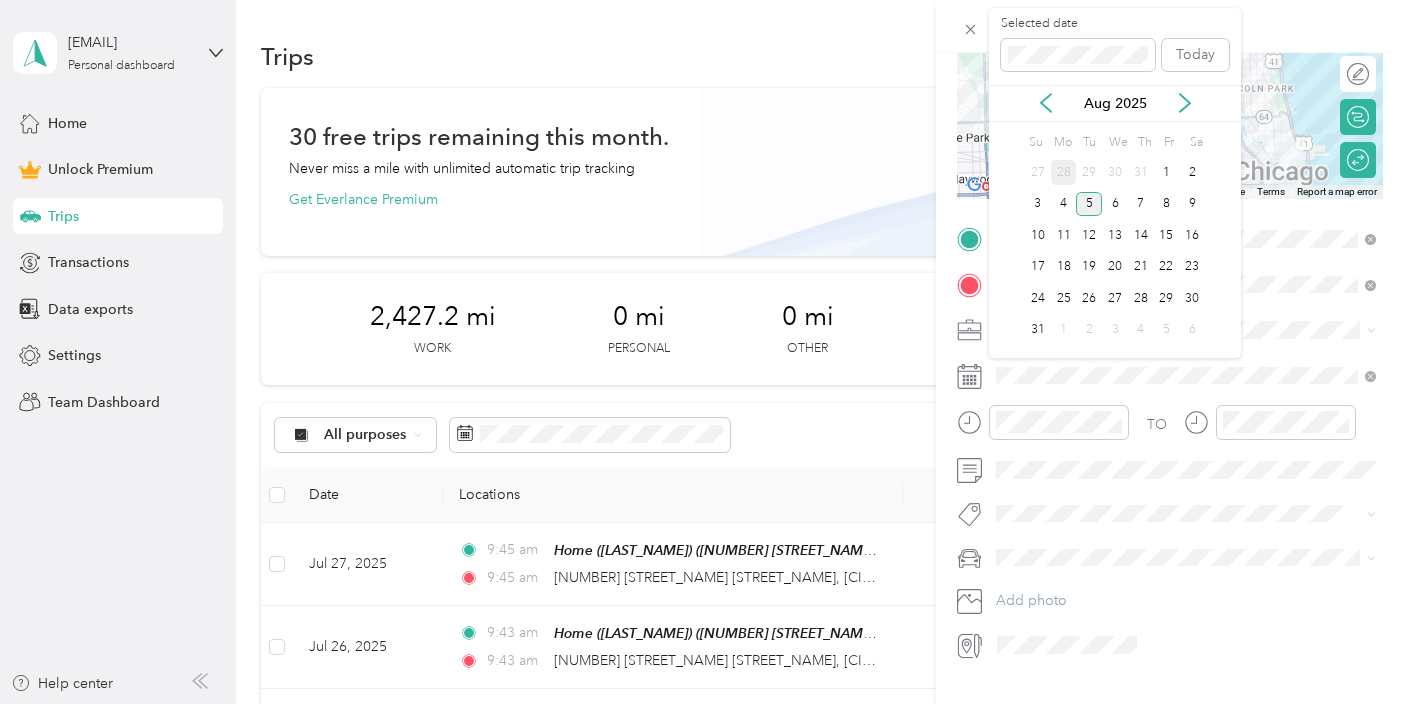 click on "28" at bounding box center [1064, 172] 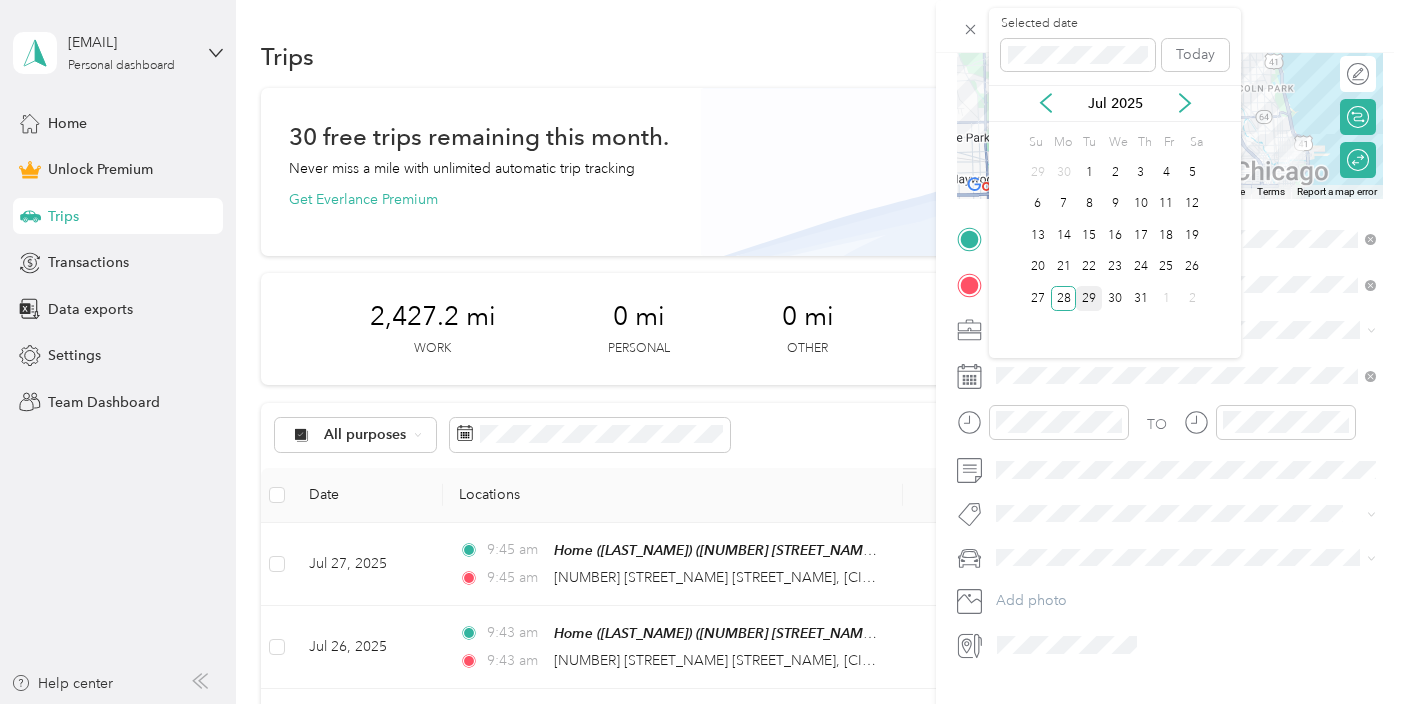 click on "29" at bounding box center (1089, 298) 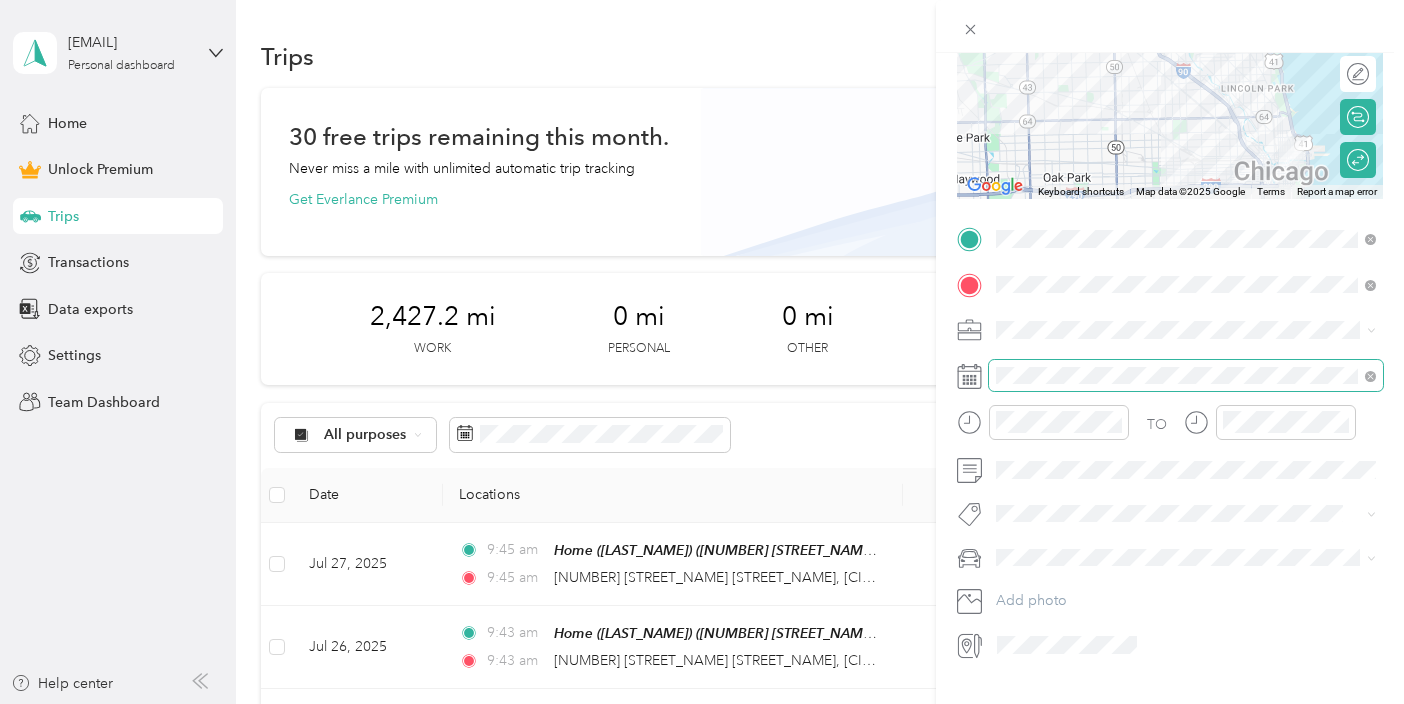 scroll, scrollTop: 285, scrollLeft: 0, axis: vertical 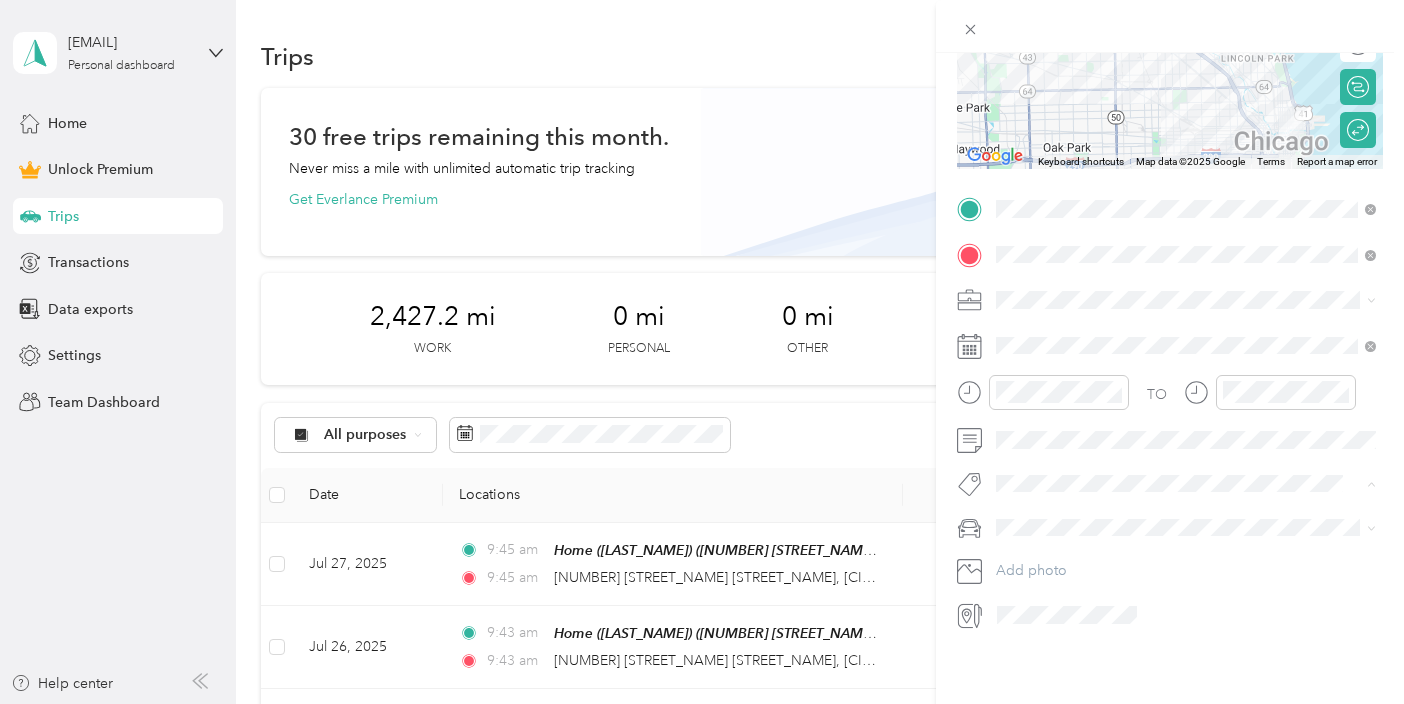 click on "Pmp" at bounding box center (1030, 557) 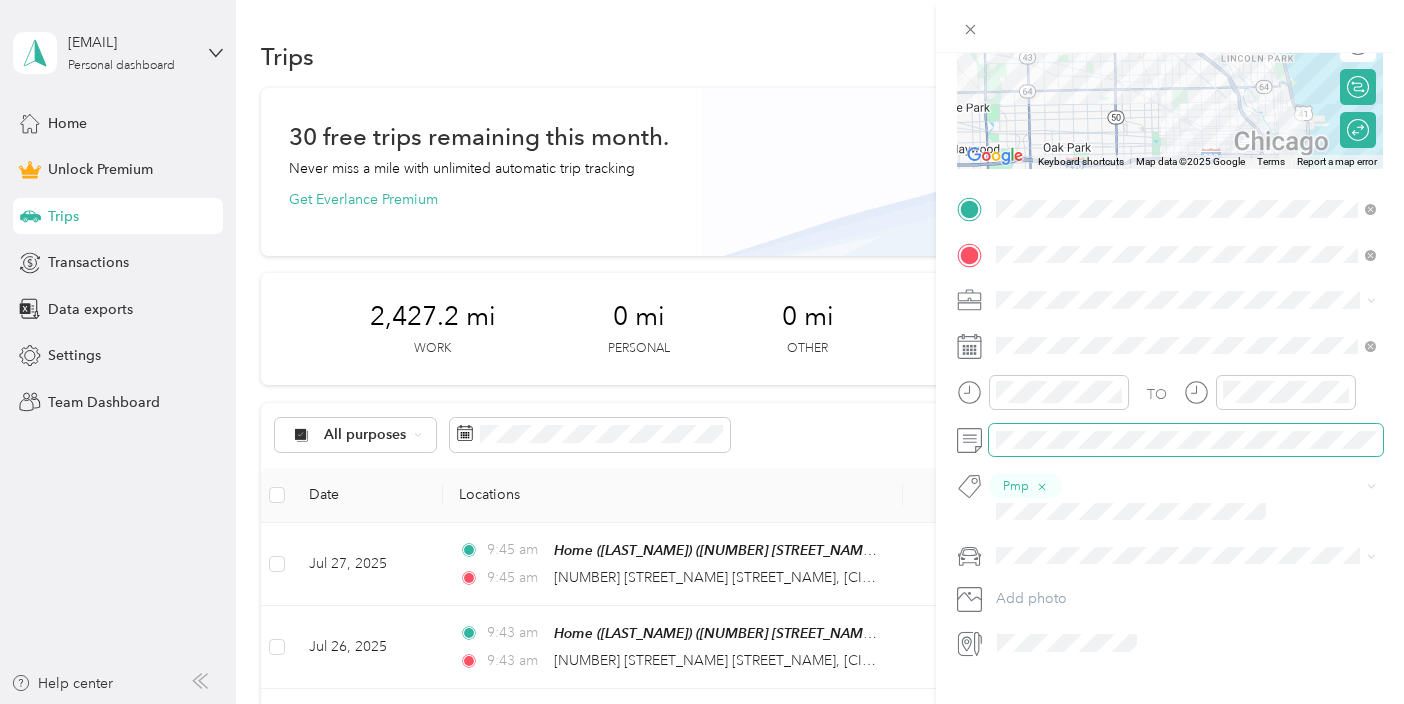 click at bounding box center [1186, 440] 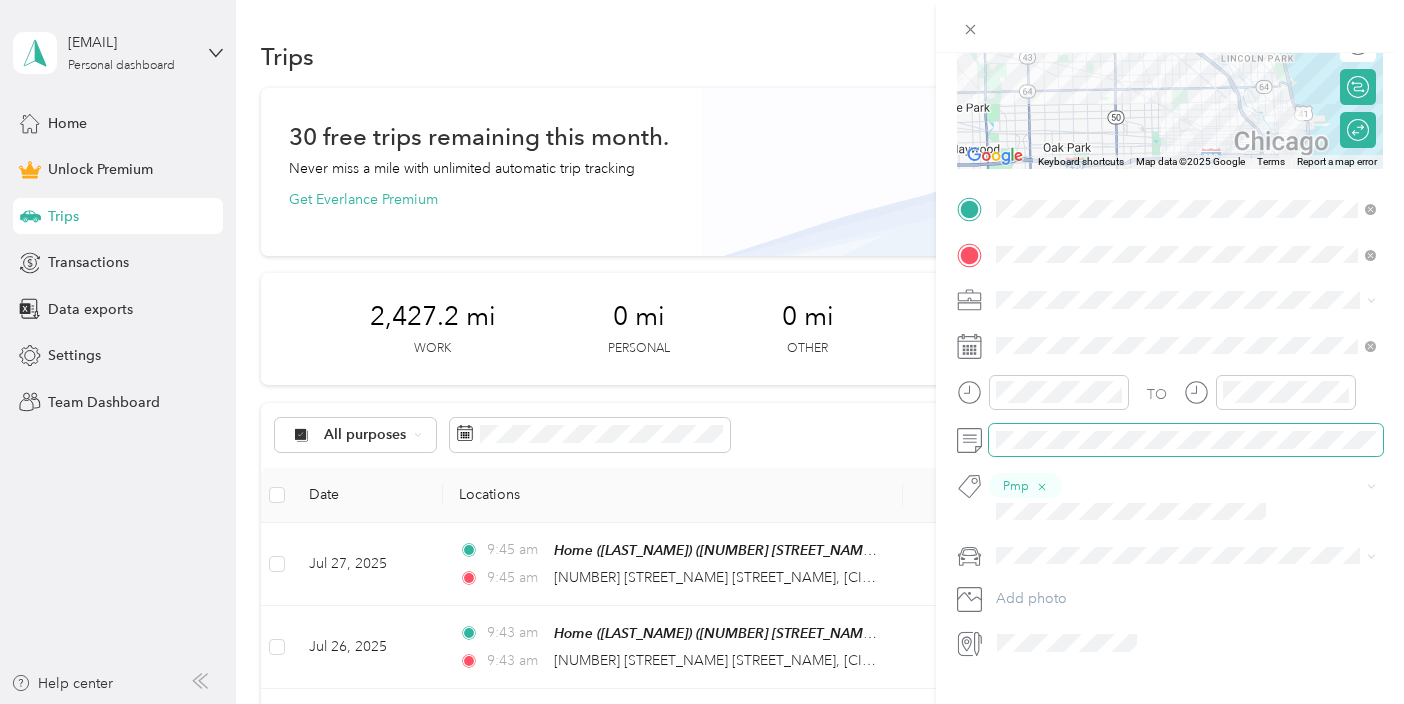 scroll, scrollTop: 288, scrollLeft: 0, axis: vertical 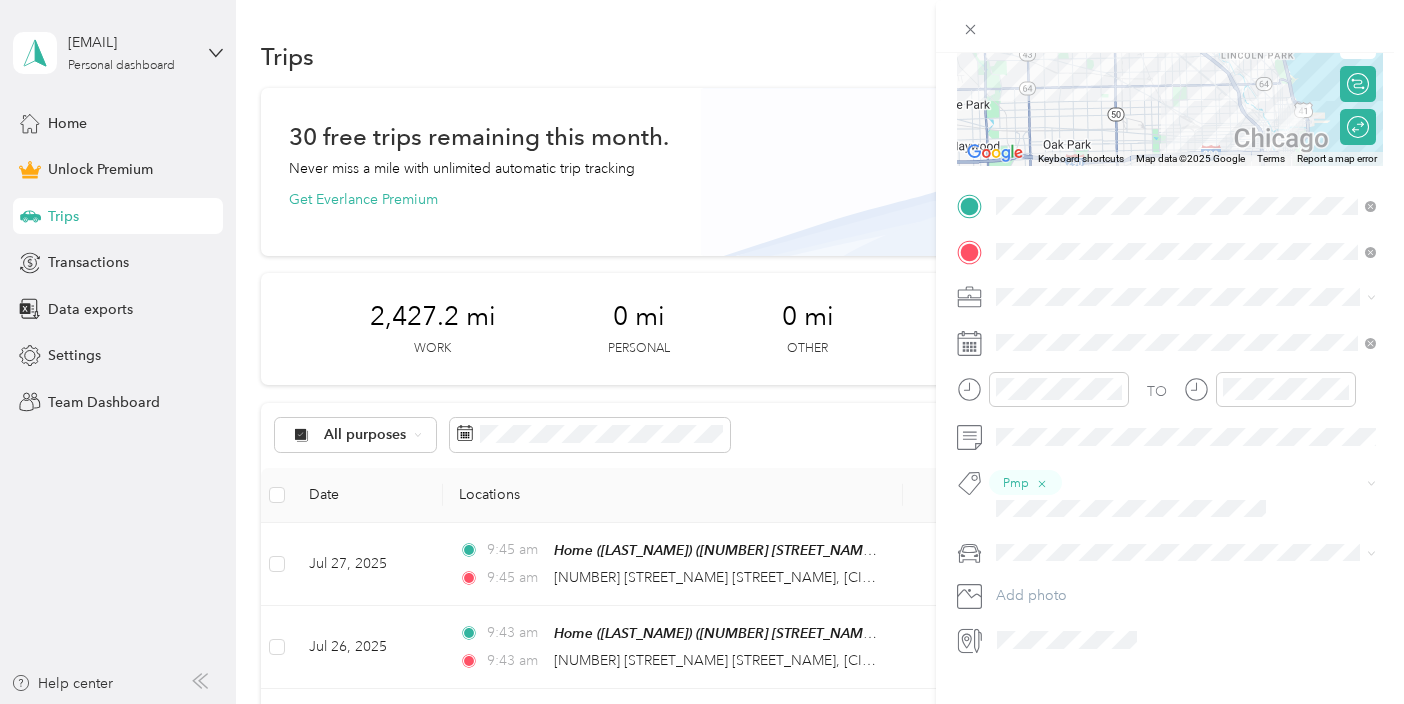 click at bounding box center (1186, 553) 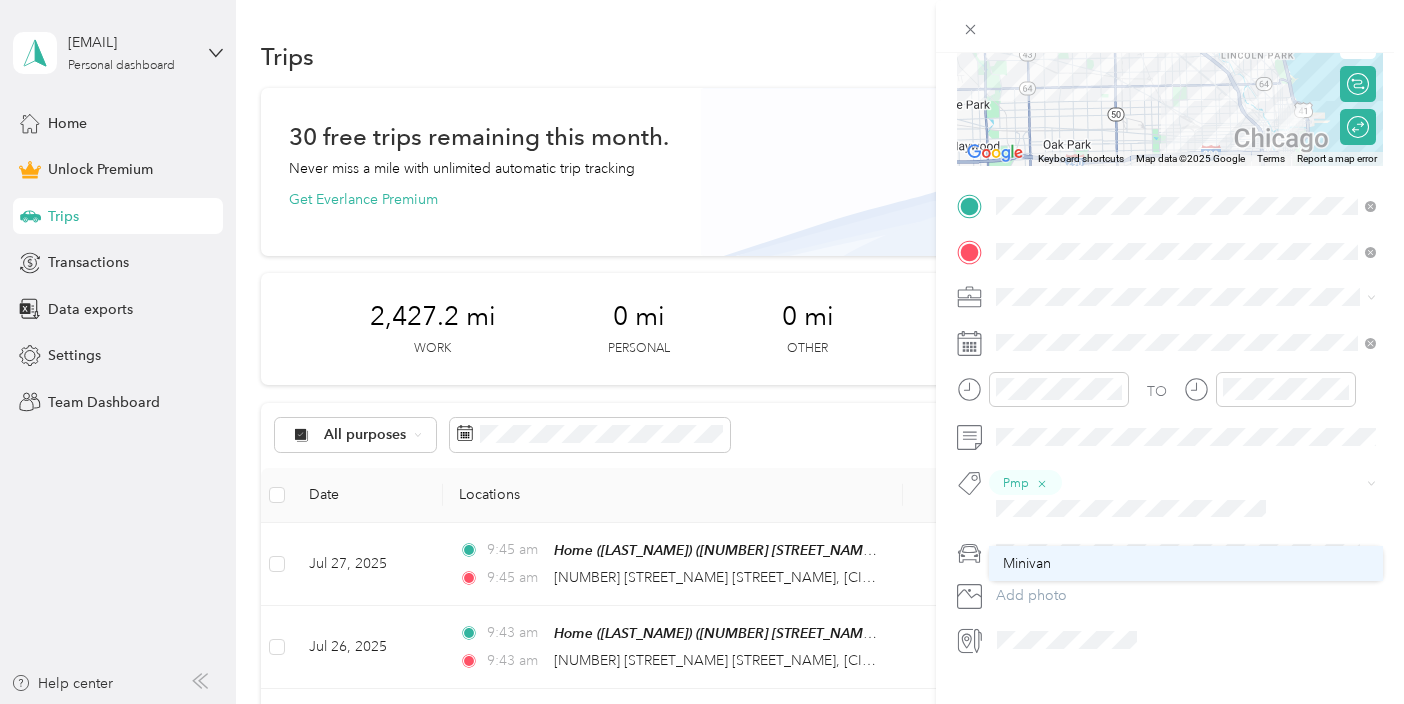 click on "Minivan" at bounding box center [1027, 563] 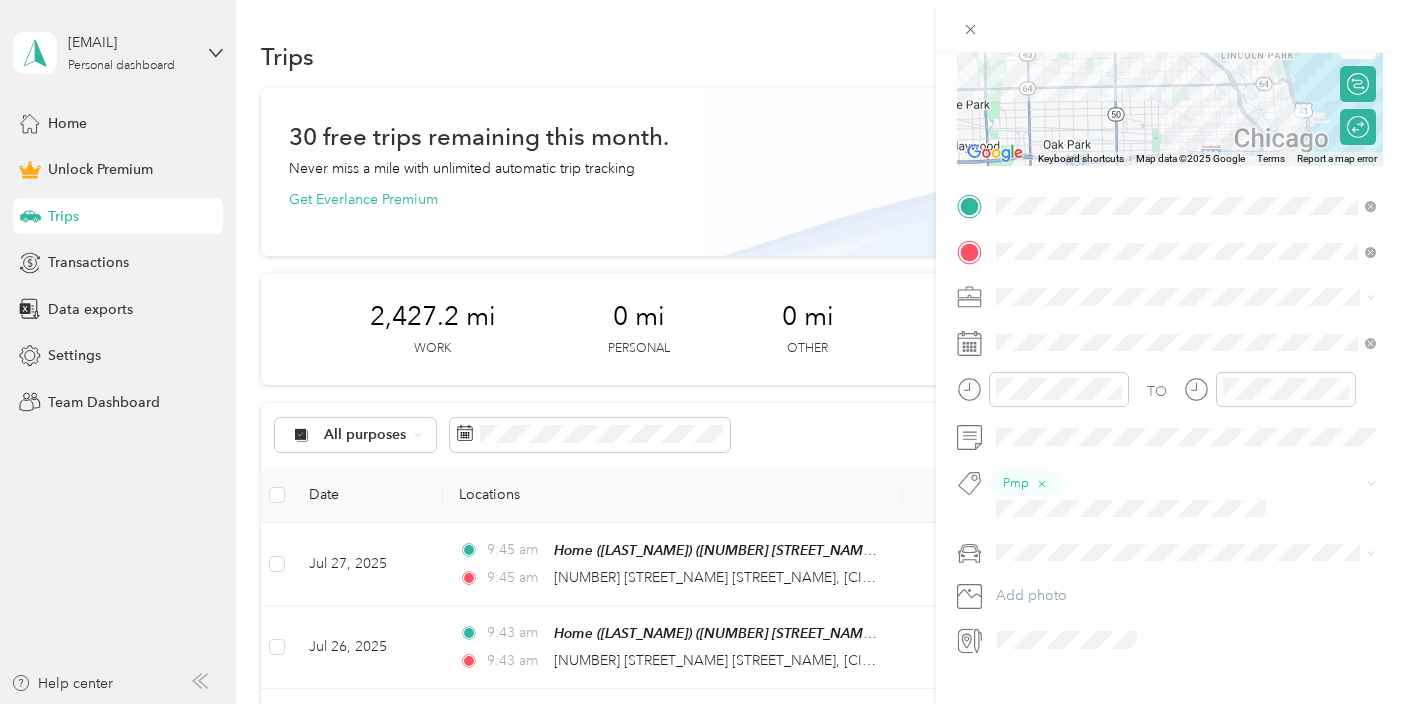 scroll, scrollTop: 0, scrollLeft: 0, axis: both 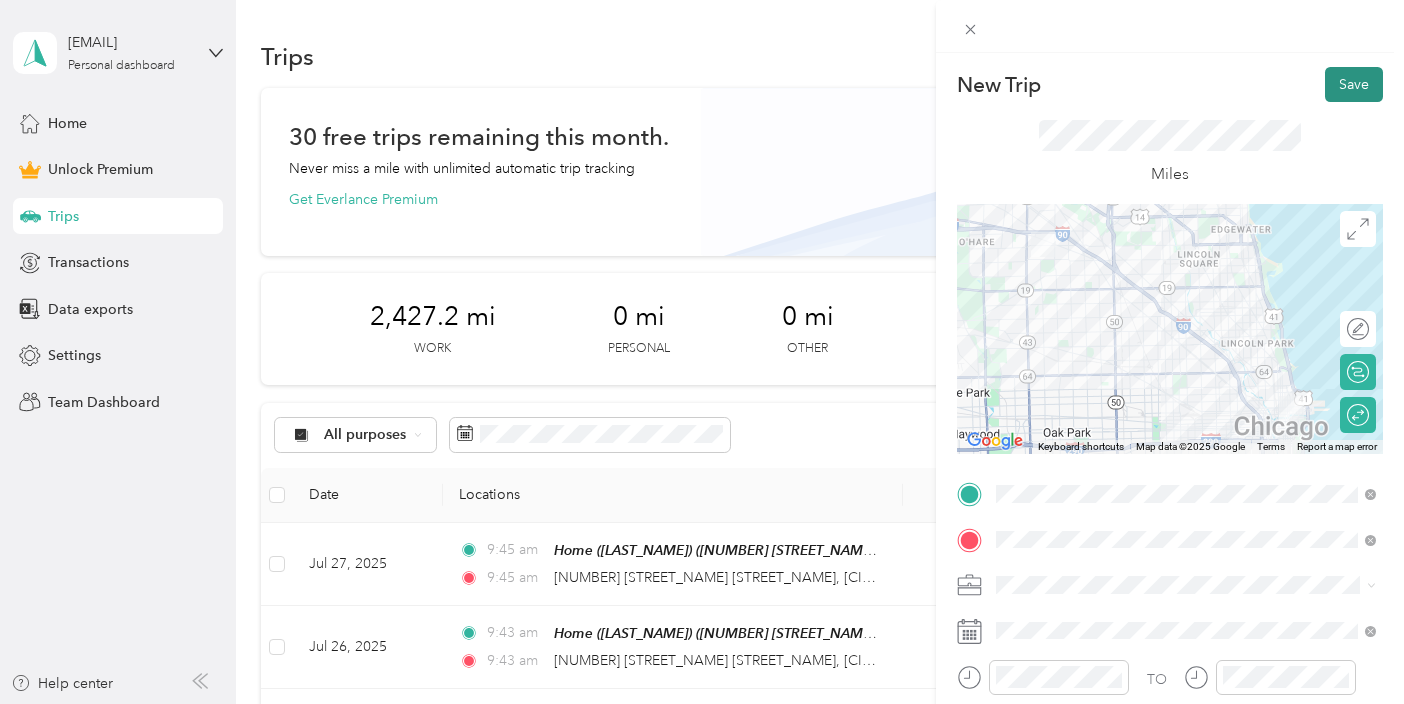 click on "Save" at bounding box center (1354, 84) 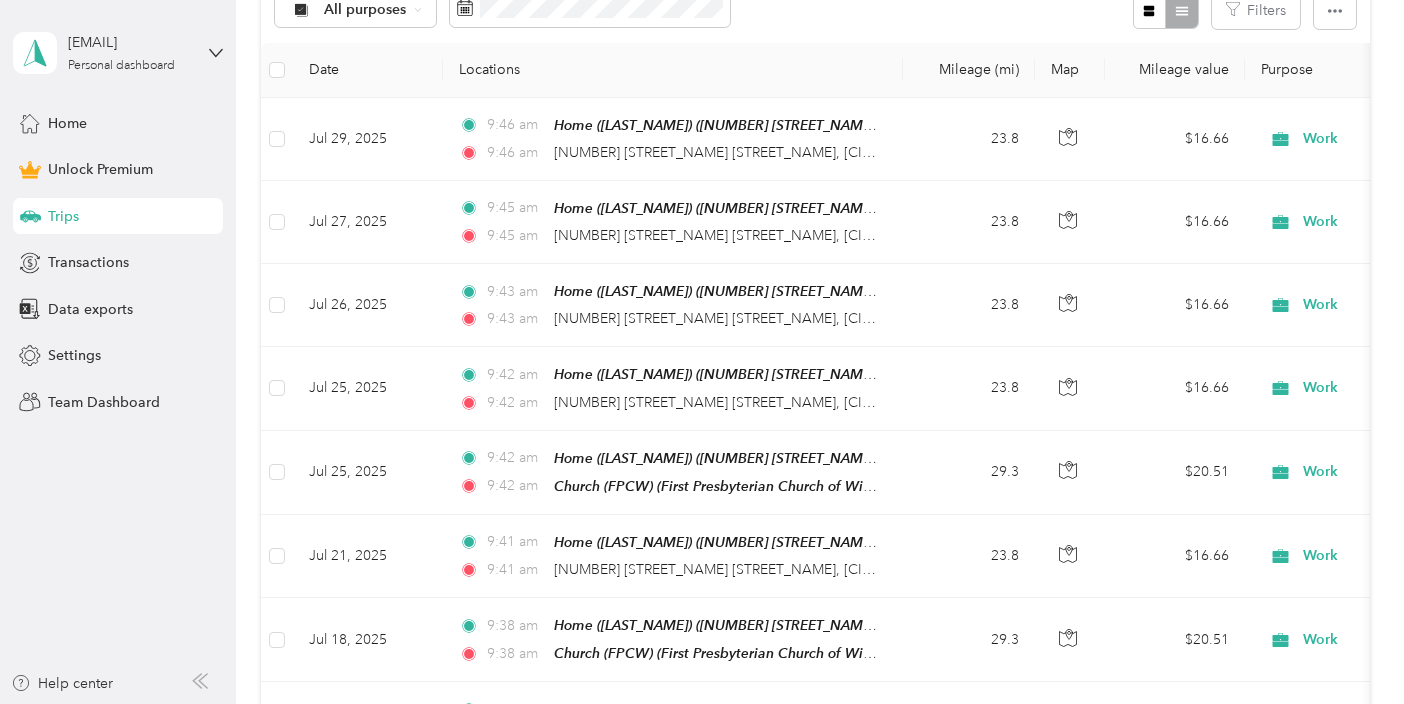 scroll, scrollTop: 0, scrollLeft: 0, axis: both 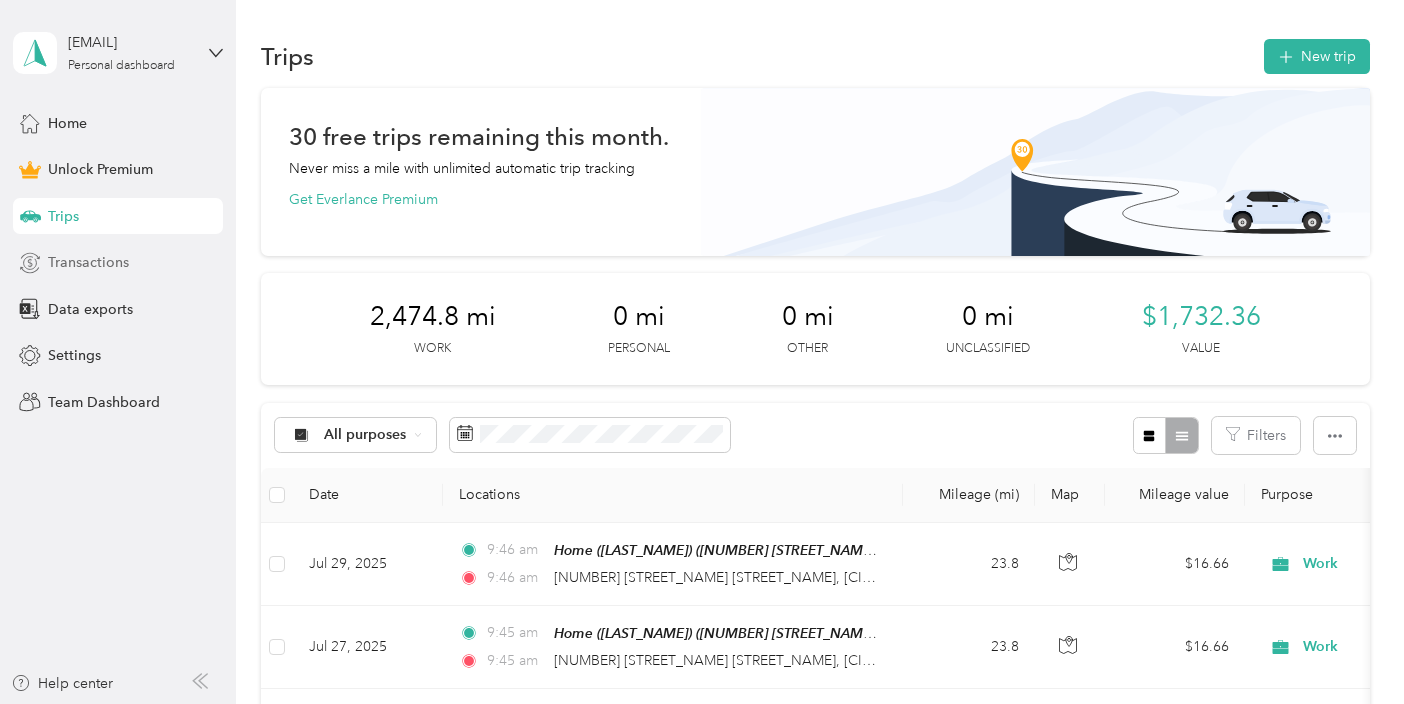 click on "Transactions" at bounding box center (118, 263) 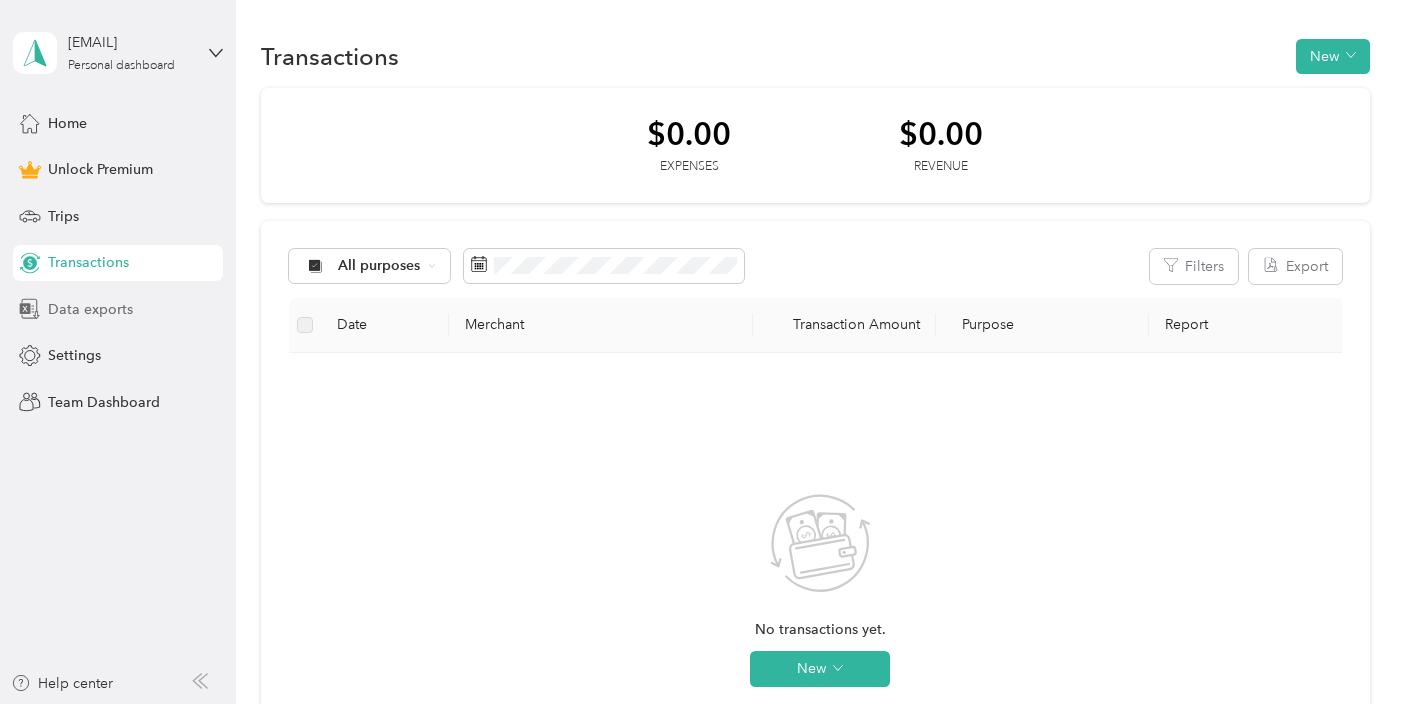 click on "Data exports" at bounding box center (118, 309) 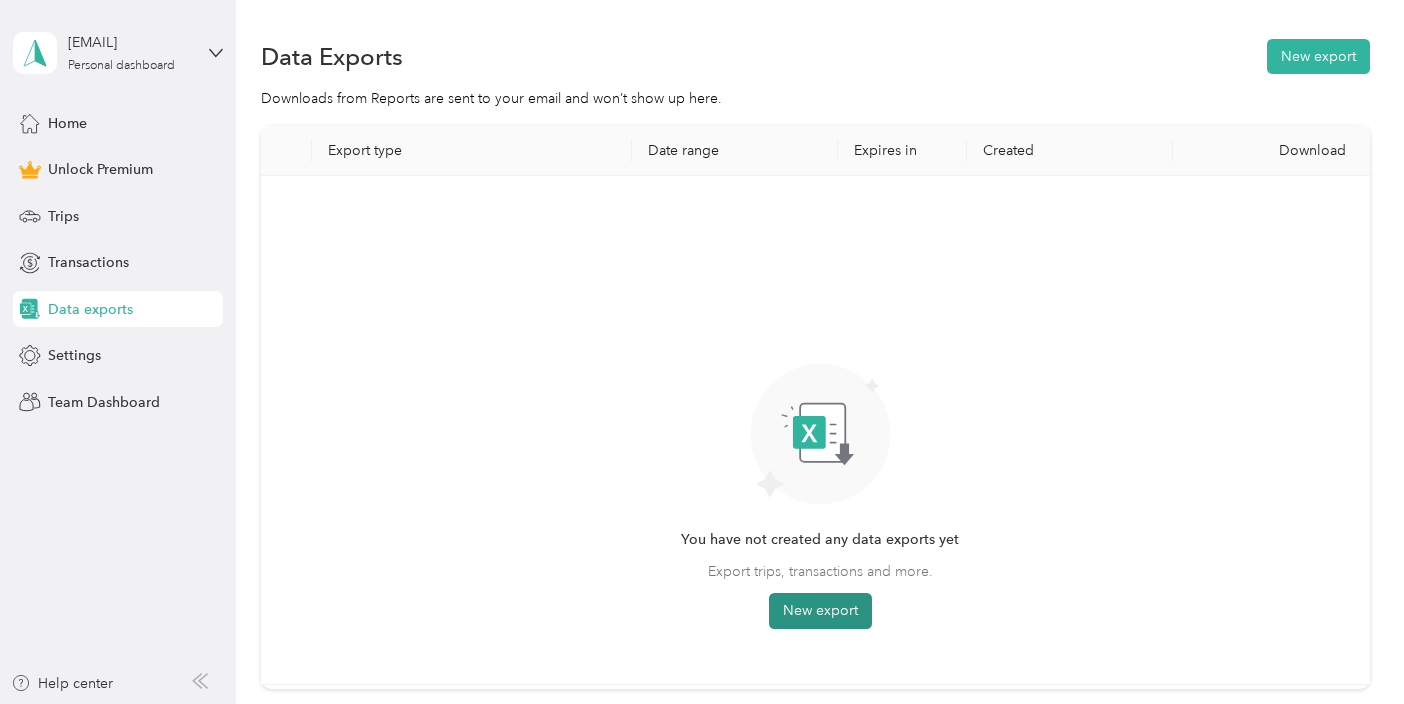 click on "New export" at bounding box center [820, 611] 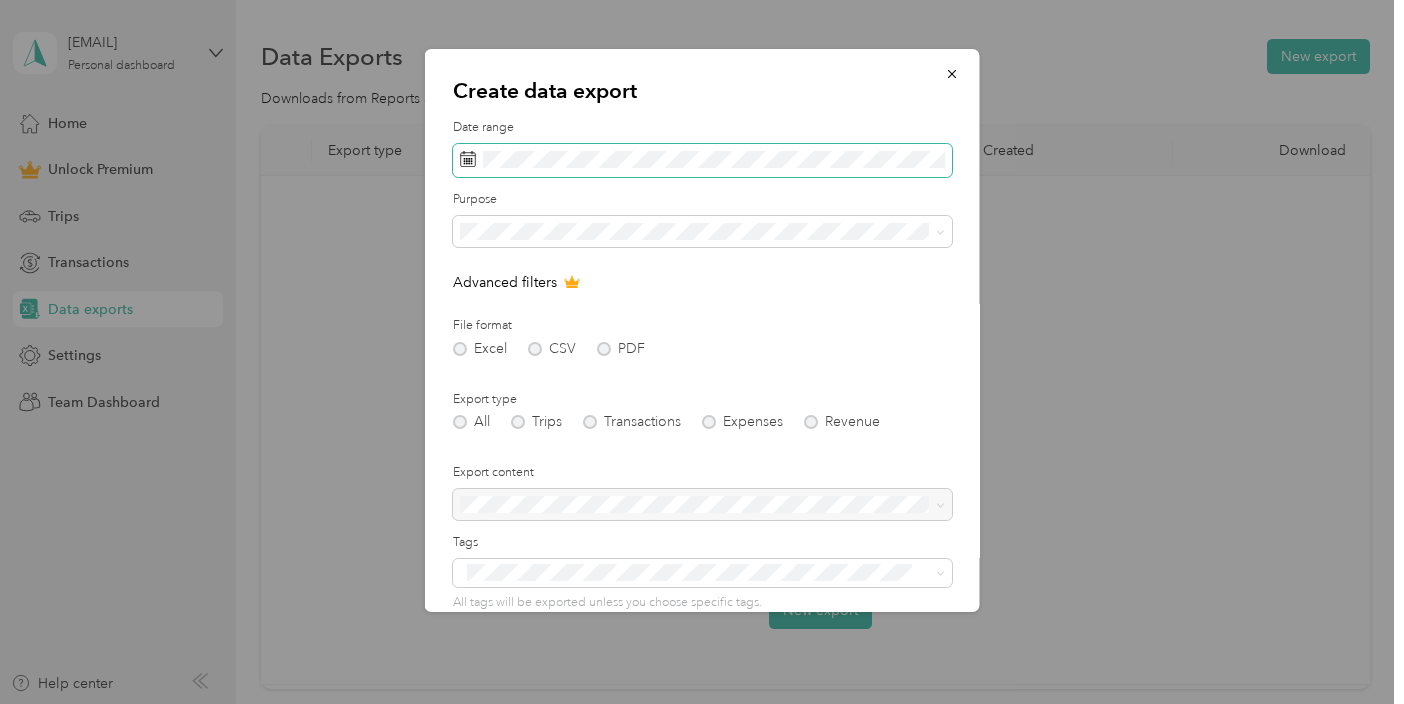 click at bounding box center [702, 161] 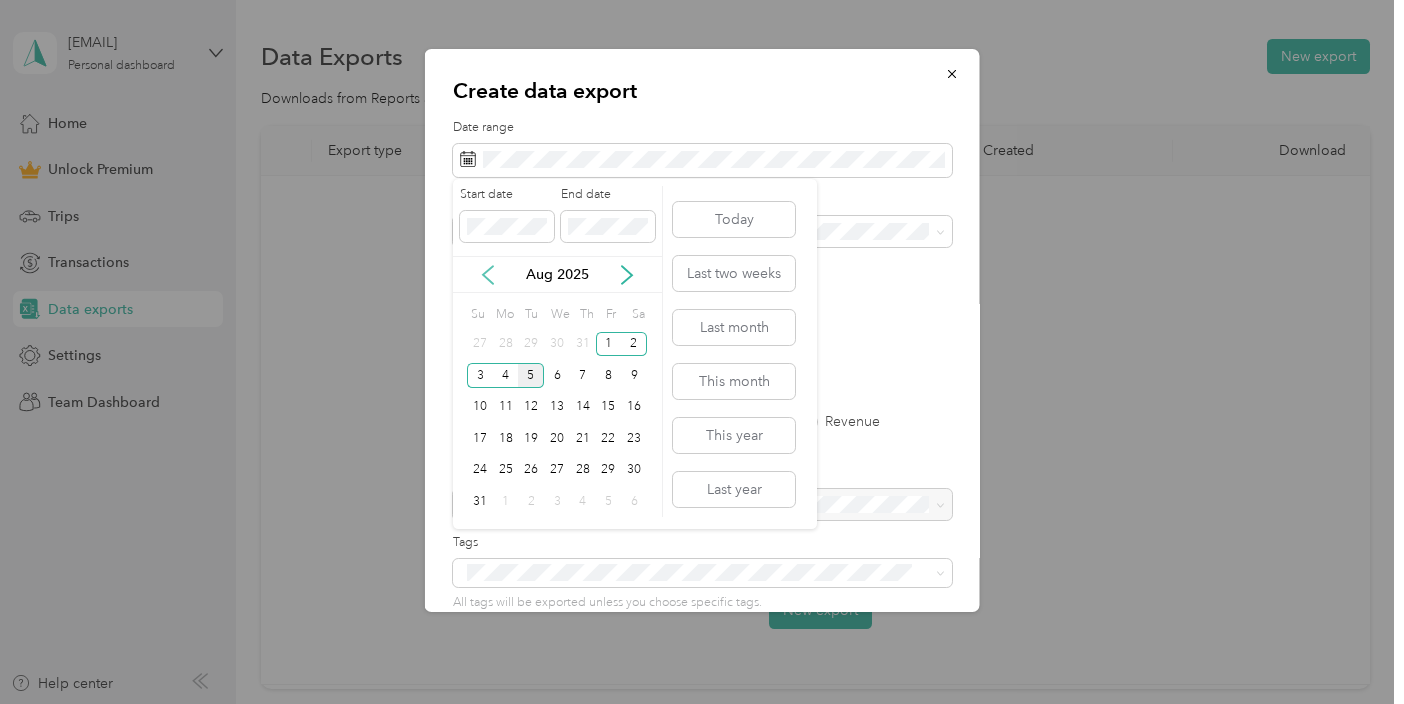 click 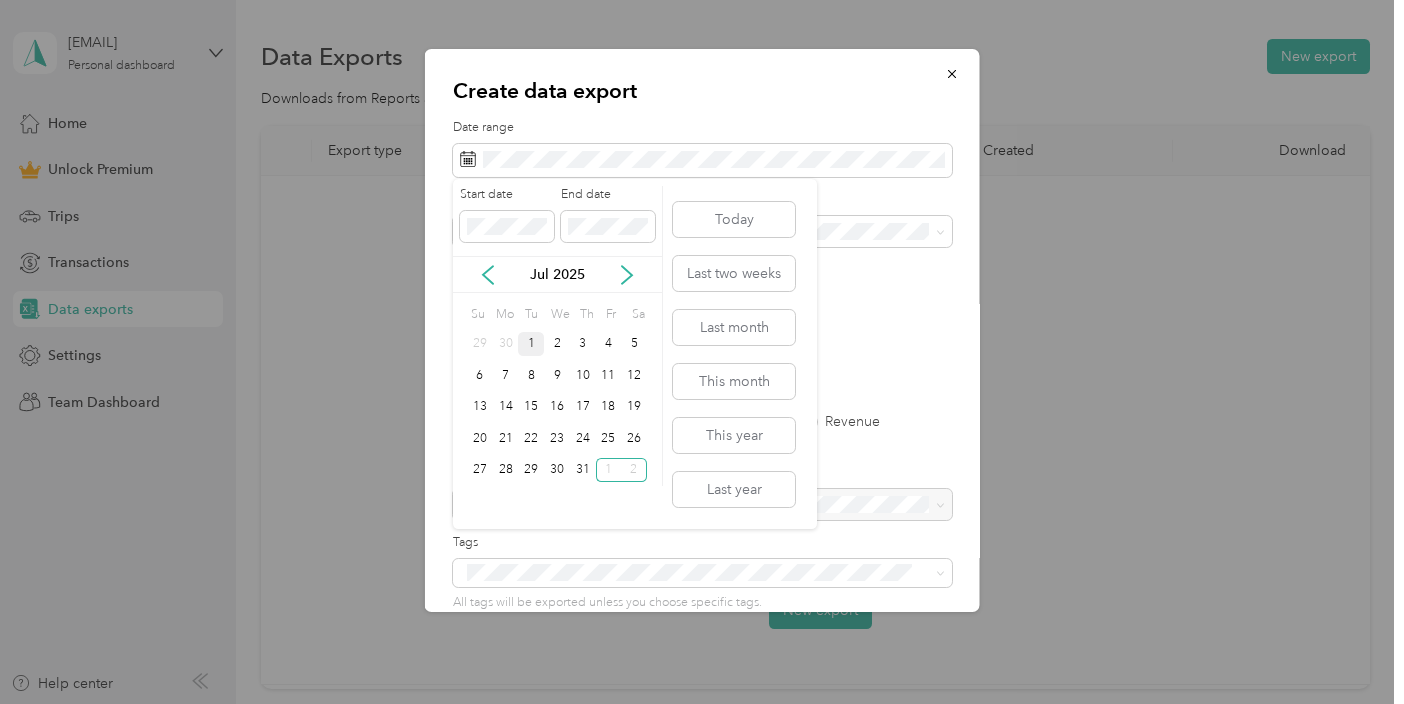 click on "1" at bounding box center (531, 344) 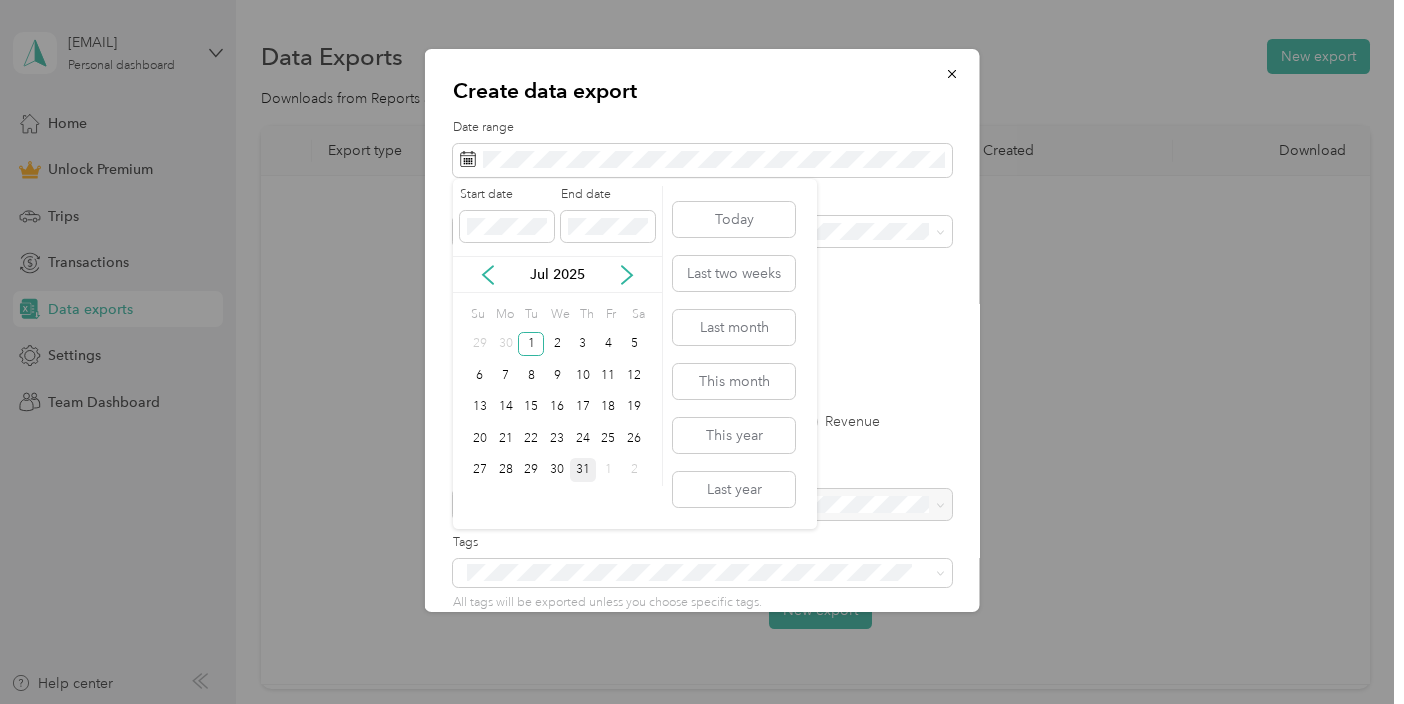 click on "31" at bounding box center (583, 470) 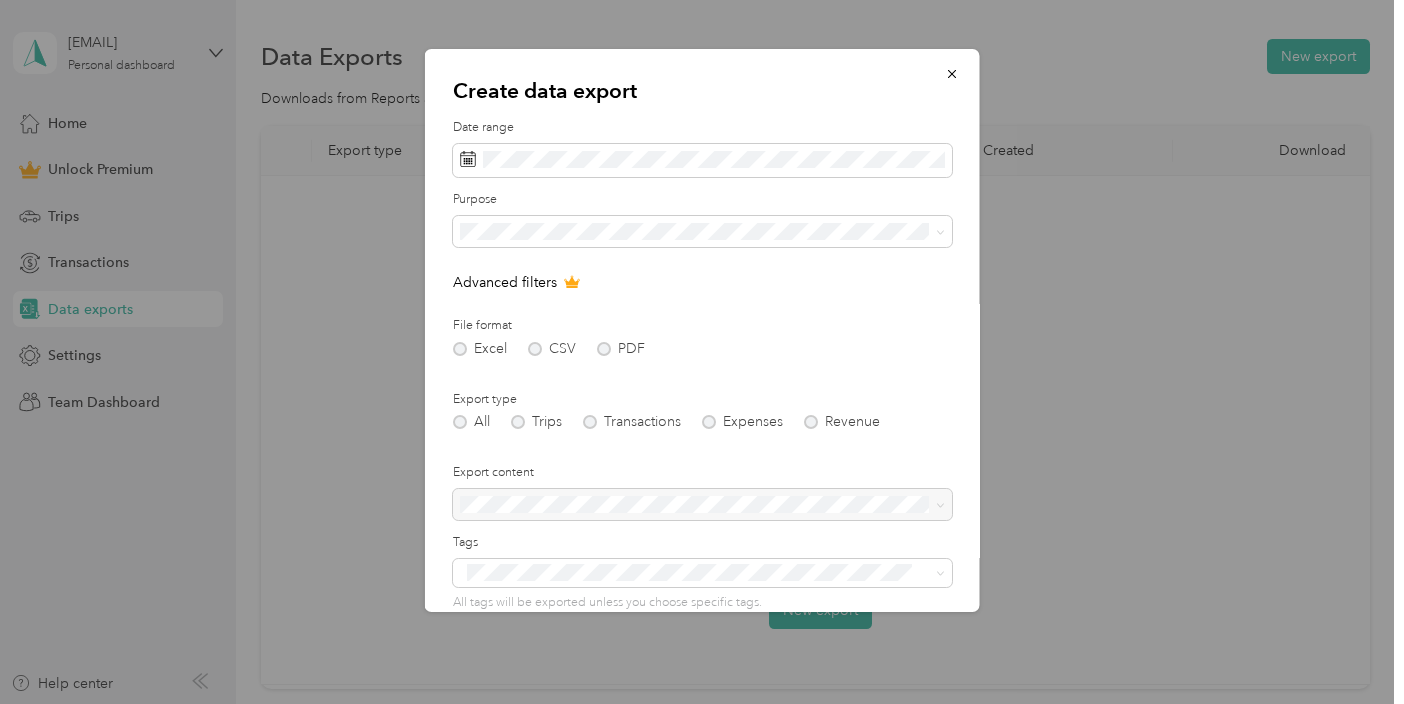 click on "Excel CSV PDF" at bounding box center [702, 349] 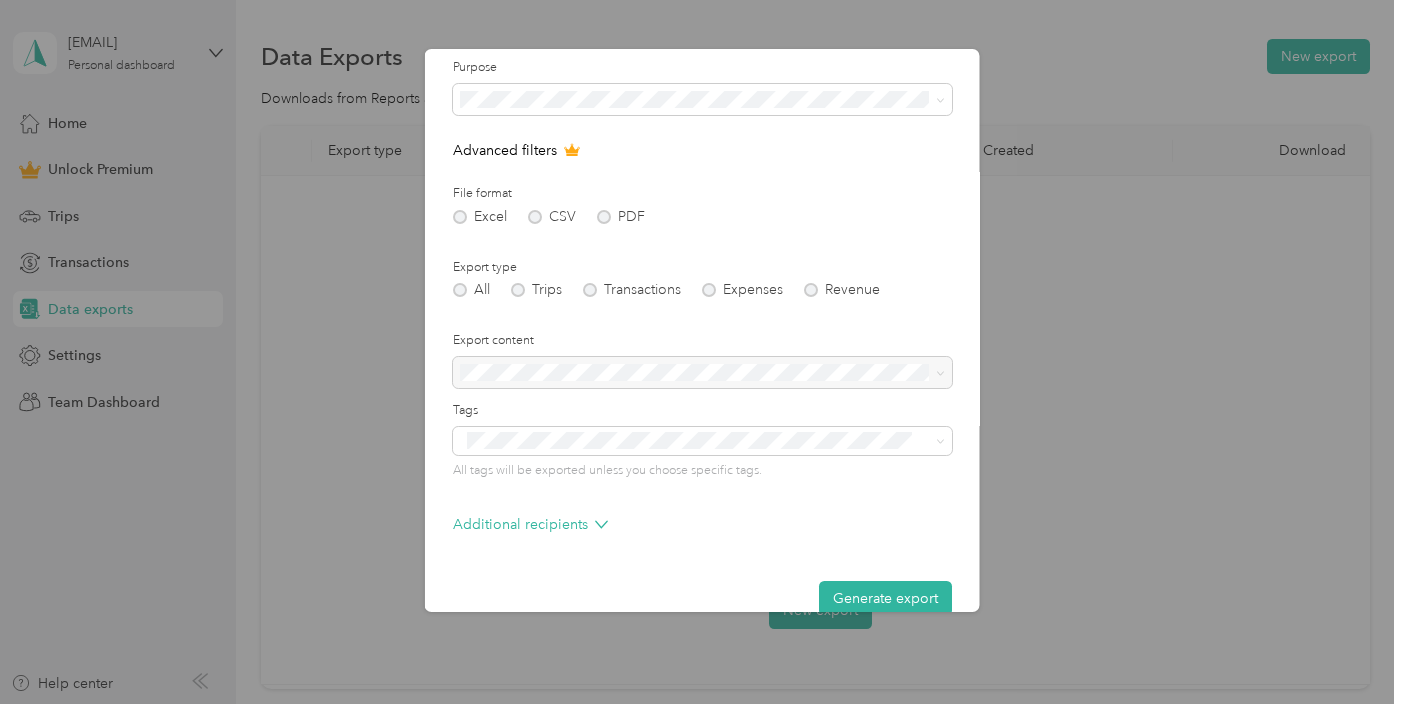 scroll, scrollTop: 163, scrollLeft: 0, axis: vertical 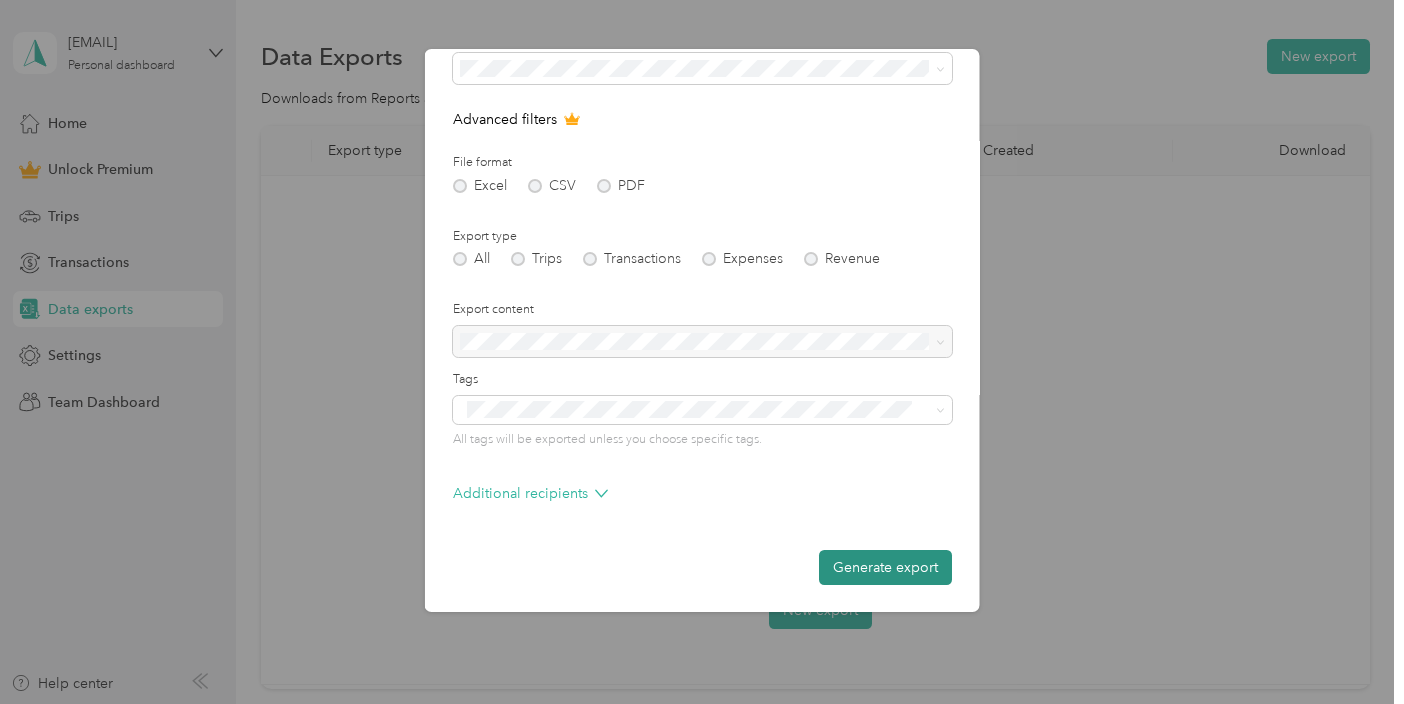 click on "Generate export" at bounding box center [885, 567] 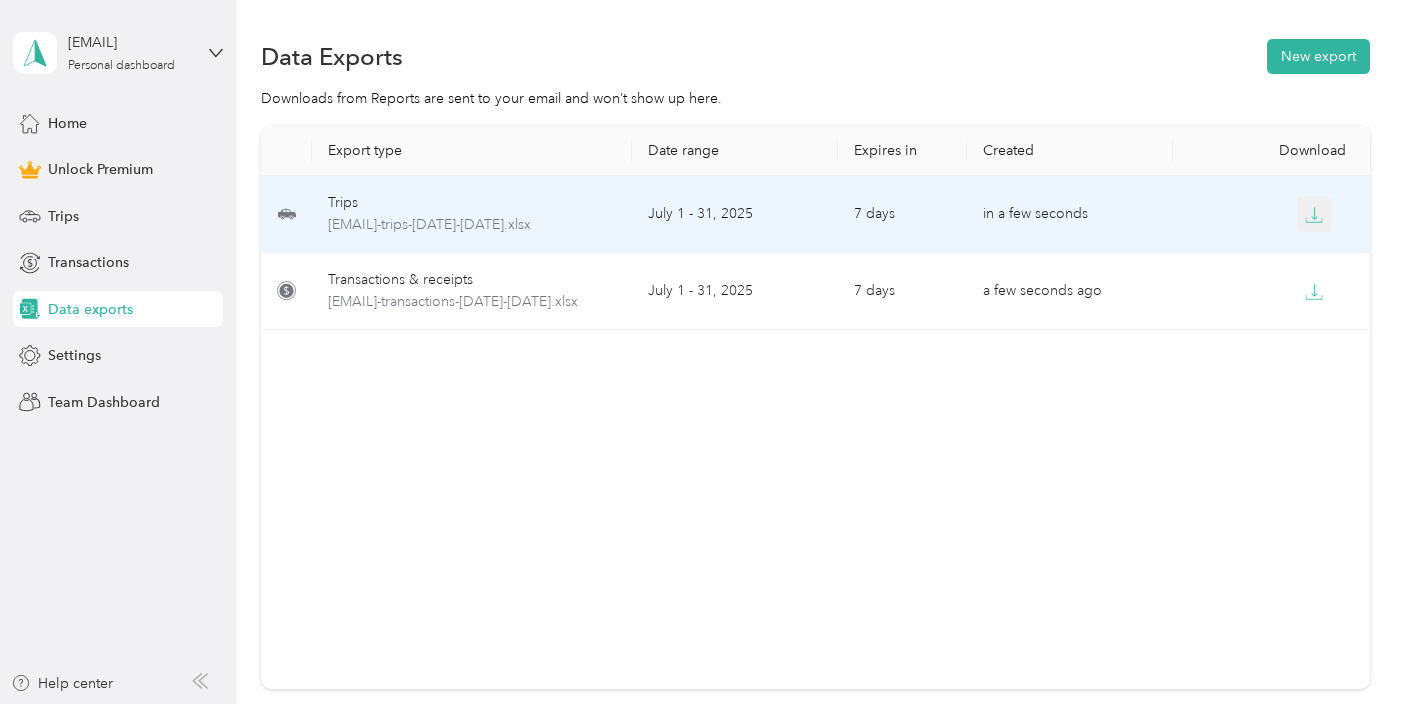 click 